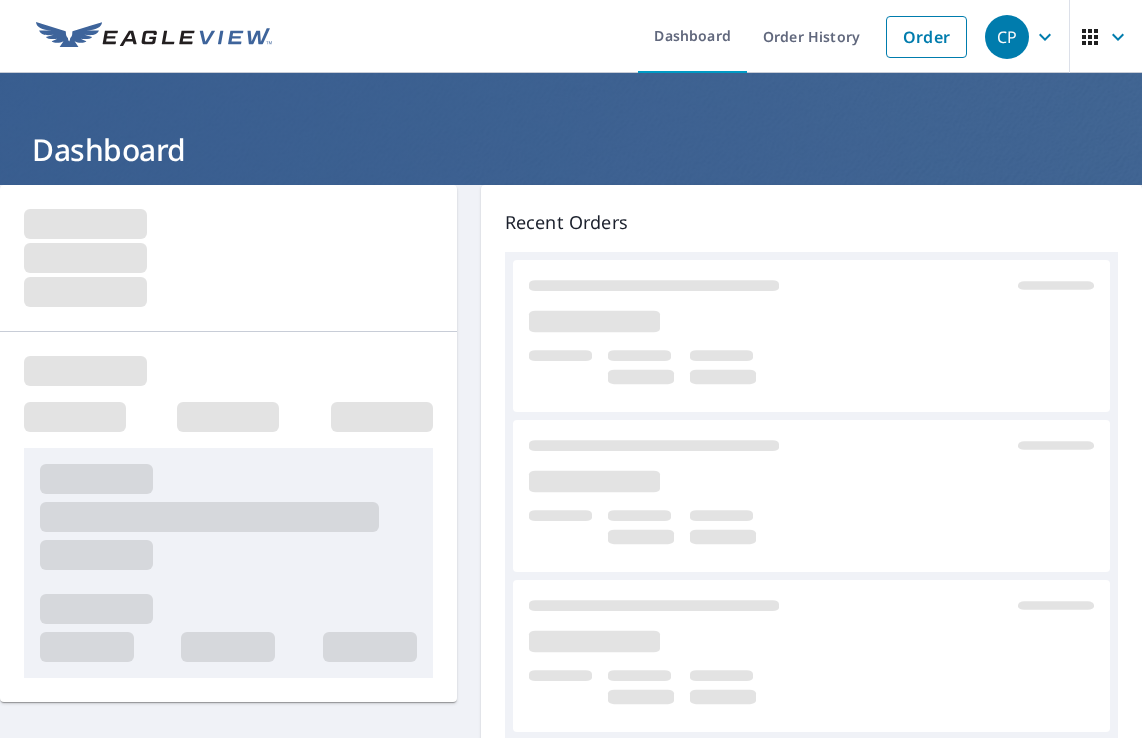 scroll, scrollTop: 0, scrollLeft: 0, axis: both 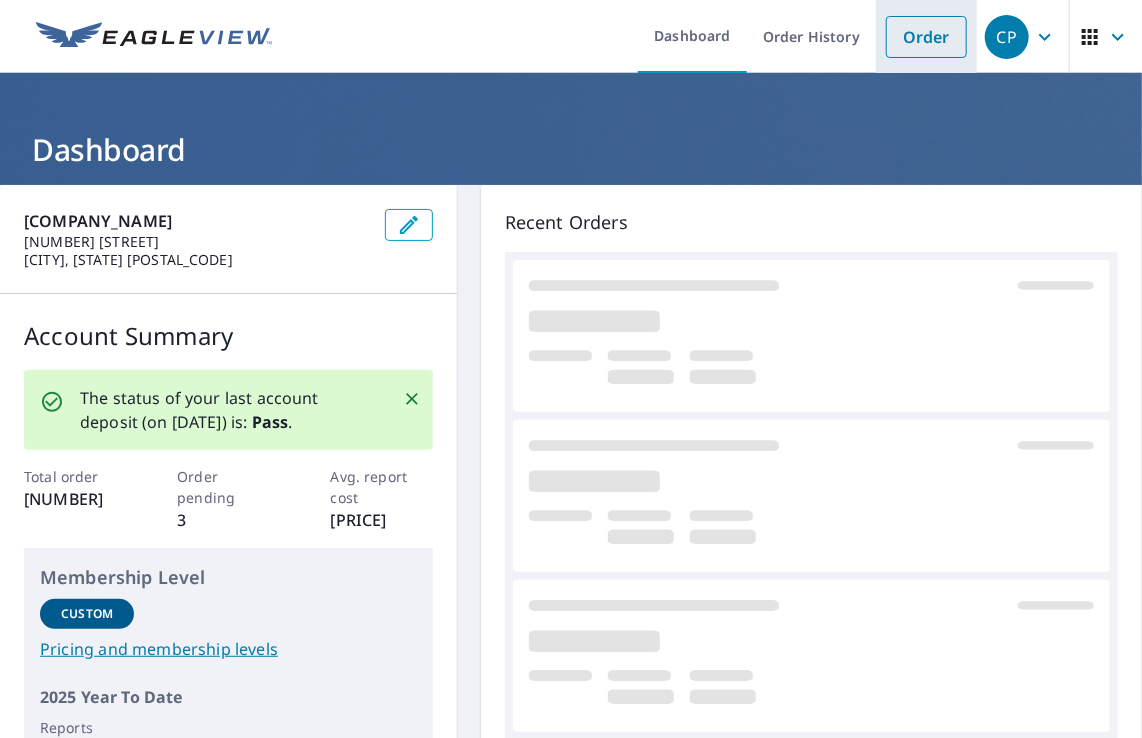 click on "Order" at bounding box center (926, 37) 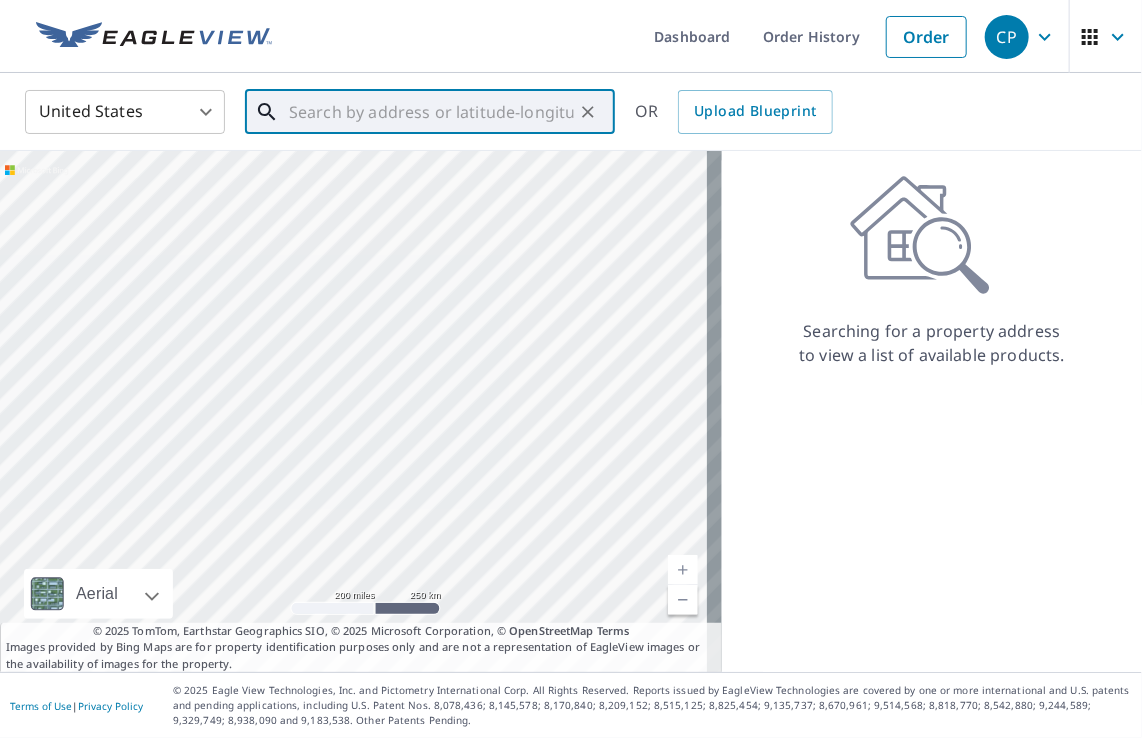 click at bounding box center (431, 112) 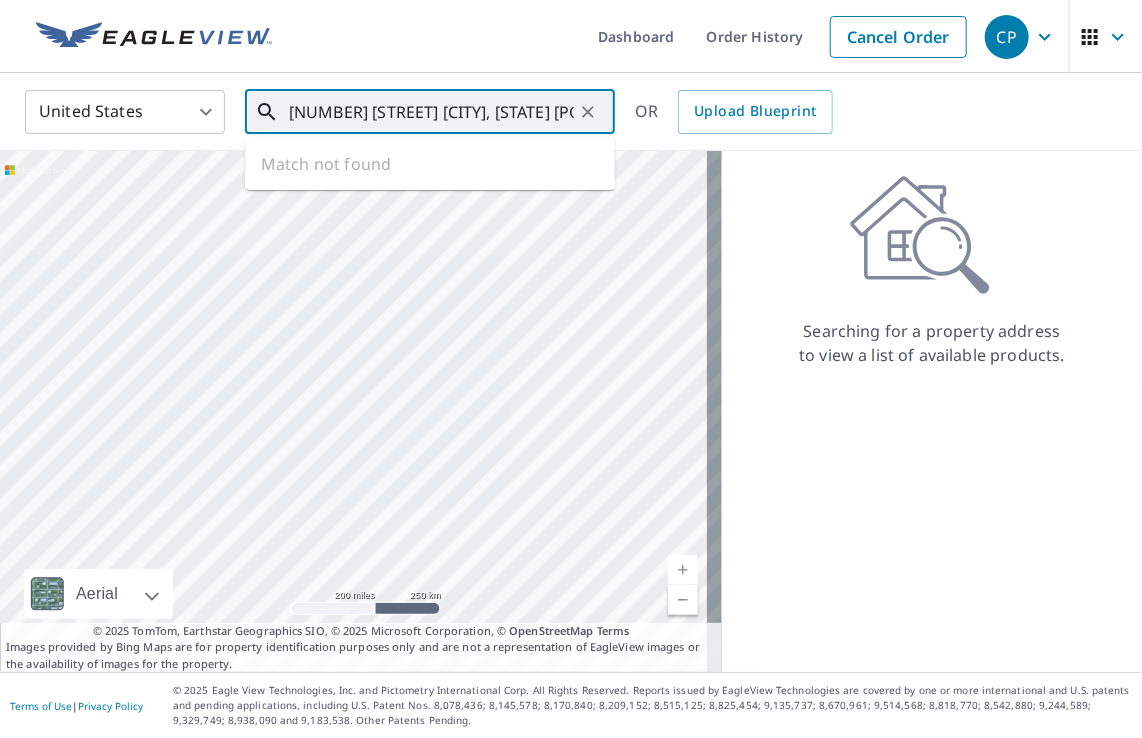 scroll, scrollTop: 0, scrollLeft: 130, axis: horizontal 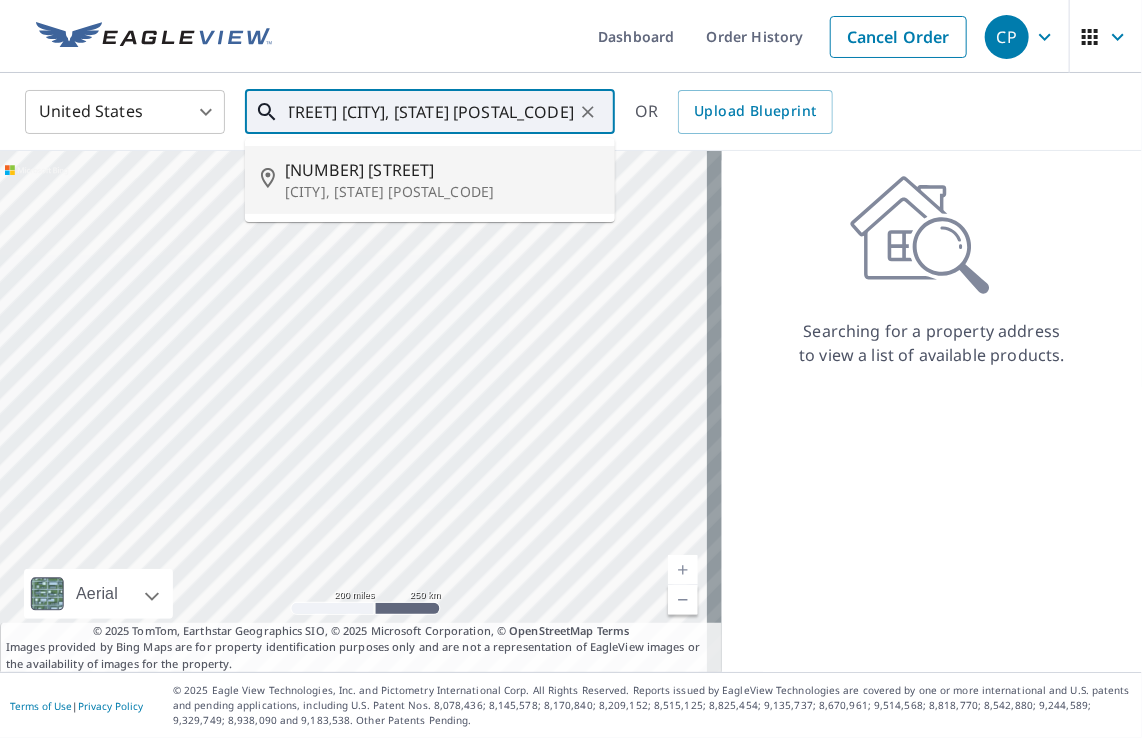 click on "[NUMBER] [STREET]" at bounding box center [442, 170] 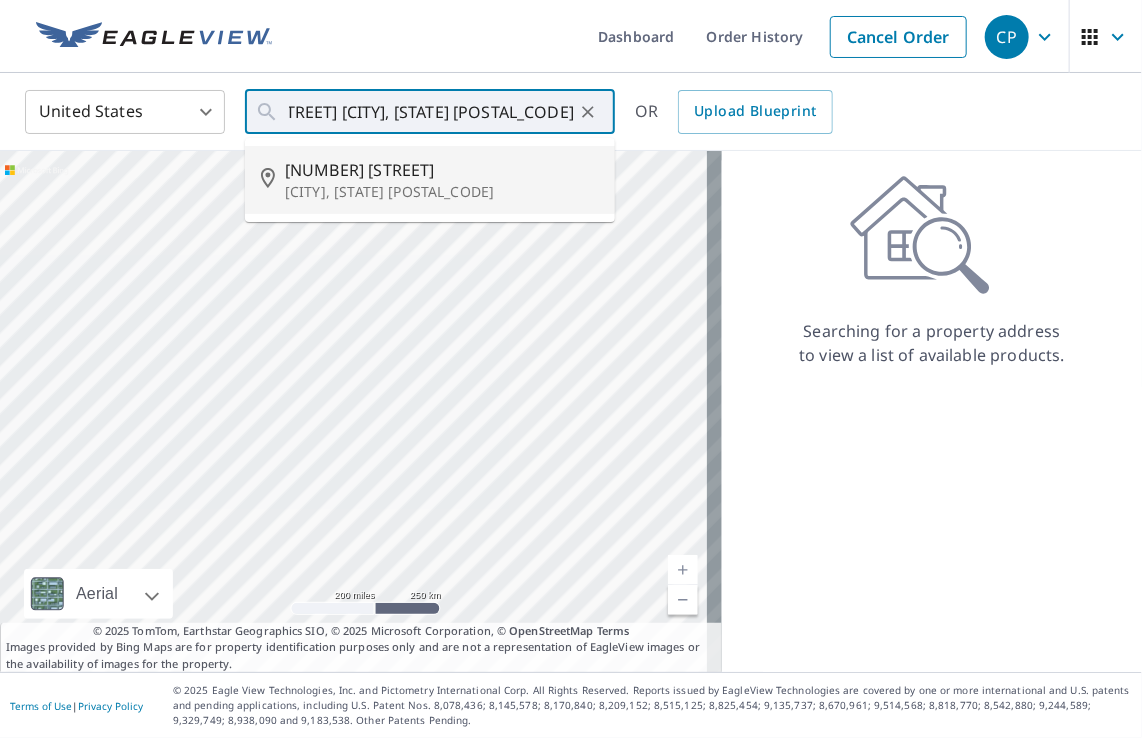 type on "[NUMBER] [STREET] [CITY], [STATE] [POSTAL_CODE]" 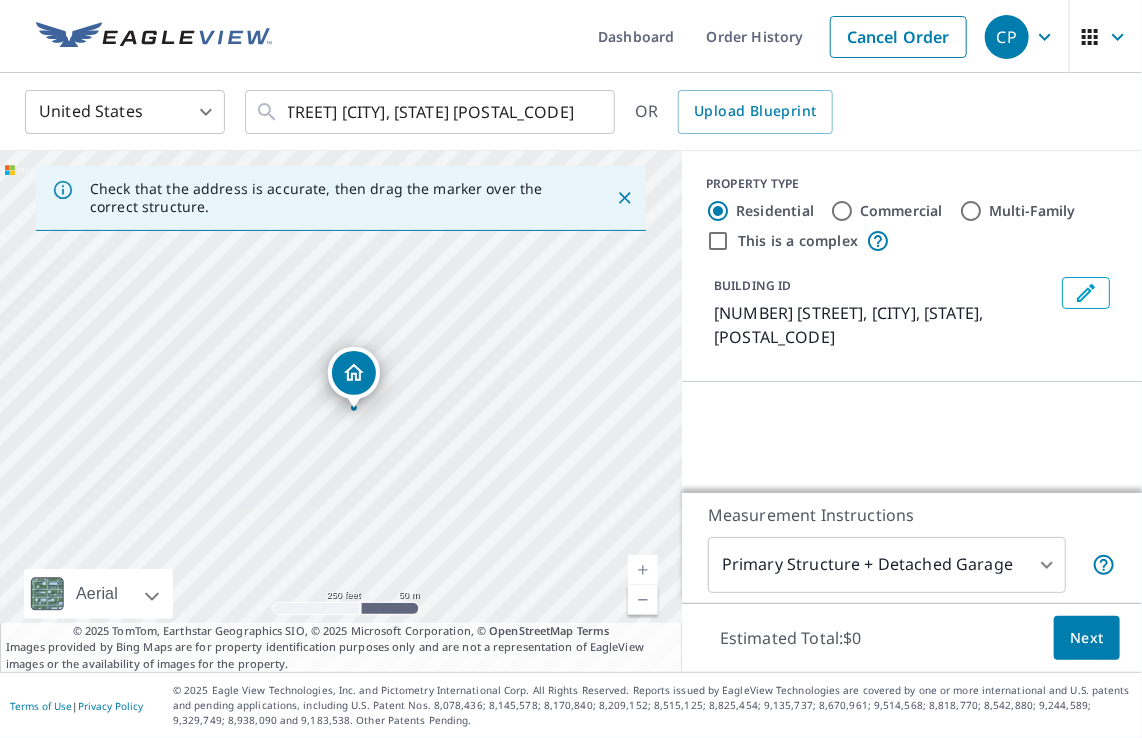 scroll, scrollTop: 0, scrollLeft: 0, axis: both 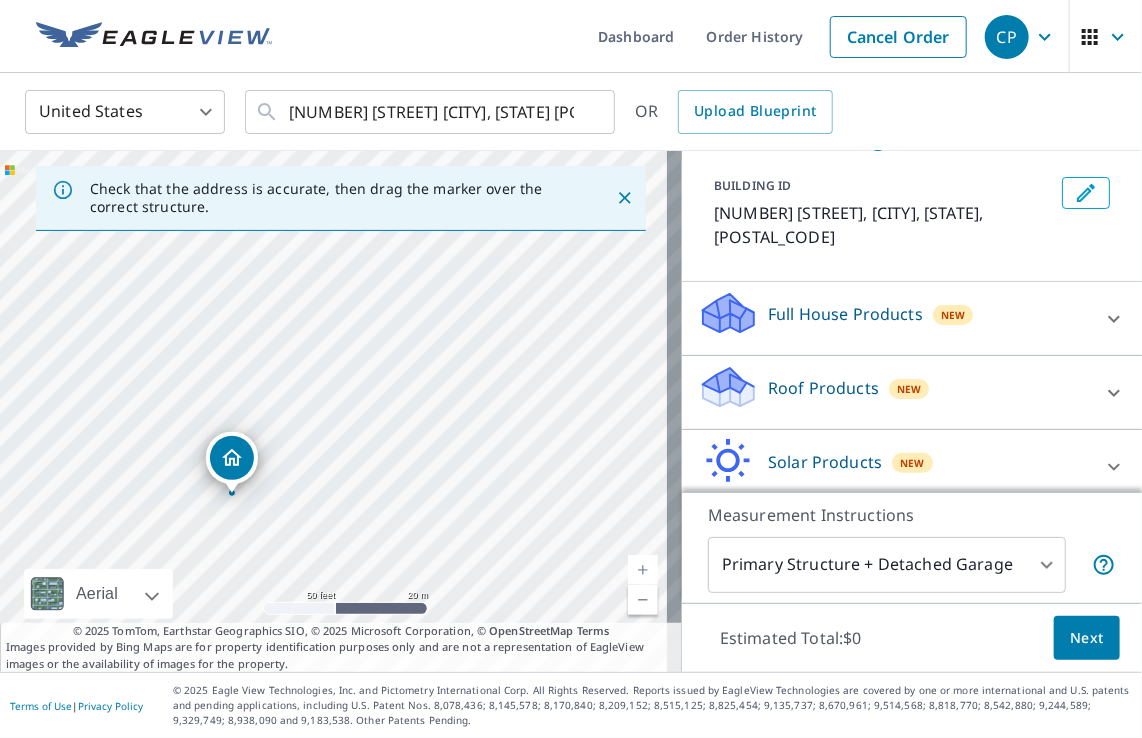 drag, startPoint x: 352, startPoint y: 423, endPoint x: 546, endPoint y: 446, distance: 195.35864 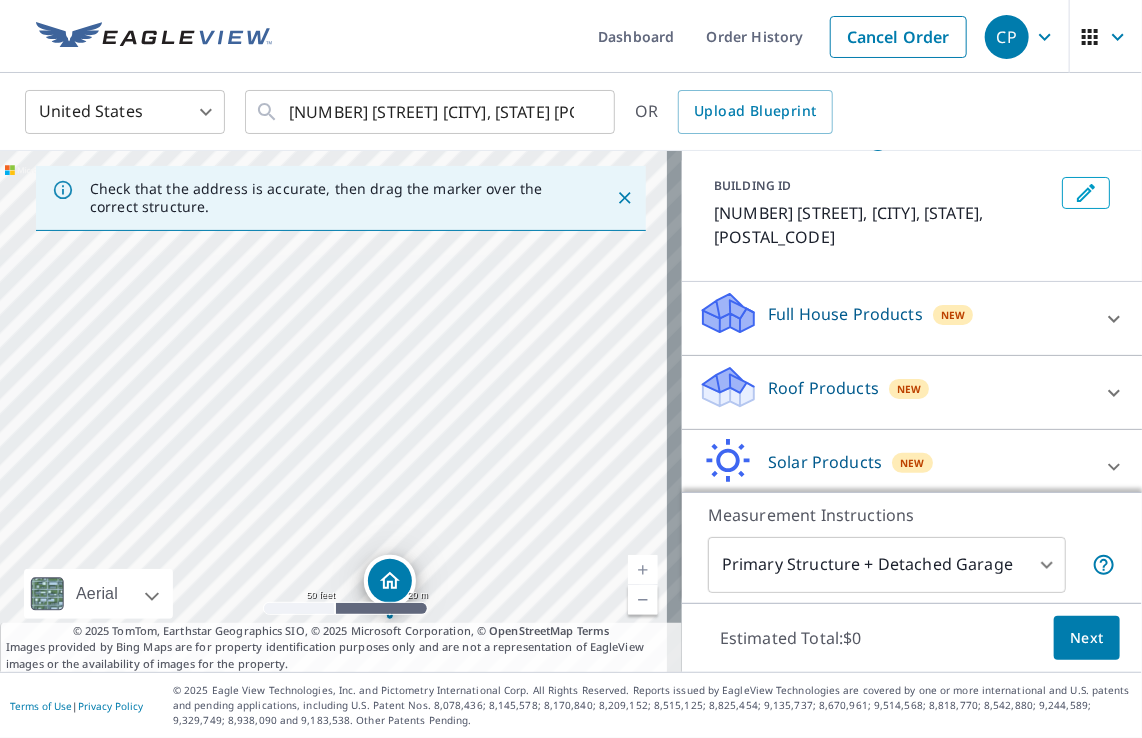 drag, startPoint x: 388, startPoint y: 456, endPoint x: 546, endPoint y: 579, distance: 200.23236 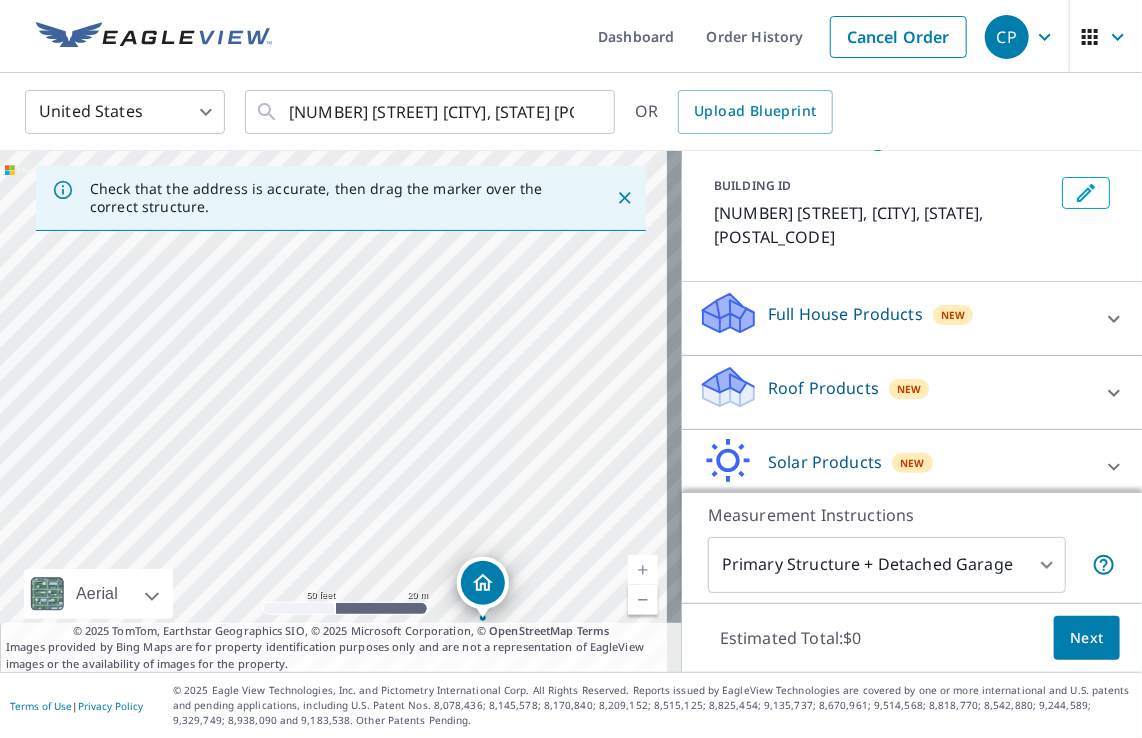 drag, startPoint x: 375, startPoint y: 506, endPoint x: 468, endPoint y: 508, distance: 93.0215 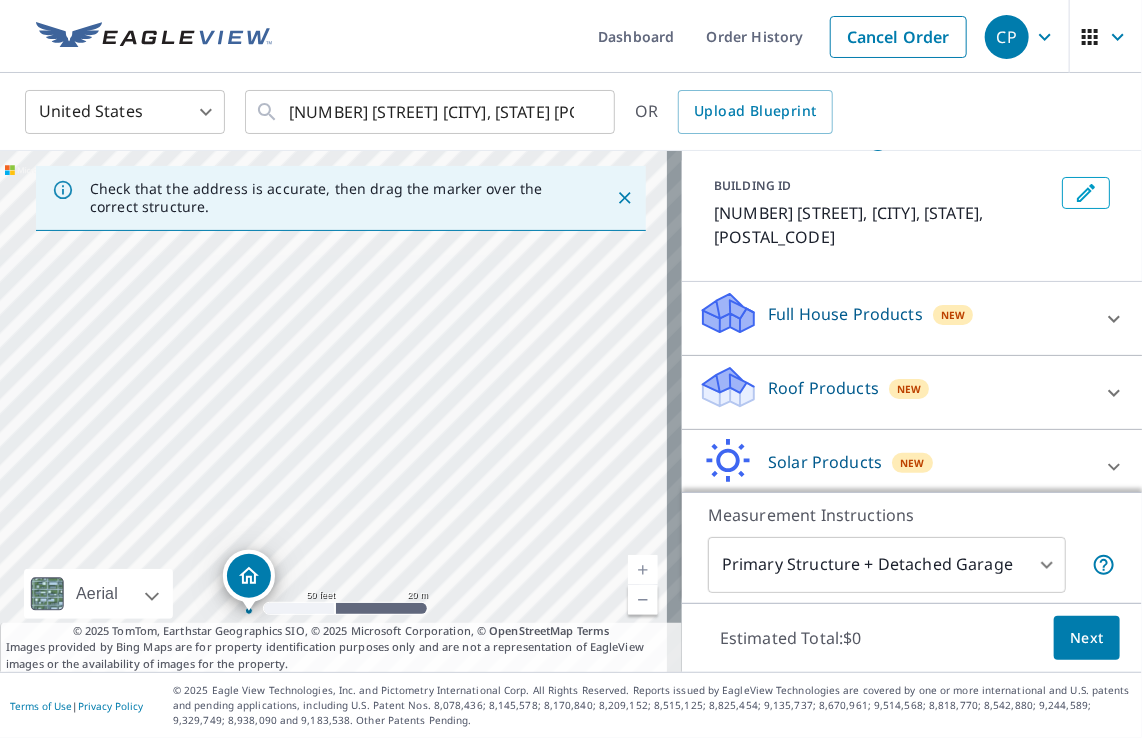 drag, startPoint x: 480, startPoint y: 570, endPoint x: 246, endPoint y: 563, distance: 234.10468 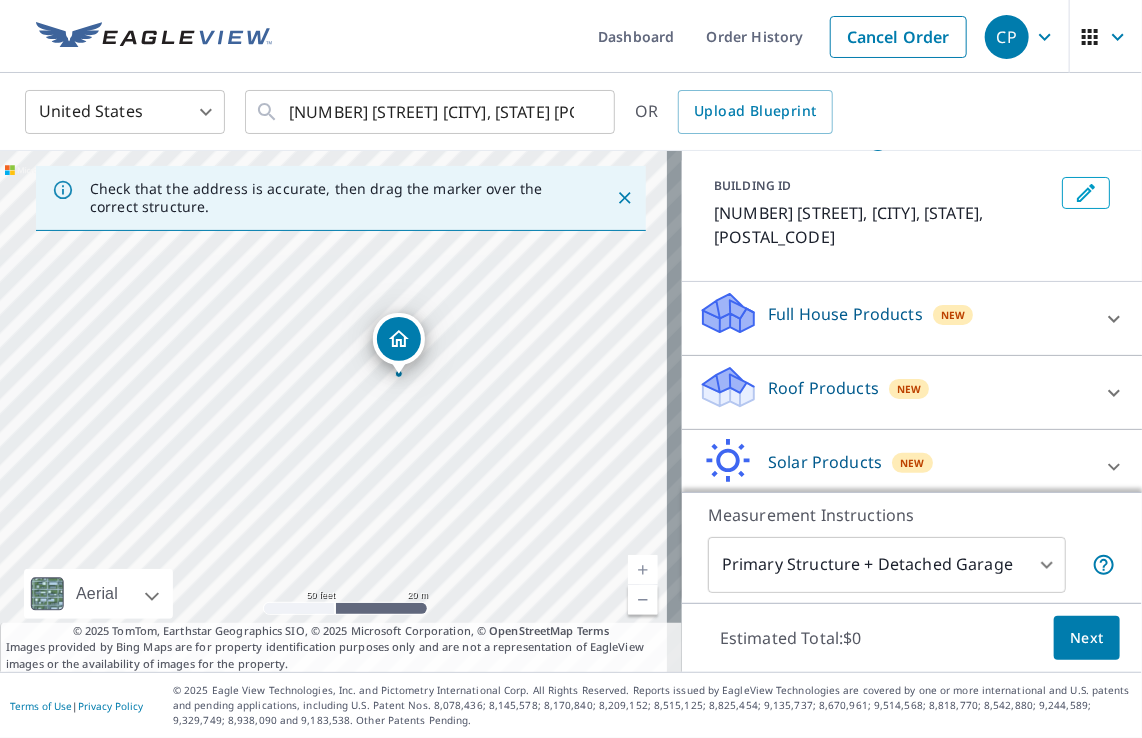 drag, startPoint x: 442, startPoint y: 449, endPoint x: 488, endPoint y: 430, distance: 49.76947 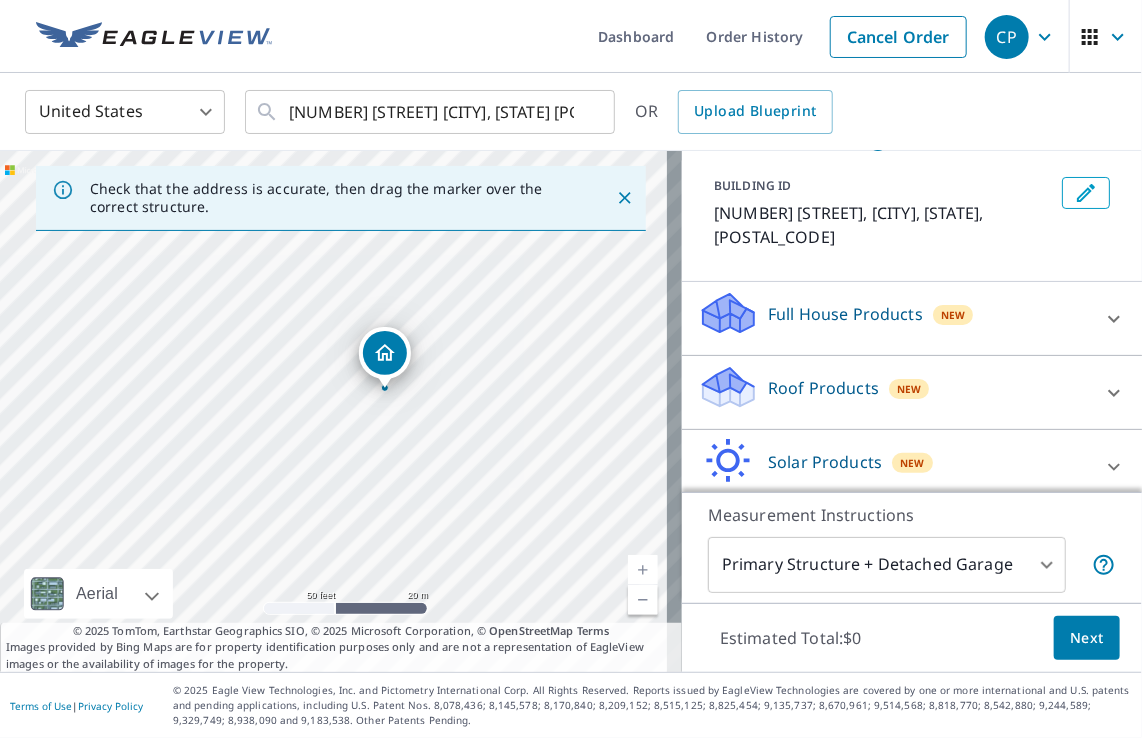 drag, startPoint x: 399, startPoint y: 337, endPoint x: 385, endPoint y: 351, distance: 19.79899 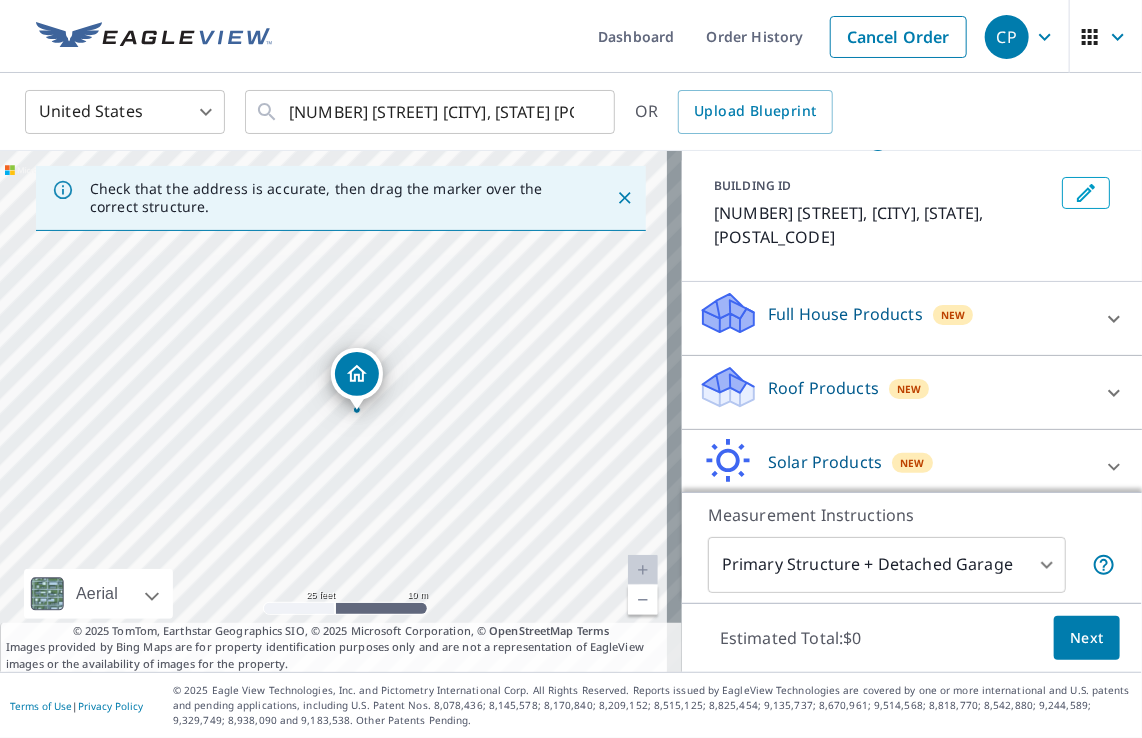drag, startPoint x: 324, startPoint y: 399, endPoint x: 452, endPoint y: 399, distance: 128 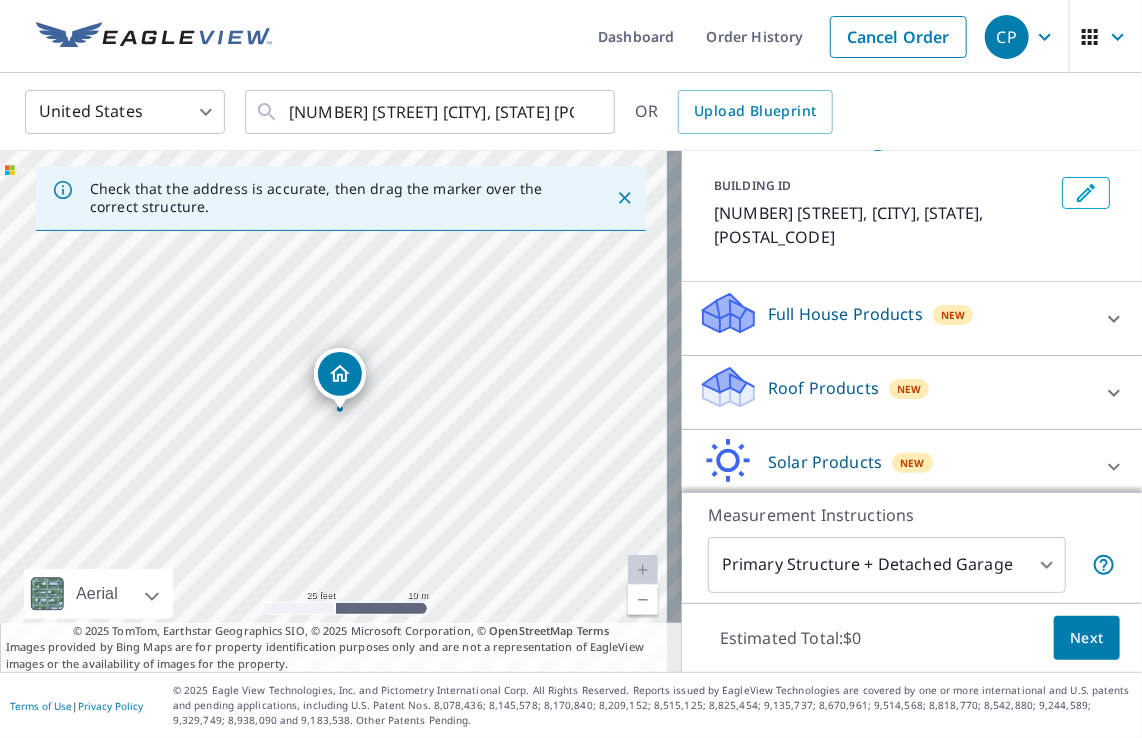 drag, startPoint x: 357, startPoint y: 370, endPoint x: 340, endPoint y: 369, distance: 17.029387 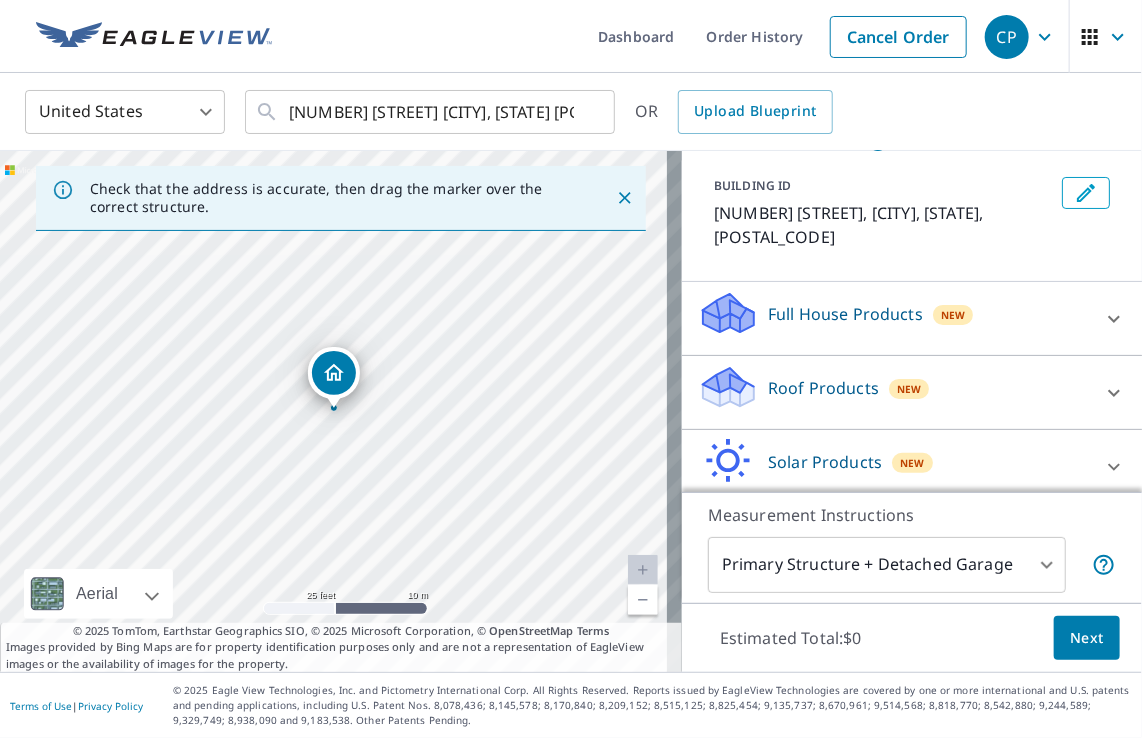 click 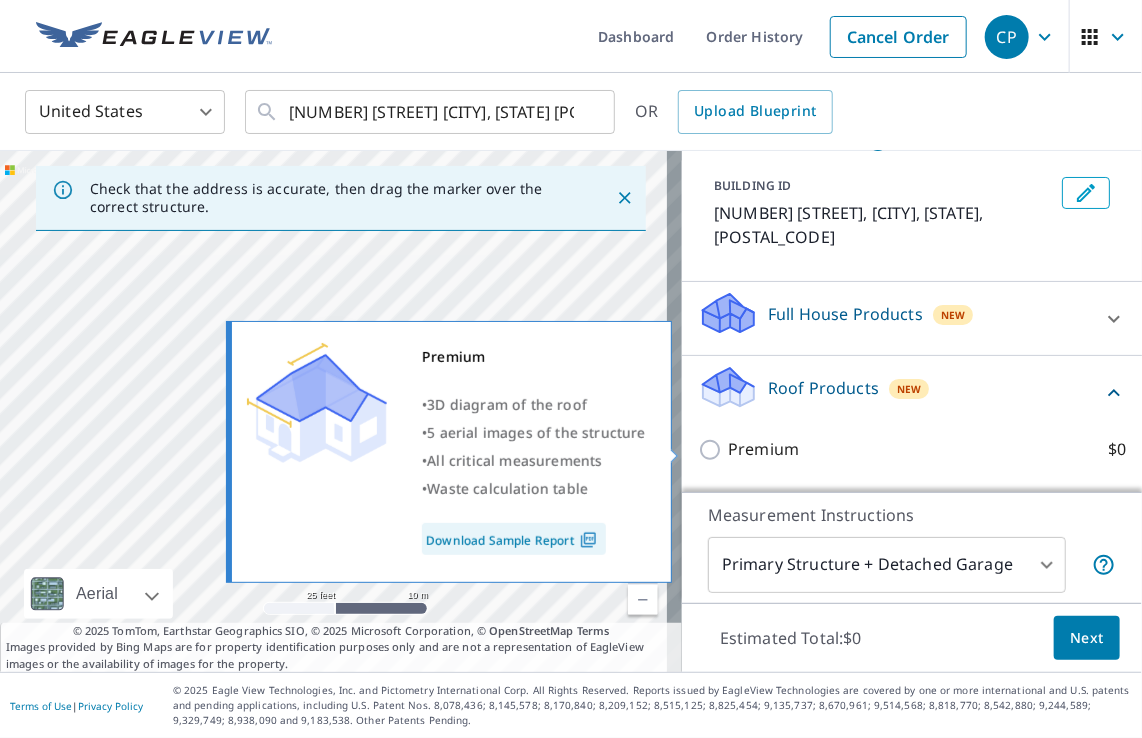 click on "Premium $0" at bounding box center [713, 450] 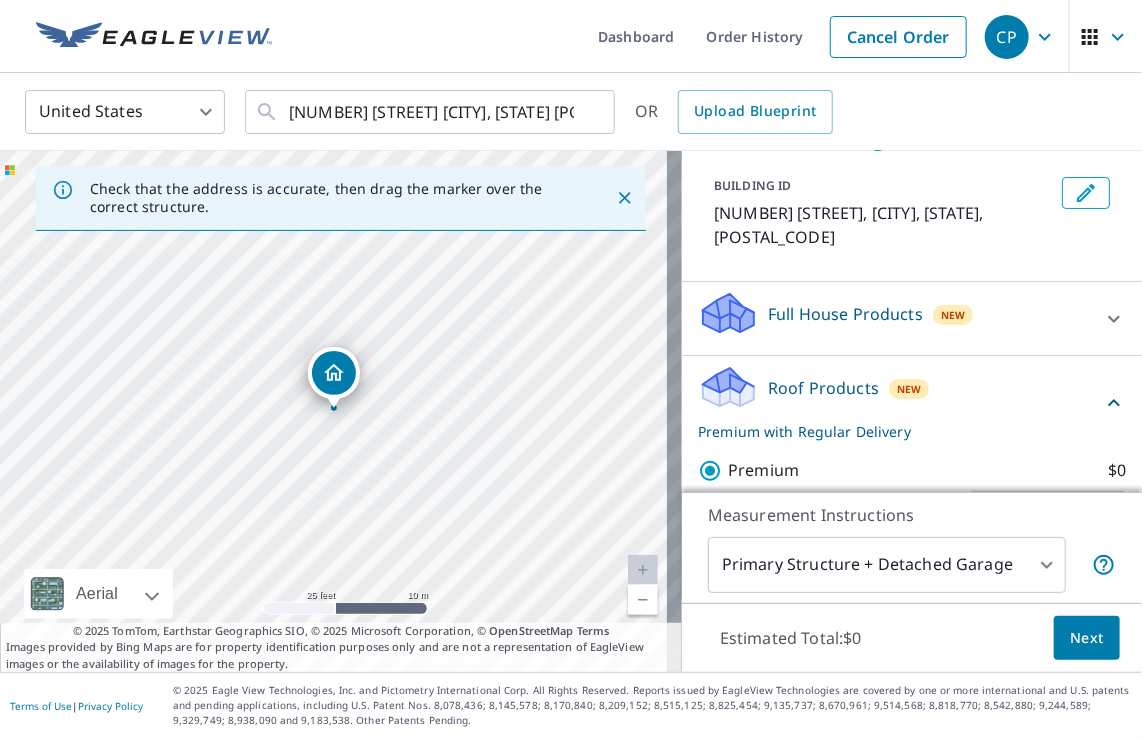 click on "Next" at bounding box center [1087, 638] 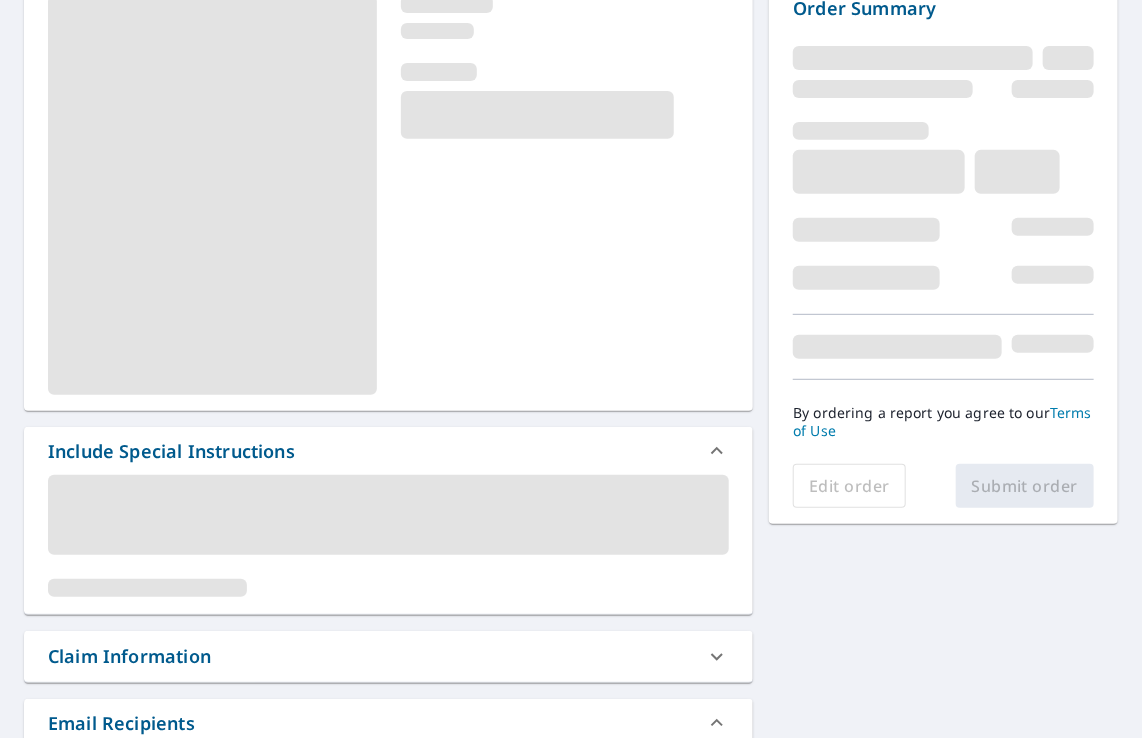 scroll, scrollTop: 300, scrollLeft: 0, axis: vertical 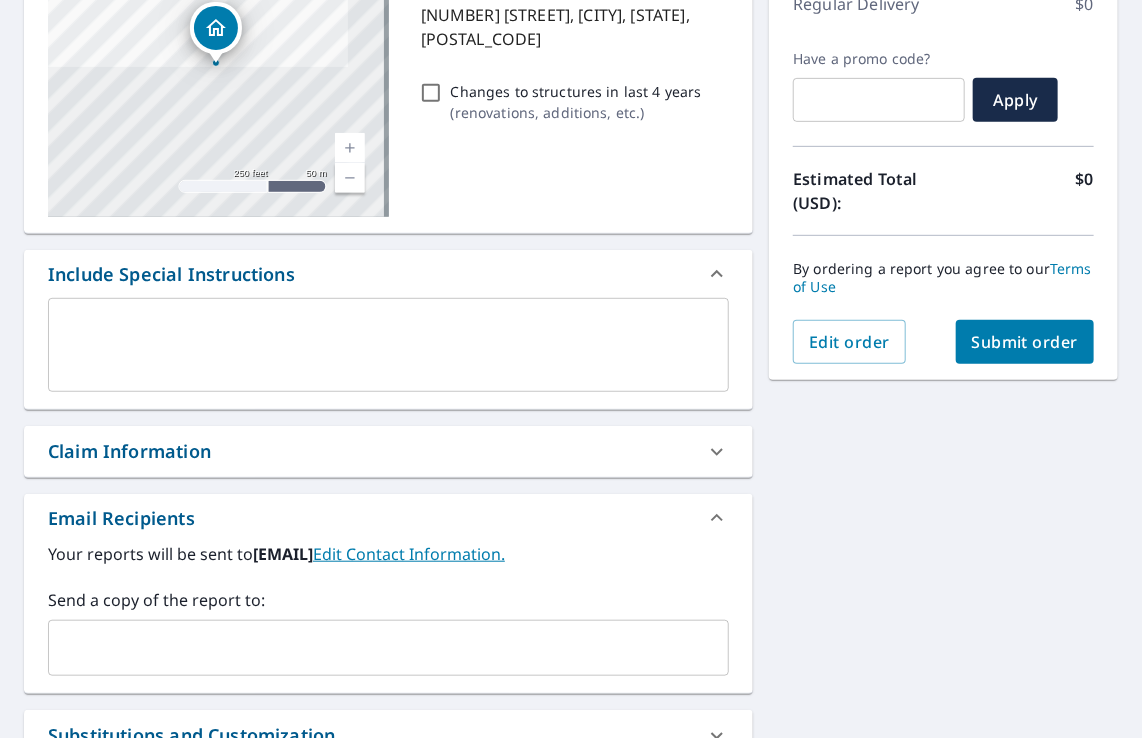 click at bounding box center (373, 648) 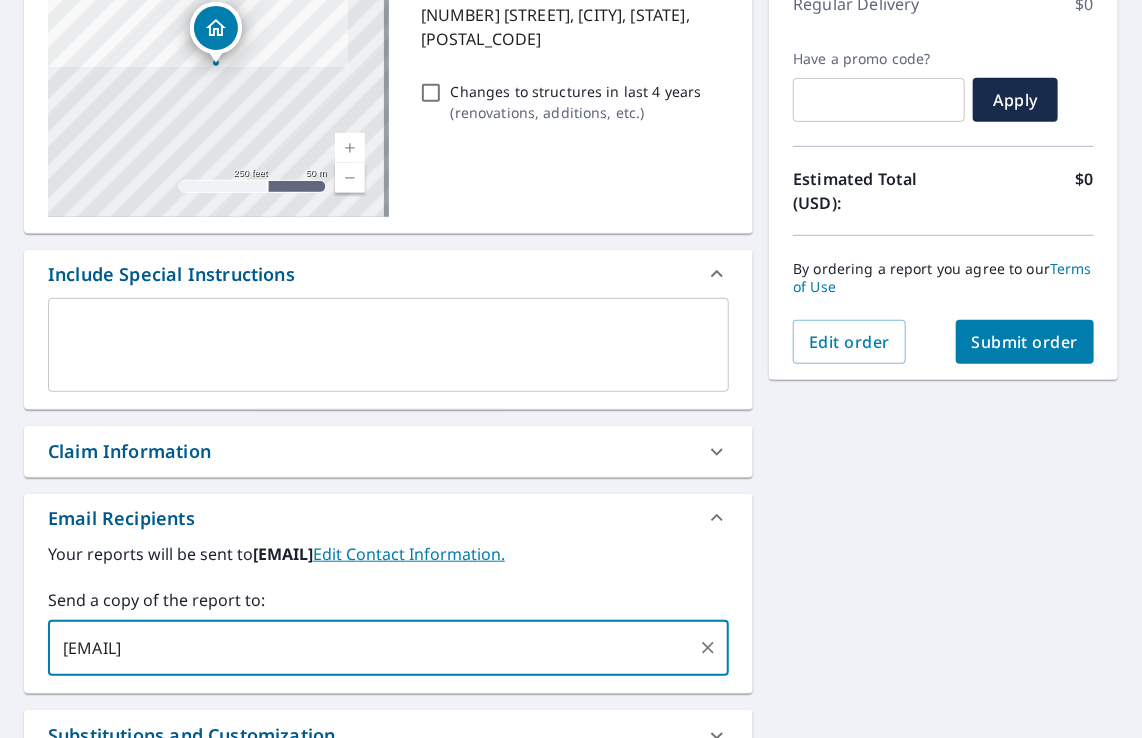 type on "[EMAIL]" 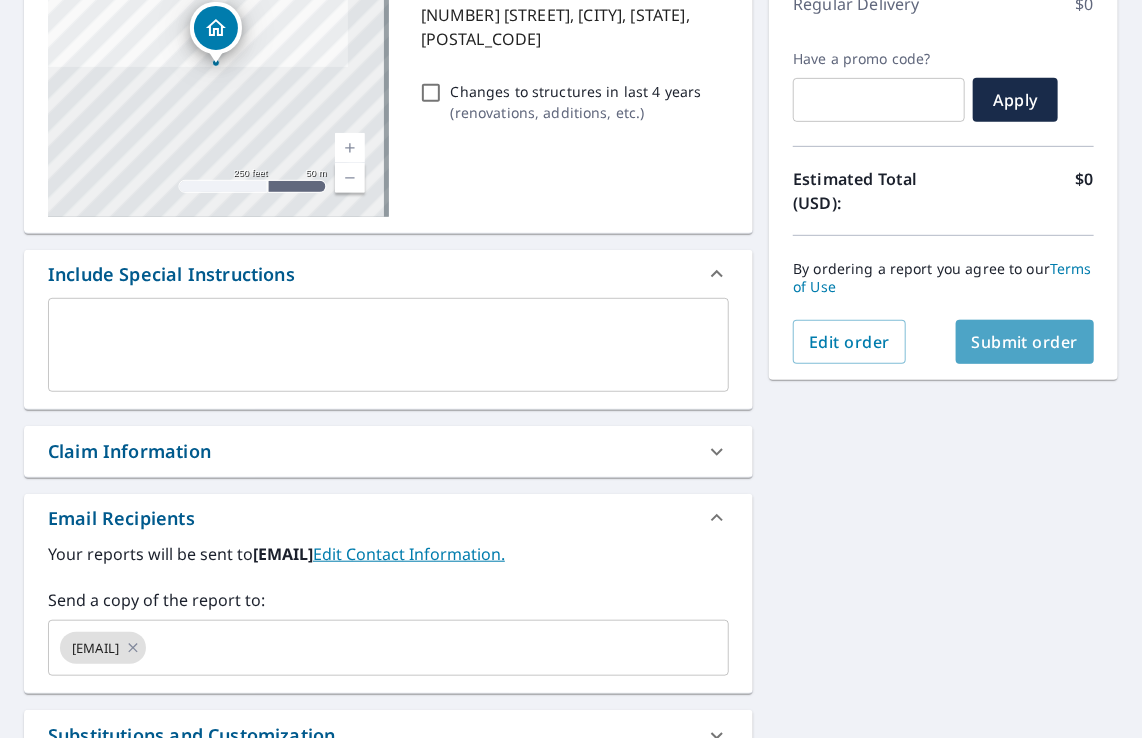 click on "Submit order" at bounding box center [1025, 342] 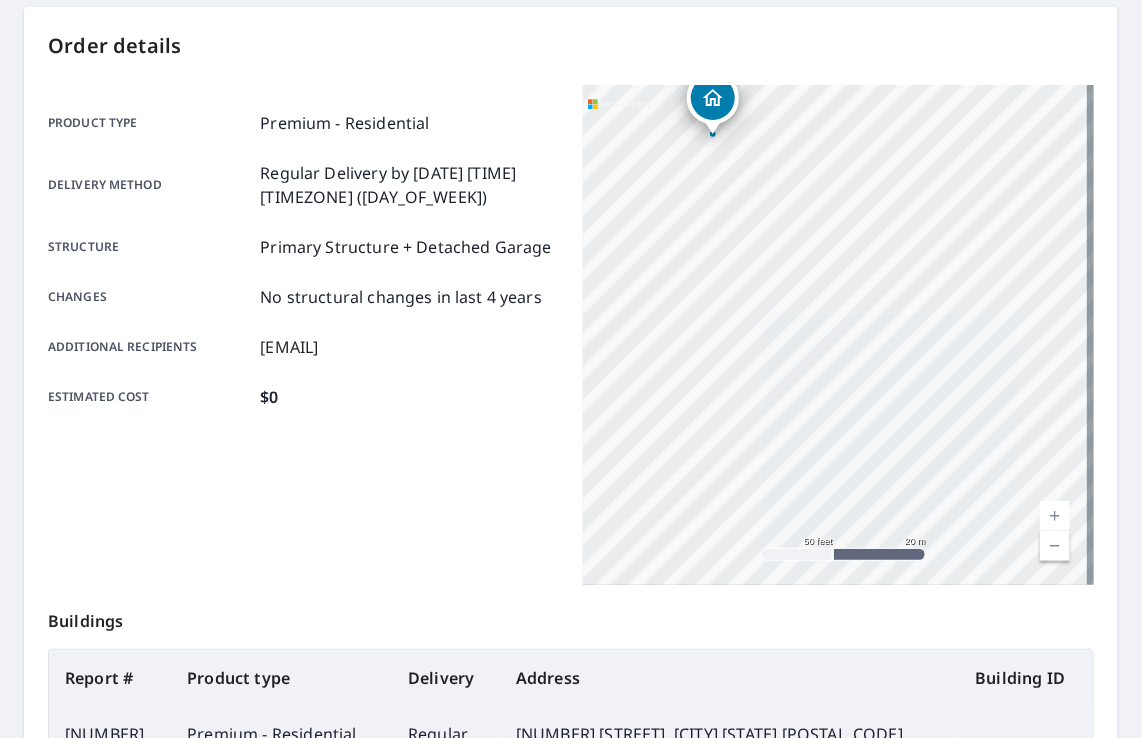 scroll, scrollTop: 0, scrollLeft: 0, axis: both 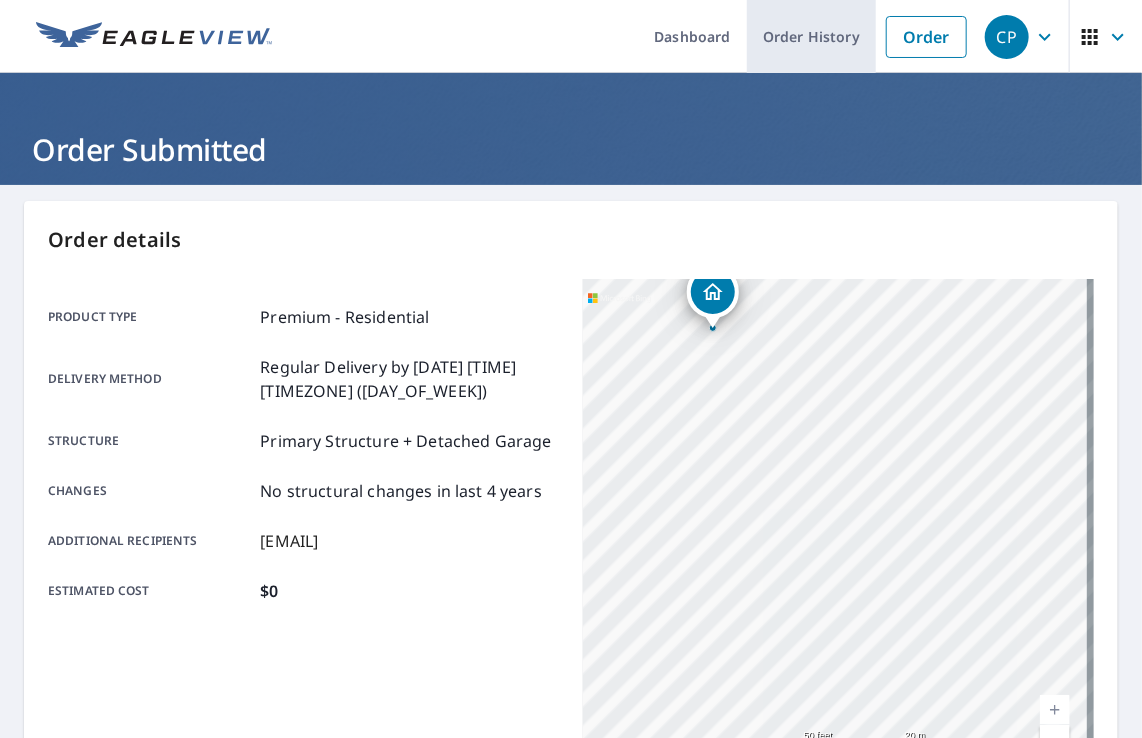 click on "Order History" at bounding box center [811, 36] 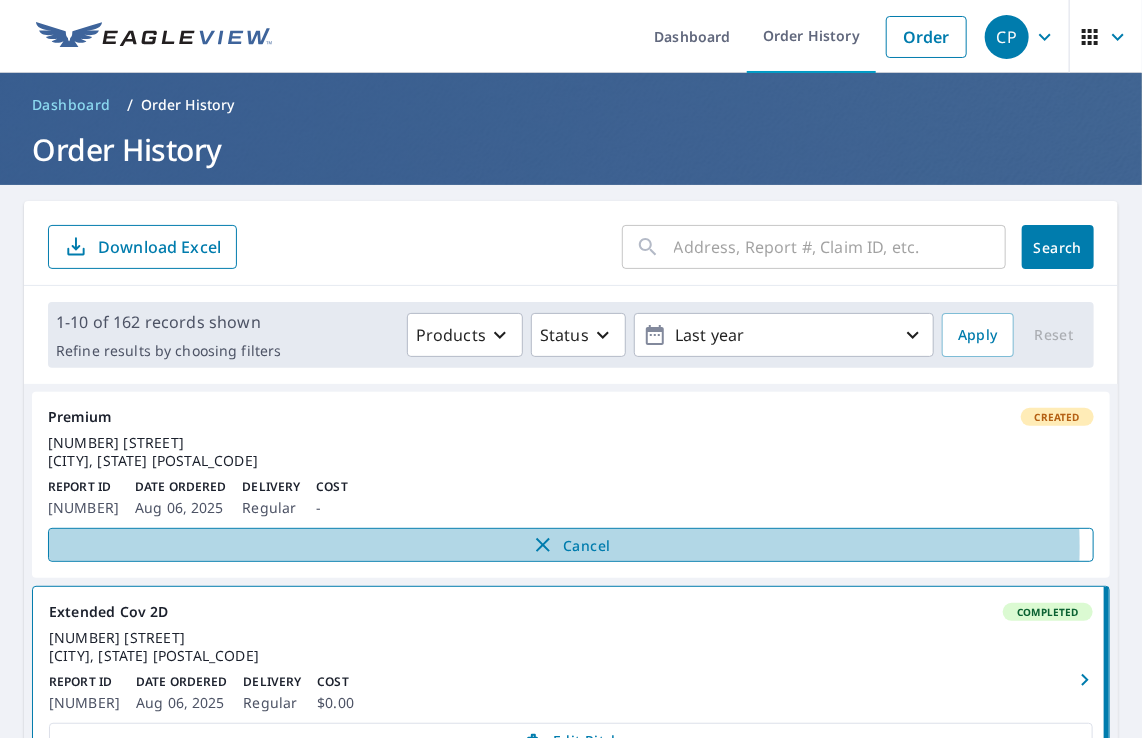 click on "Cancel" at bounding box center [571, 545] 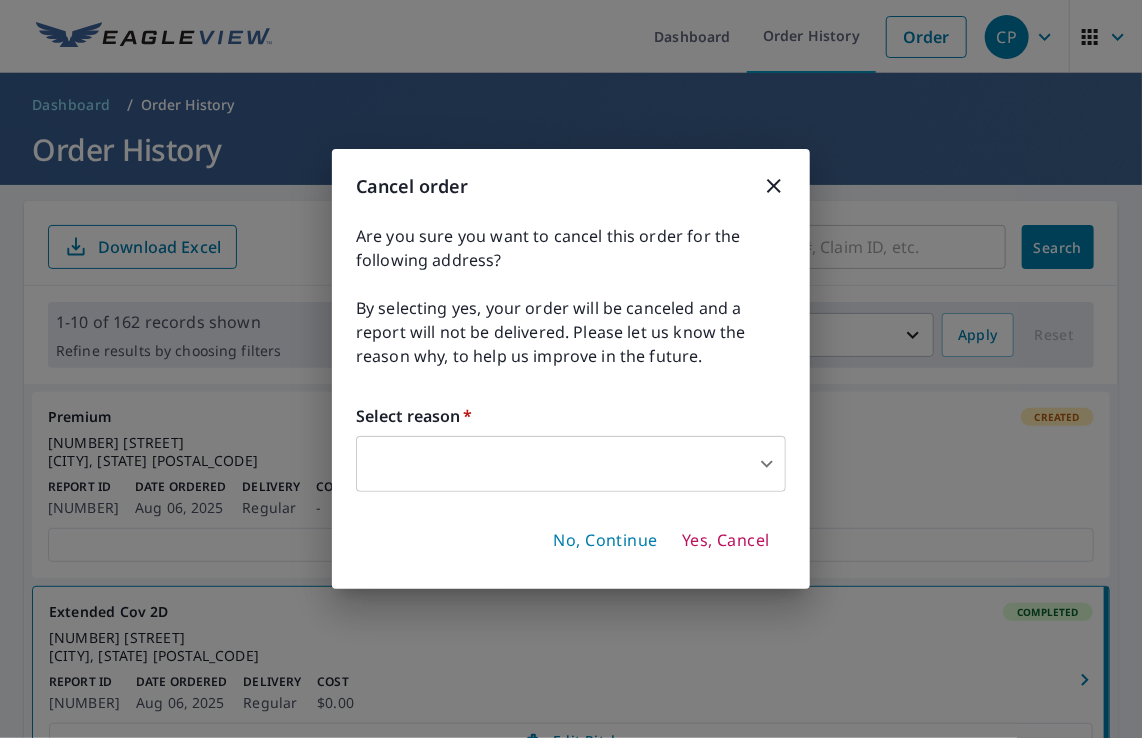 click on "CP CP
Dashboard Order History Order CP Dashboard / Order History Order History ​ Search Download Excel 1-10 of 162 records shown Refine results by choosing filters Products Status Last year Apply Reset Premium Created [NUMBER] [STREET]
[CITY], [STATE] [POSTAL_CODE] Report ID [NUMBER] Date Ordered [DATE] Delivery Regular Cost - Cancel Extended Cov 2D Completed [NUMBER] [STREET]
[CITY], [STATE] [POSTAL_CODE] Report ID [NUMBER] Date Ordered [DATE] Delivery Regular Cost $0.00 Edit Pitch Premium Completed [NUMBER] [STREET]
[CITY], [STATE] [POSTAL_CODE] Report ID [NUMBER] Date Ordered [DATE] Delivery Regular Cost $0.00 Premium Completed [NUMBER] [STREET]
[CITY], [STATE] [POSTAL_CODE] Report ID [NUMBER] Date Ordered [DATE] Delivery Regular Cost $0.00 Premium Completed [NUMBER] [STREET]
[CITY], [STATE] [POSTAL_CODE] Report ID [NUMBER] Date Ordered [DATE] Delivery Regular Cost $0.00 Premium Completed [NUMBER] [STREET]
[CITY], [STATE] [POSTAL_CODE] Report ID [NUMBER] Date Ordered [DATE] Delivery Regular Cost $0.00 Premium Completed [NUMBER] [STREET]
[CITY], [STATE] [POSTAL_CODE] Report ID [NUMBER] Date Ordered [DATE] Delivery Regular Cost $0.00 Premium Regular" at bounding box center [571, 369] 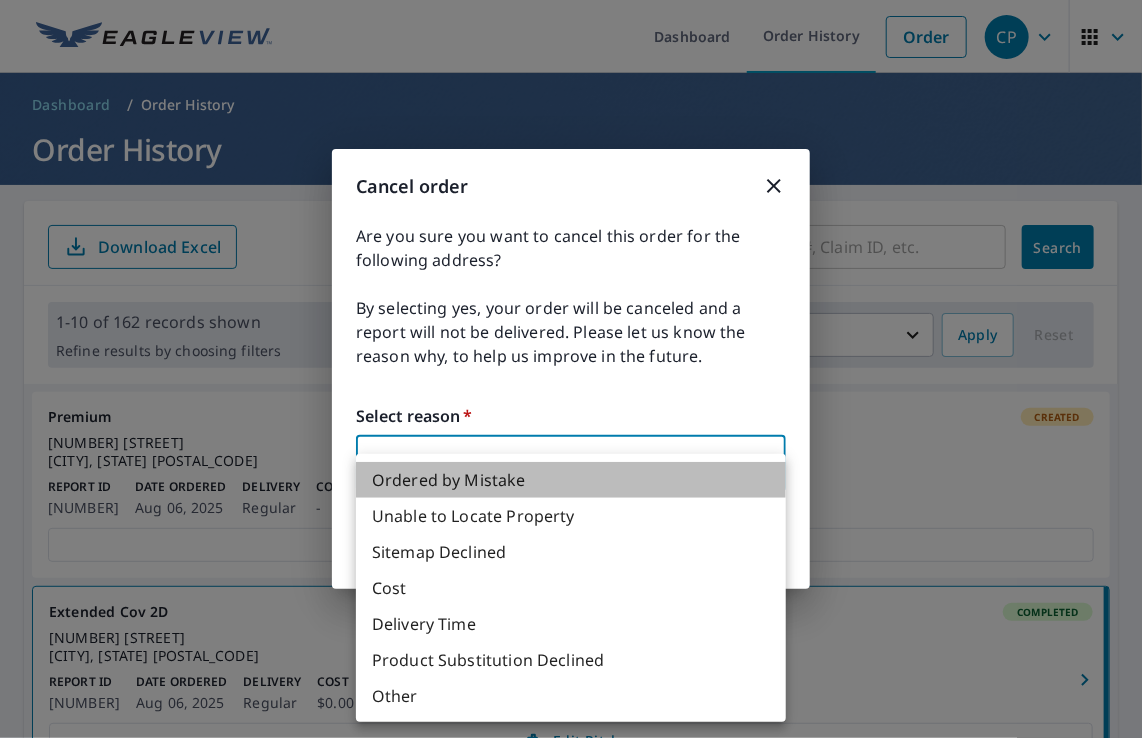click on "Ordered by Mistake" at bounding box center (571, 480) 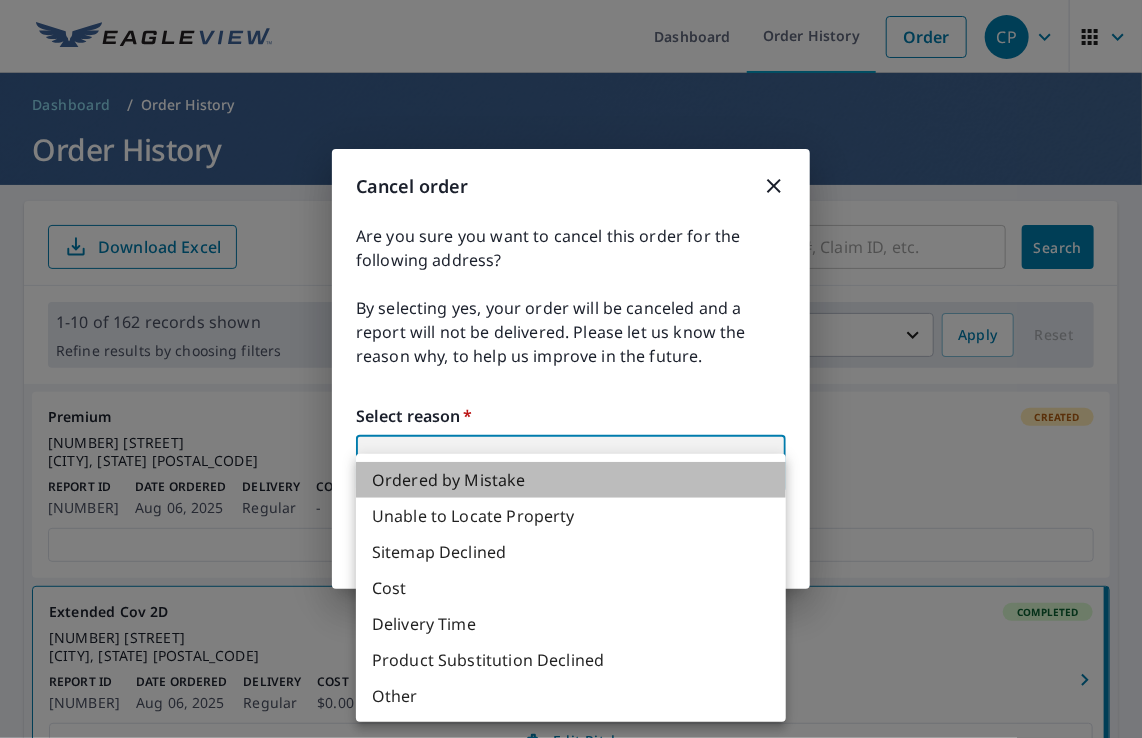 type on "30" 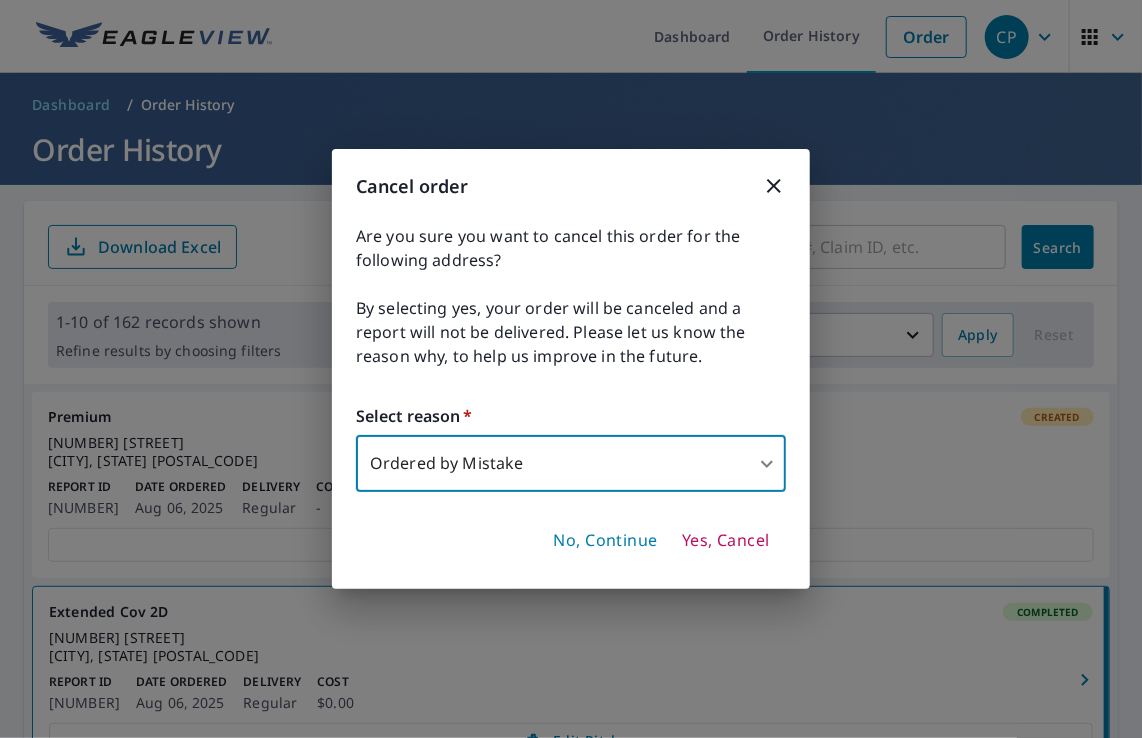 click on "Yes, Cancel" at bounding box center (726, 541) 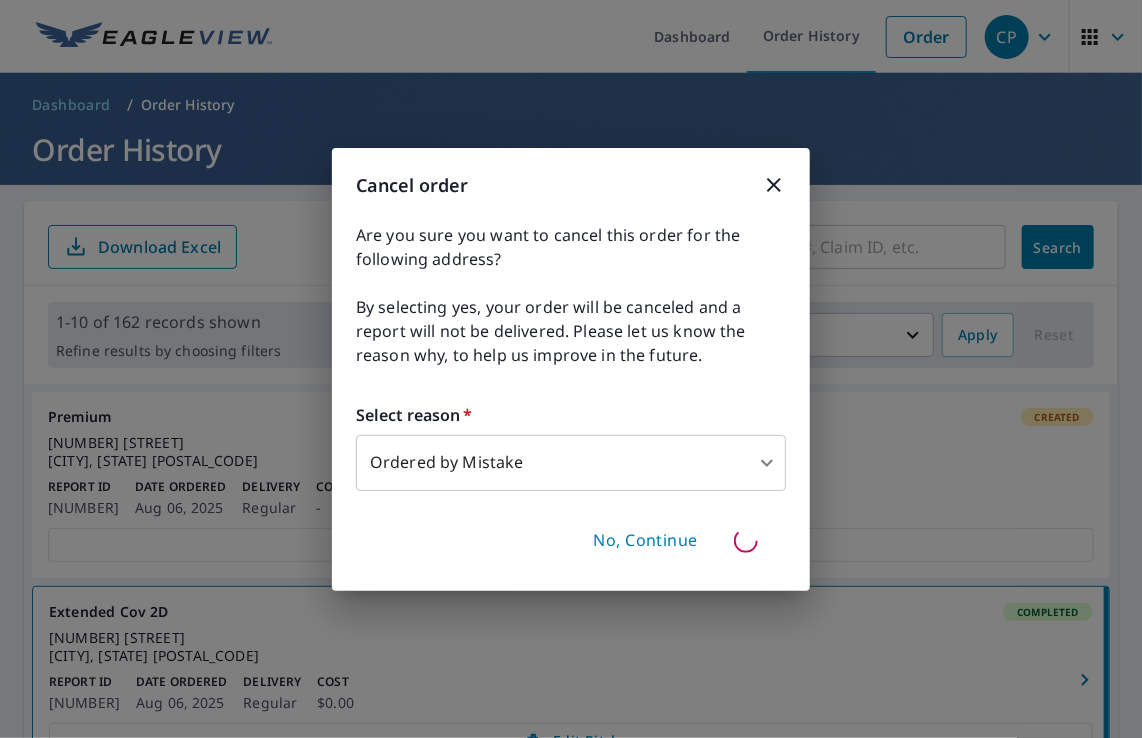 type 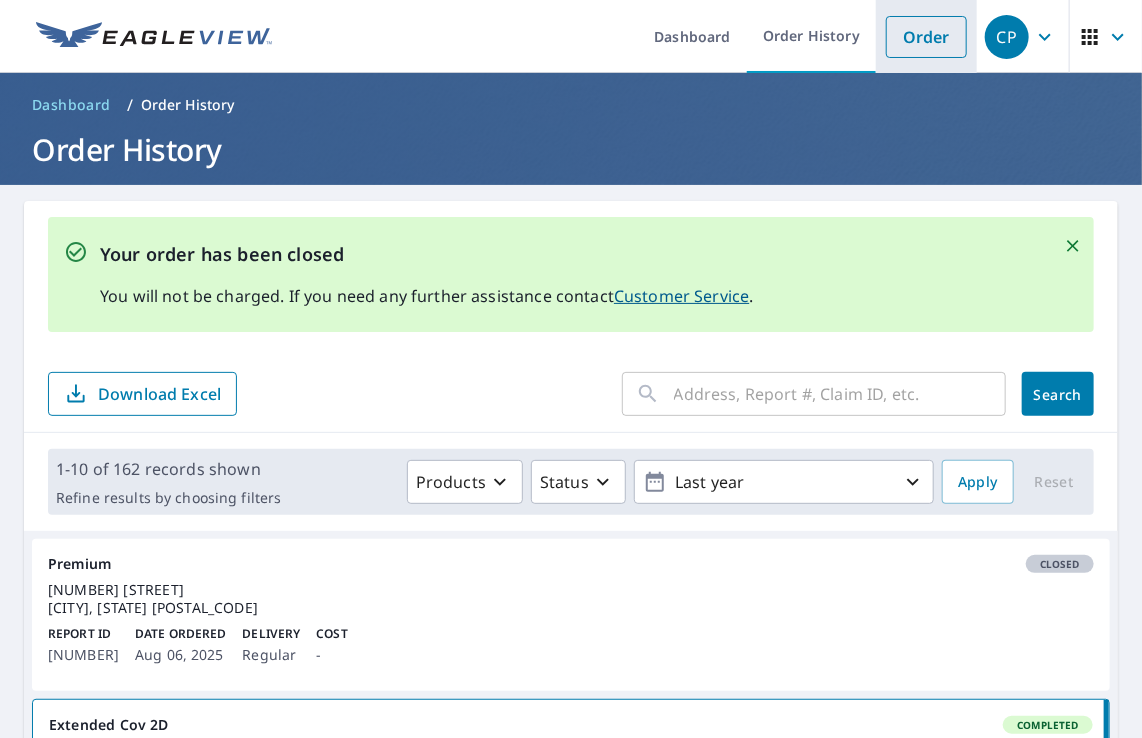 click on "Order" at bounding box center (926, 37) 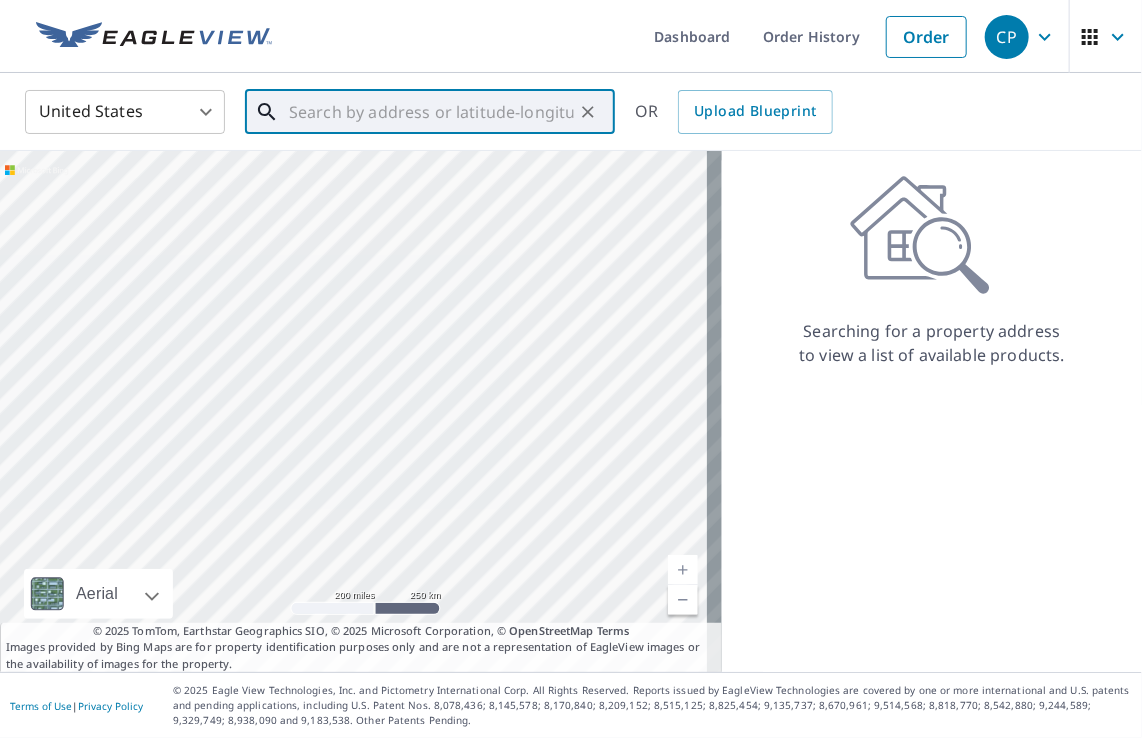 paste on "[NUMBER] [STREET] [CITY], [STATE] [POSTAL_CODE]" 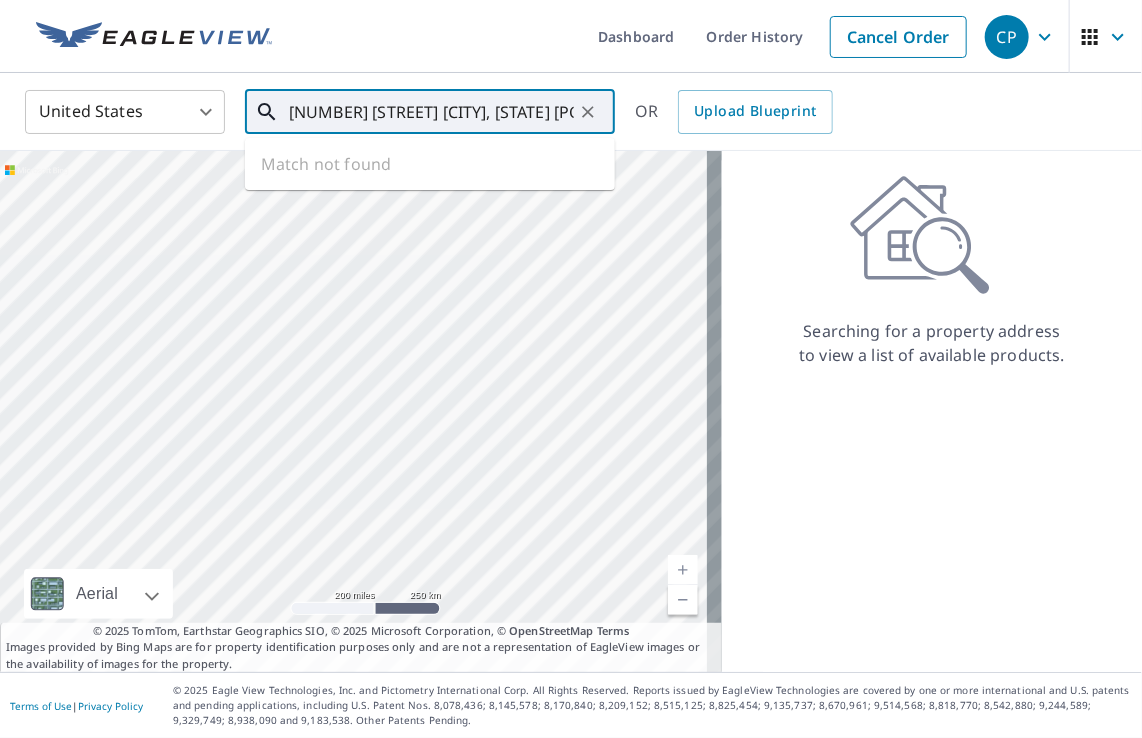 scroll, scrollTop: 0, scrollLeft: 130, axis: horizontal 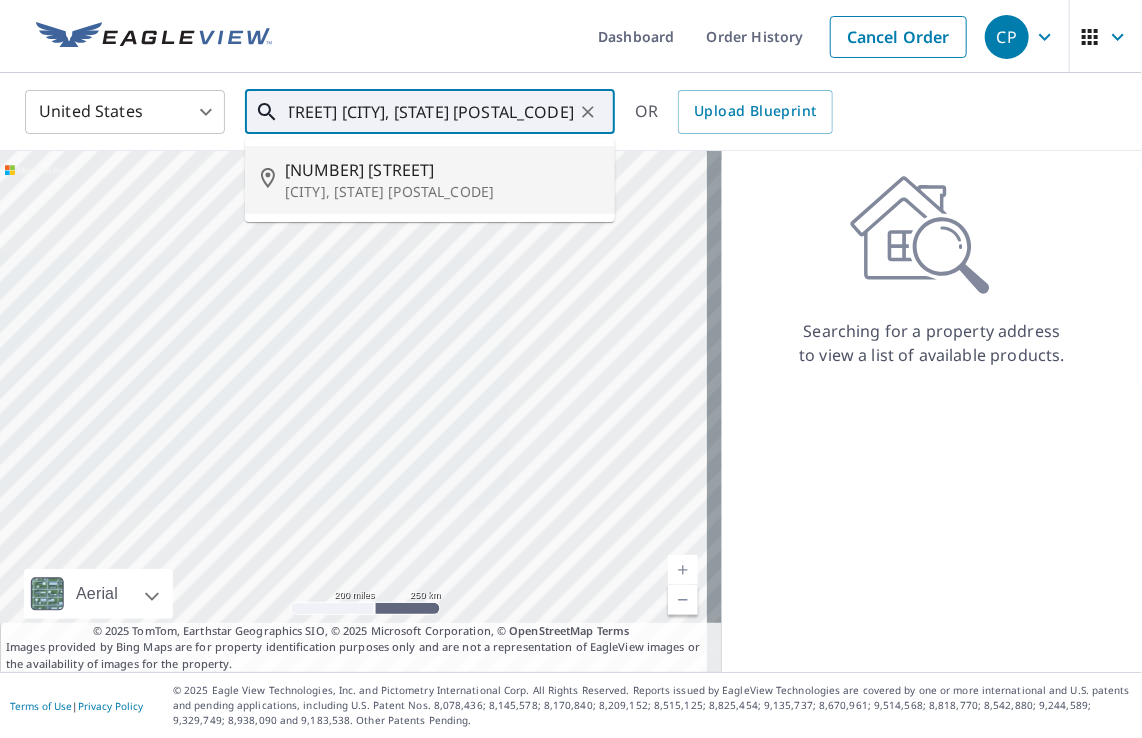 click on "[NUMBER] [STREET]" at bounding box center [442, 170] 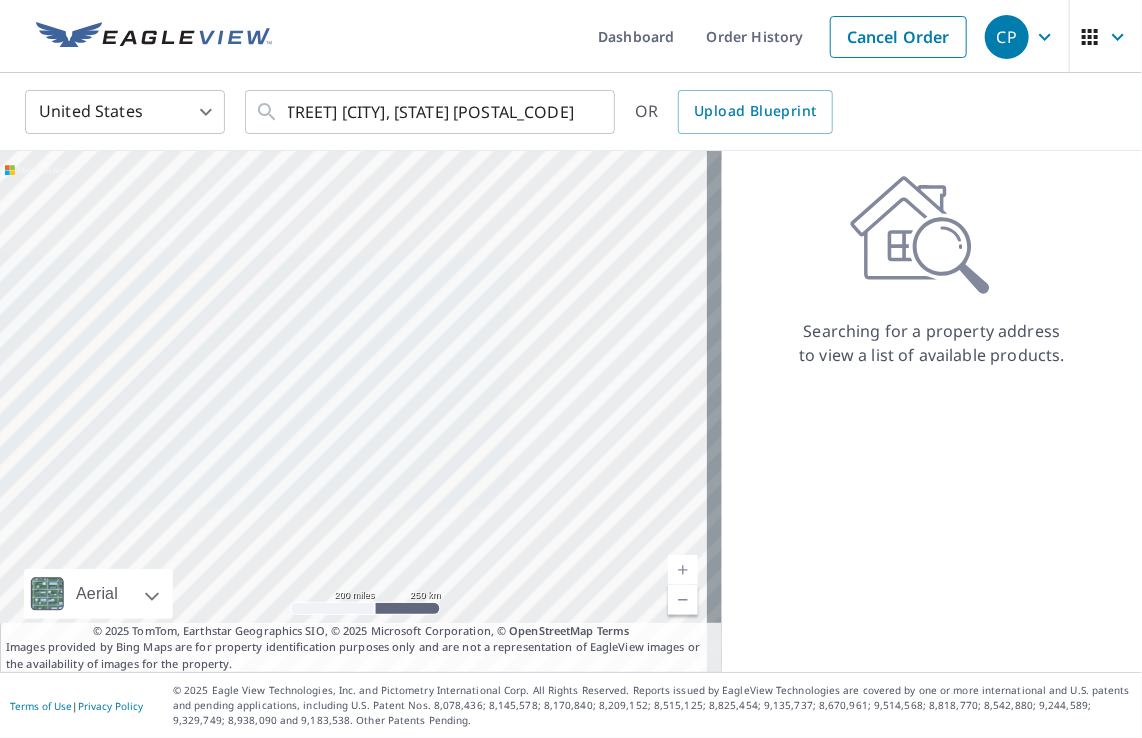 type on "[NUMBER] [STREET] [CITY], [STATE] [POSTAL_CODE]" 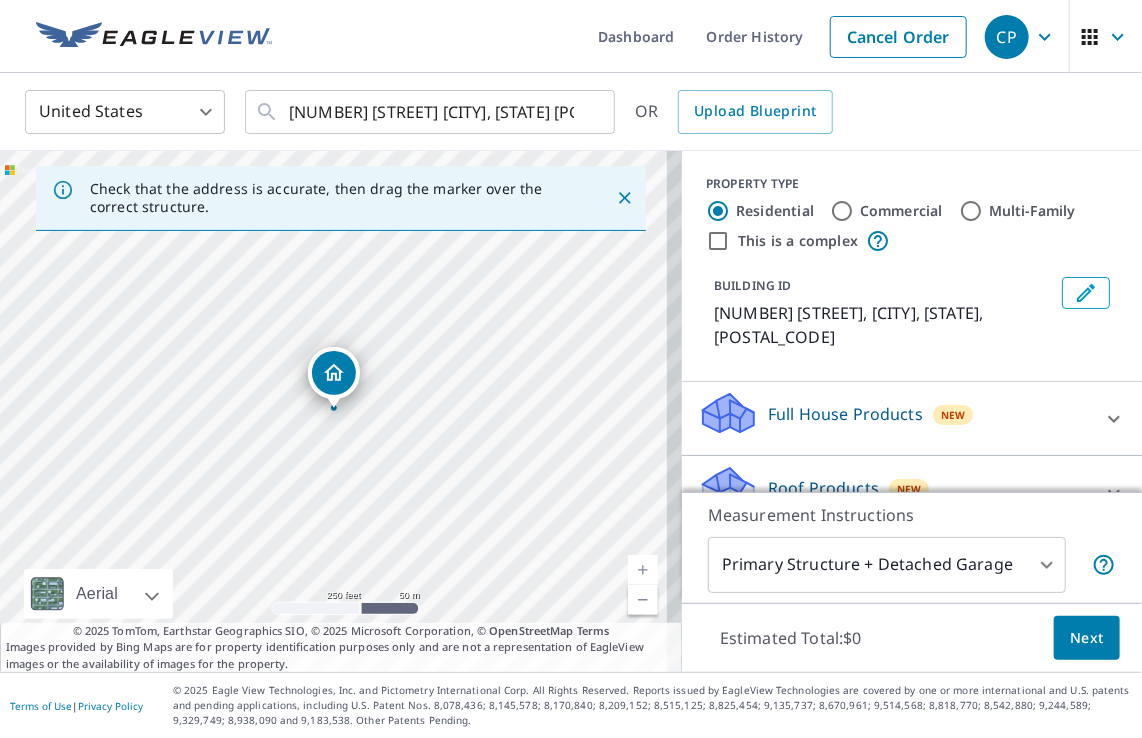 drag, startPoint x: 357, startPoint y: 366, endPoint x: 279, endPoint y: 355, distance: 78.77182 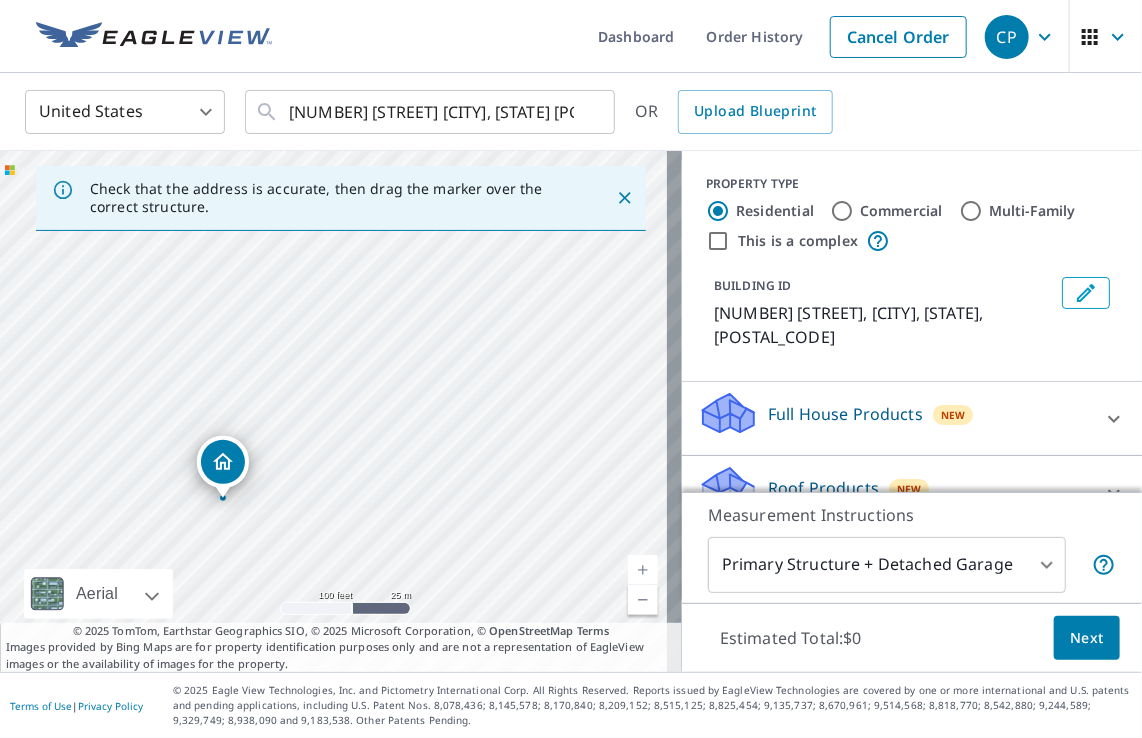 drag, startPoint x: 356, startPoint y: 454, endPoint x: 317, endPoint y: 558, distance: 111.07205 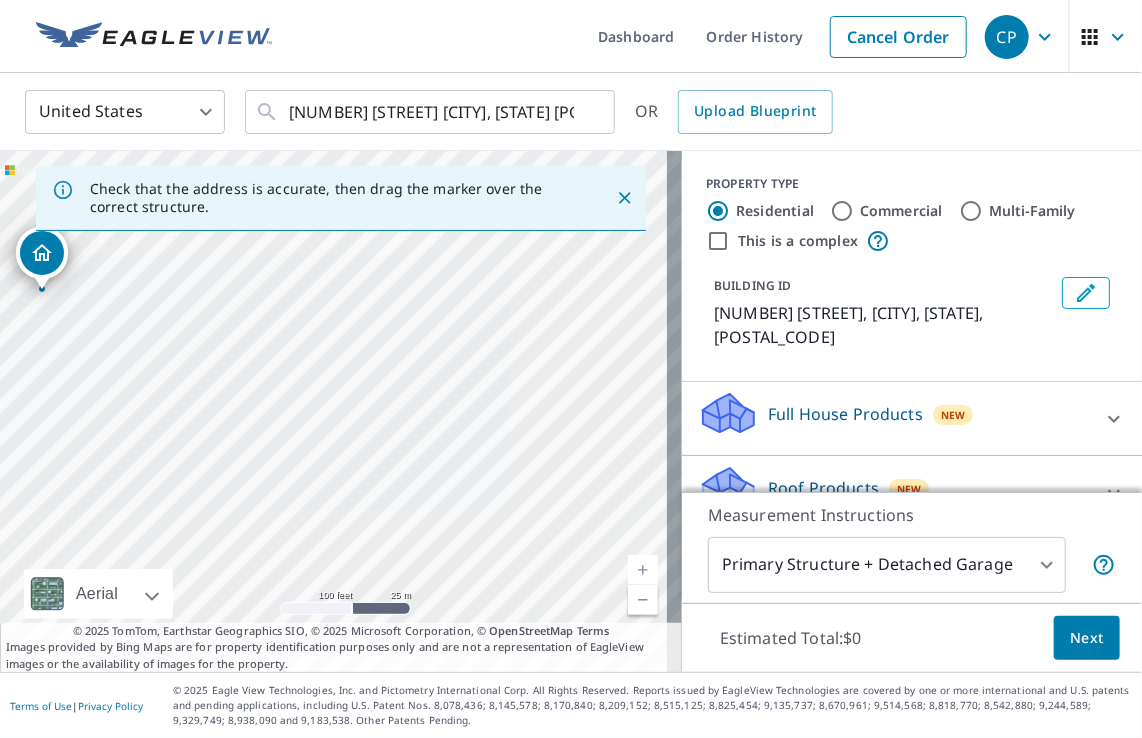 drag, startPoint x: 491, startPoint y: 453, endPoint x: 292, endPoint y: 185, distance: 333.80383 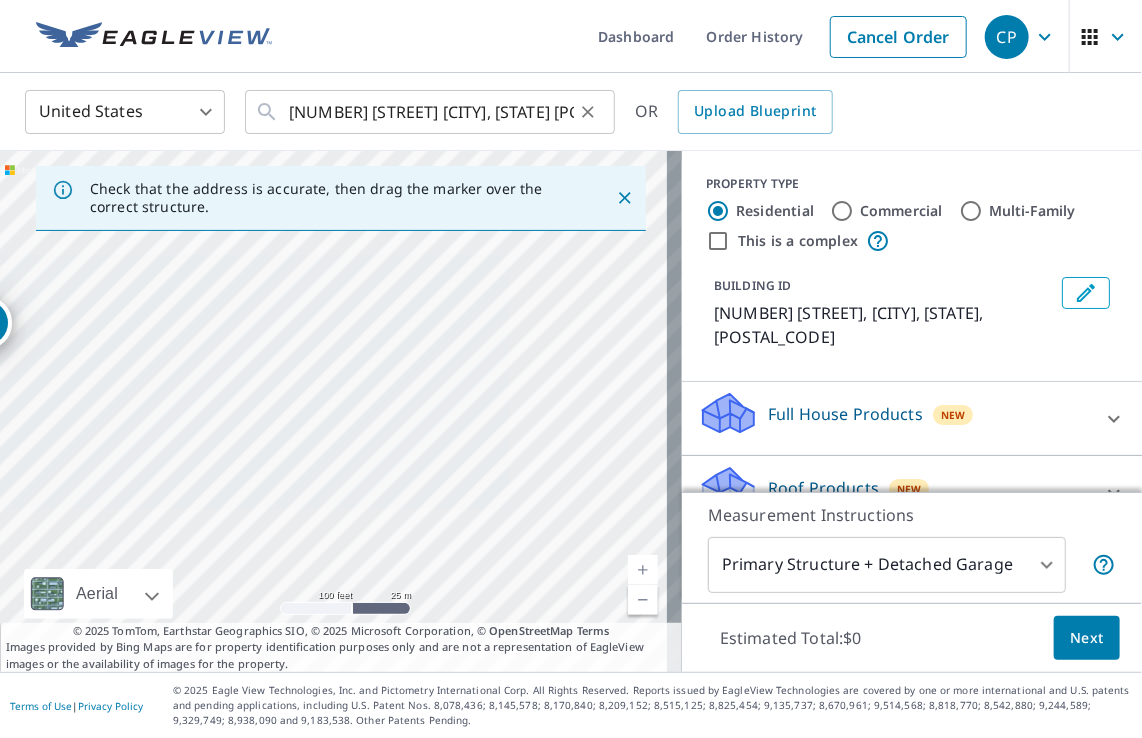 drag, startPoint x: 257, startPoint y: 314, endPoint x: 450, endPoint y: 118, distance: 275.07272 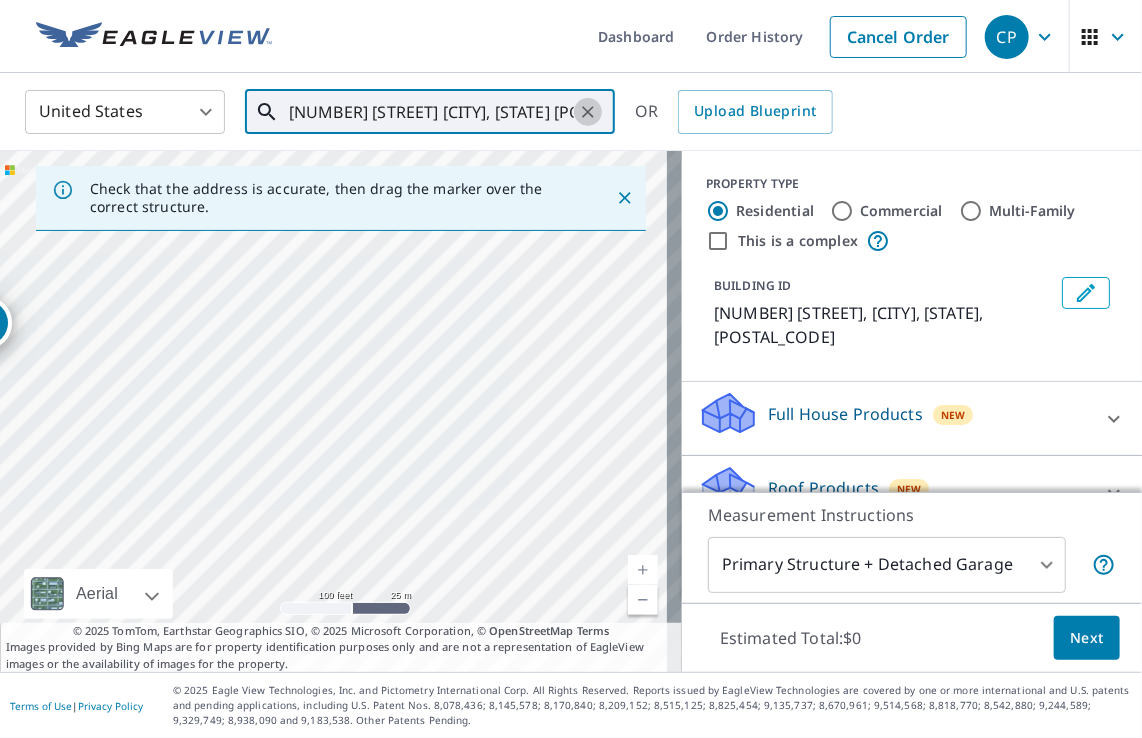 click 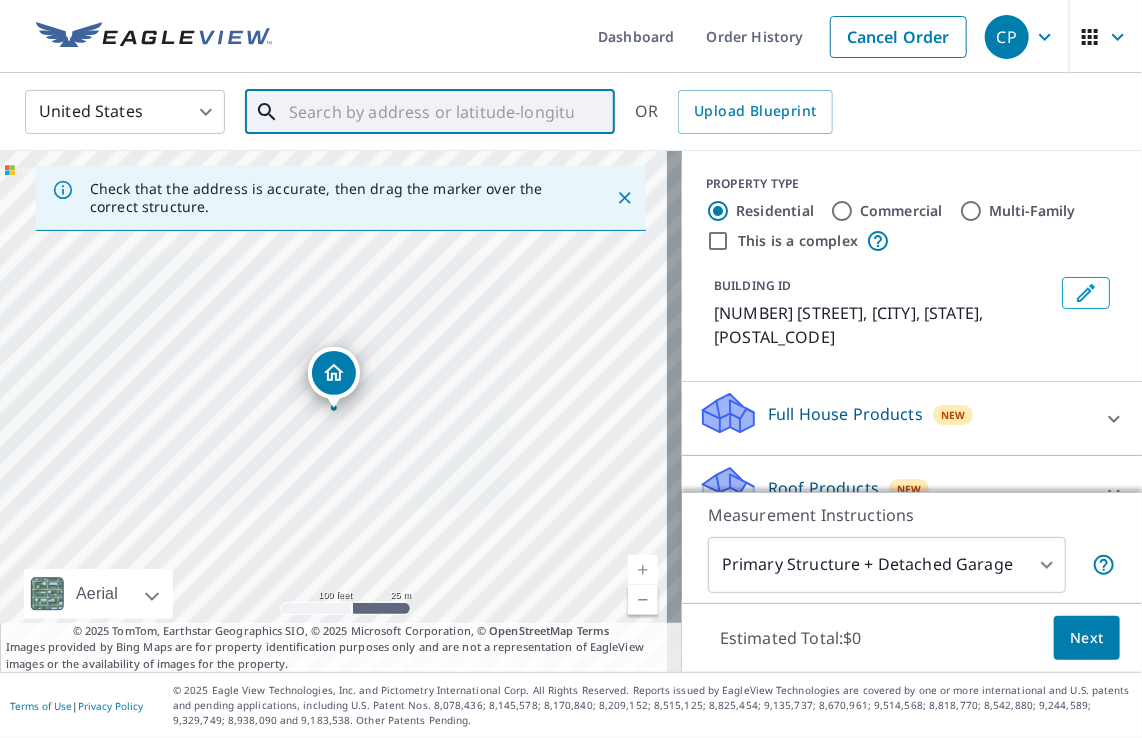paste on "[NUMBER] [STREET] [CITY], [STATE] [POSTAL_CODE]" 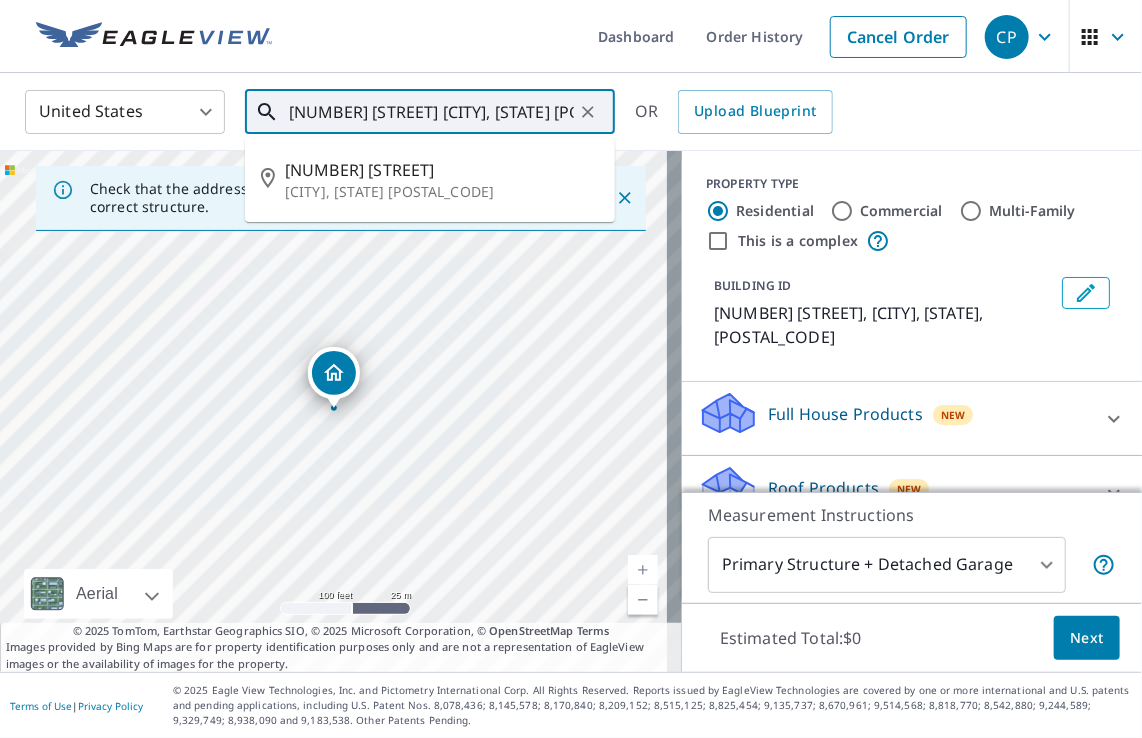 scroll, scrollTop: 0, scrollLeft: 130, axis: horizontal 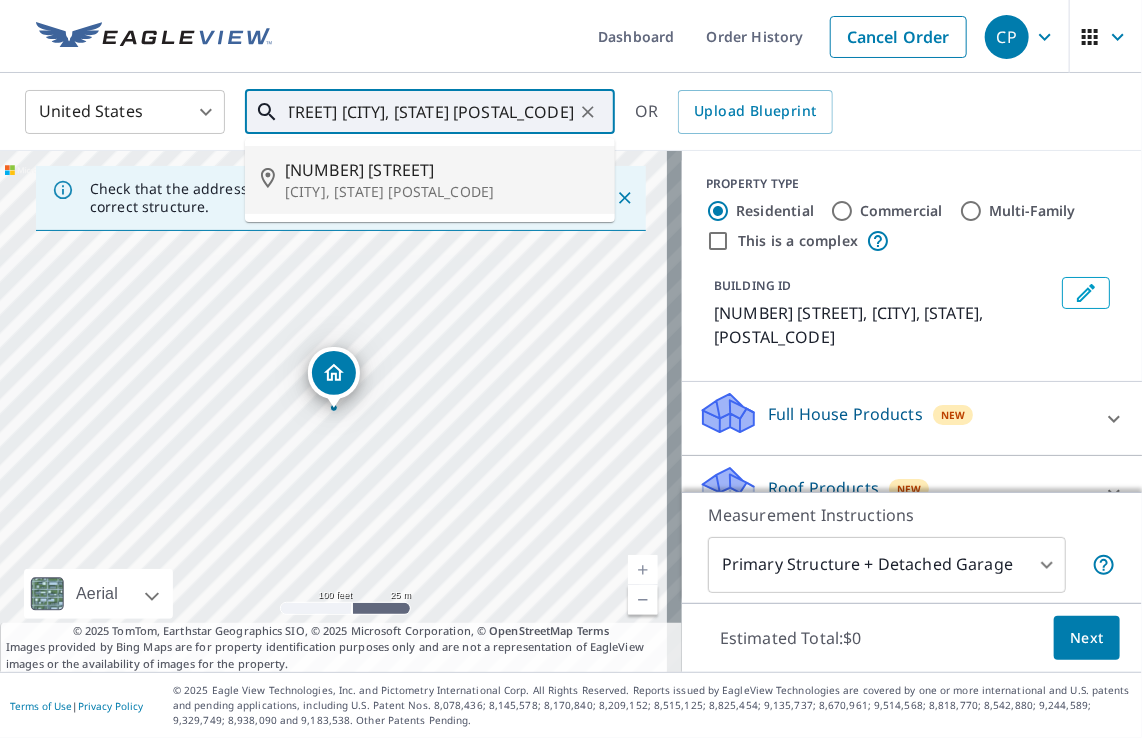 click on "[NUMBER] [STREET]" at bounding box center (442, 170) 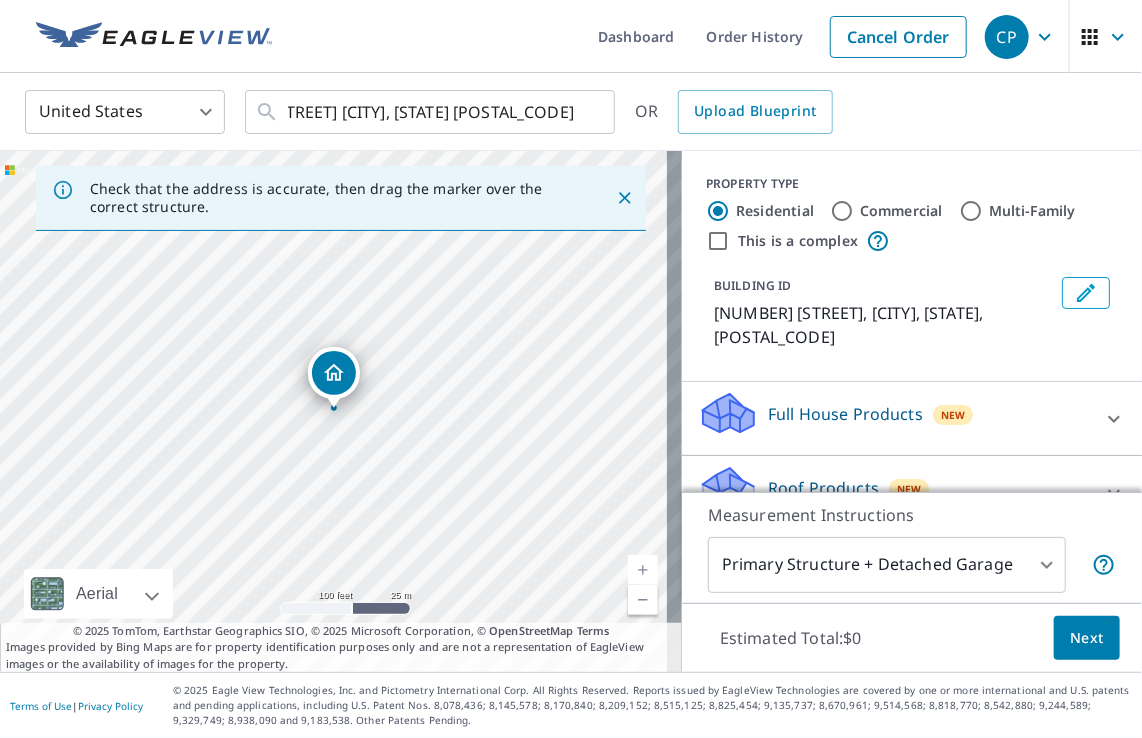 type on "[NUMBER] [STREET] [CITY], [STATE] [POSTAL_CODE]" 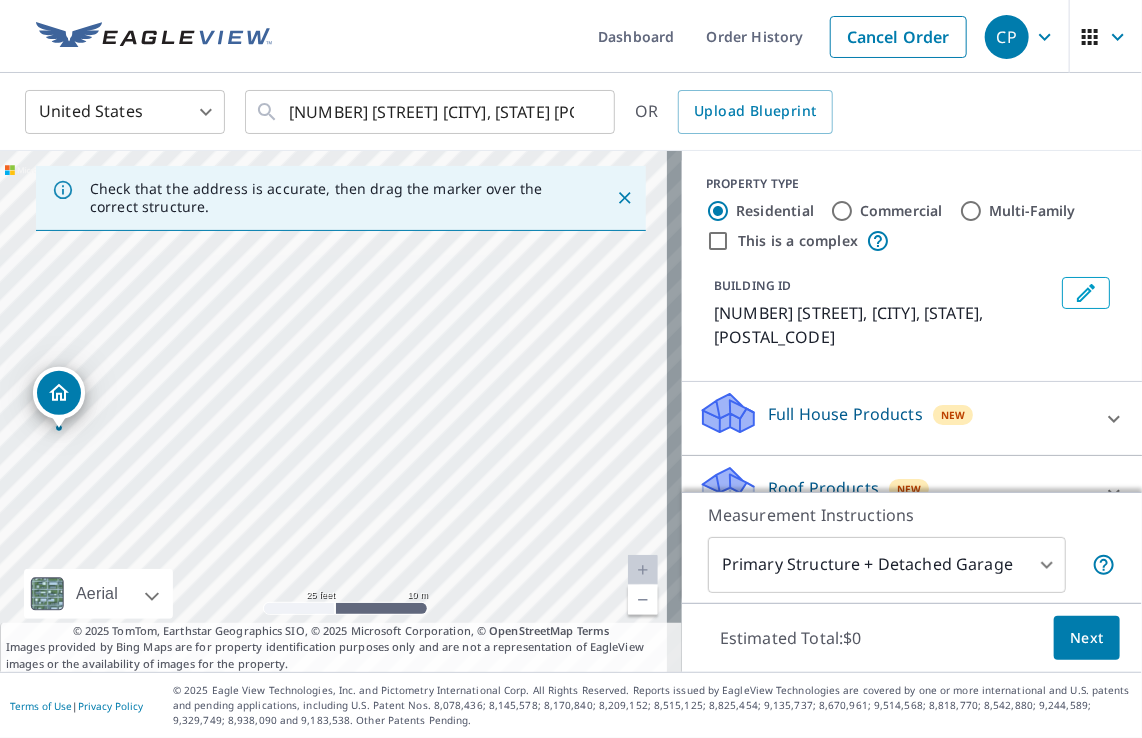 drag, startPoint x: 571, startPoint y: 378, endPoint x: 55, endPoint y: 393, distance: 516.21796 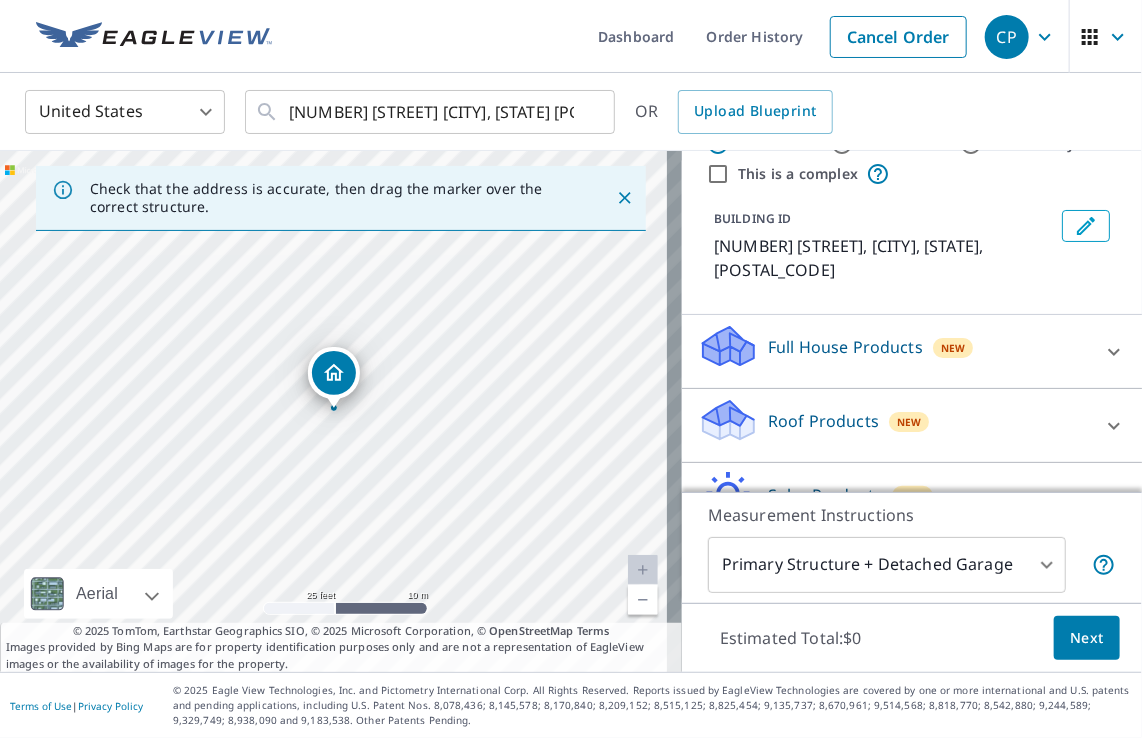 scroll, scrollTop: 100, scrollLeft: 0, axis: vertical 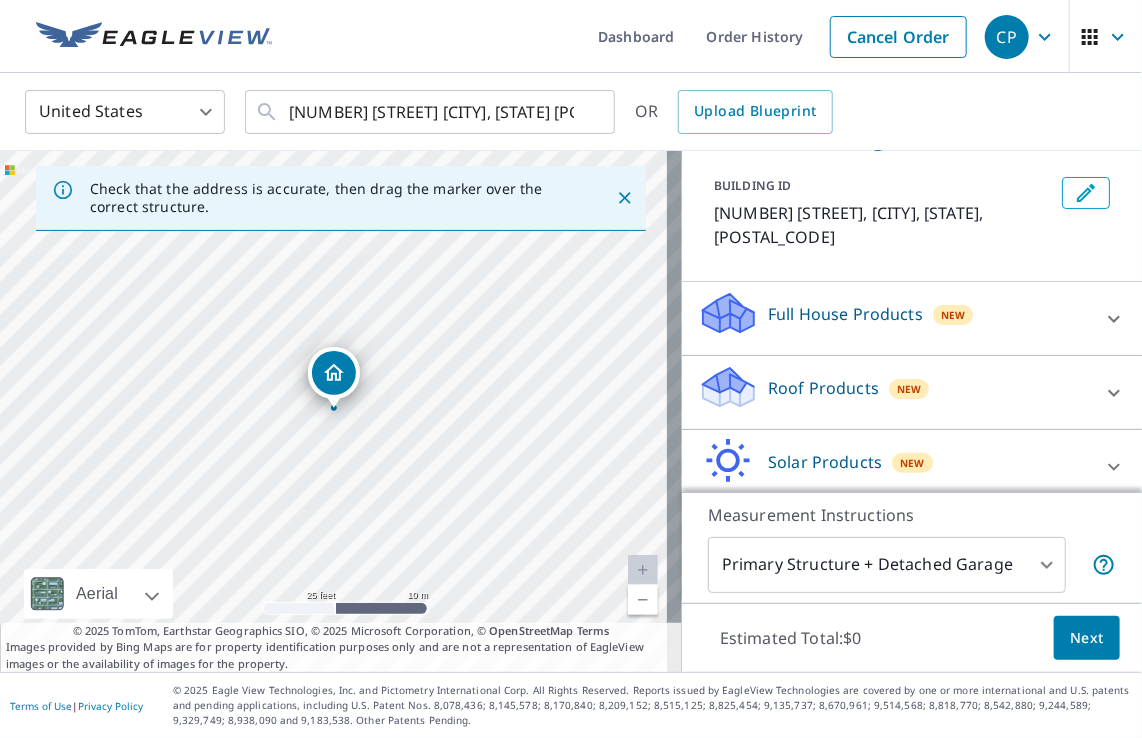 click 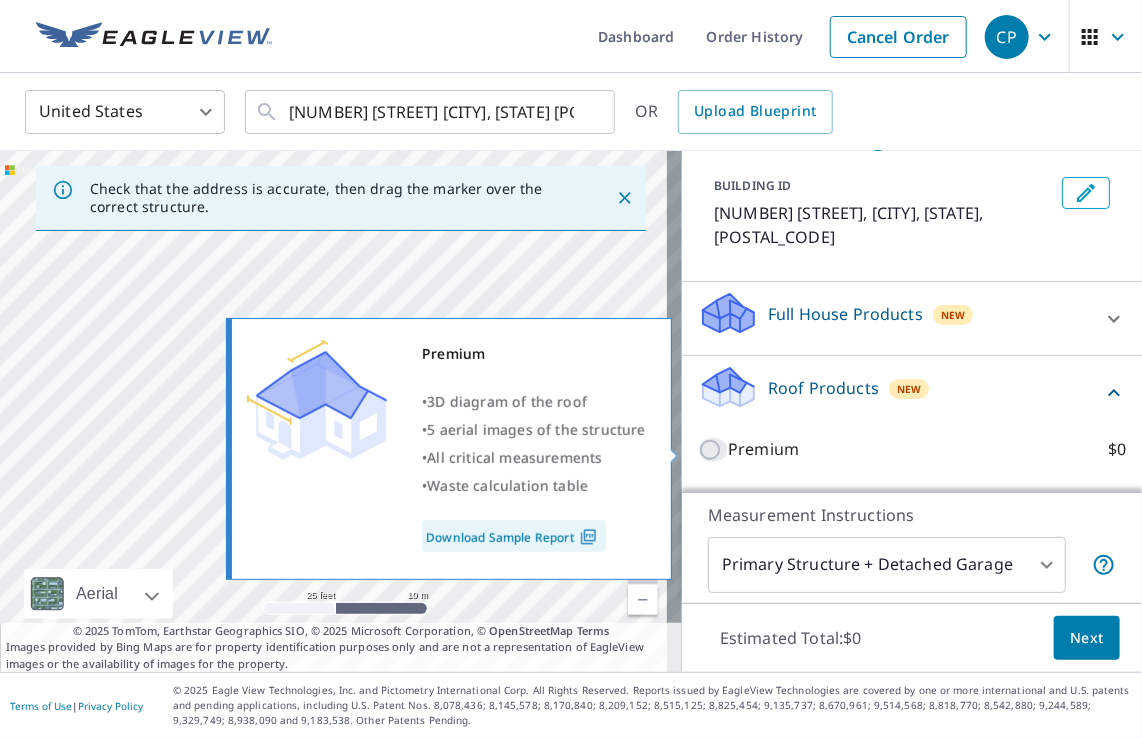 click on "Premium $0" at bounding box center [713, 450] 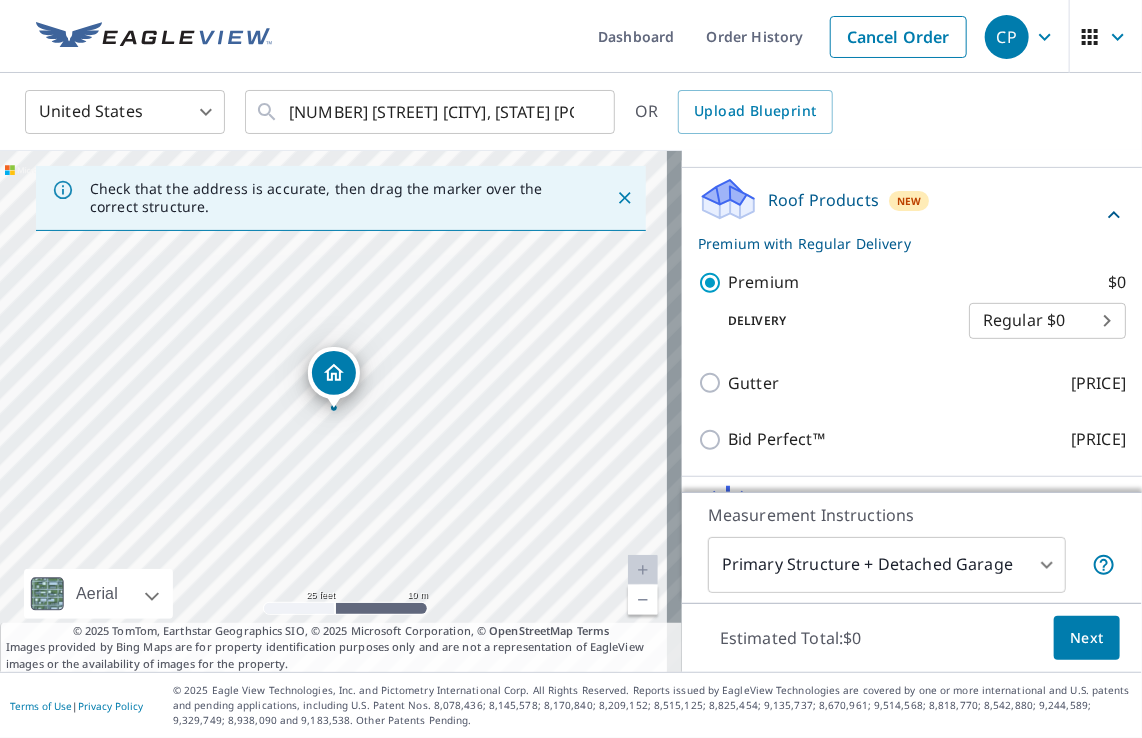 scroll, scrollTop: 300, scrollLeft: 0, axis: vertical 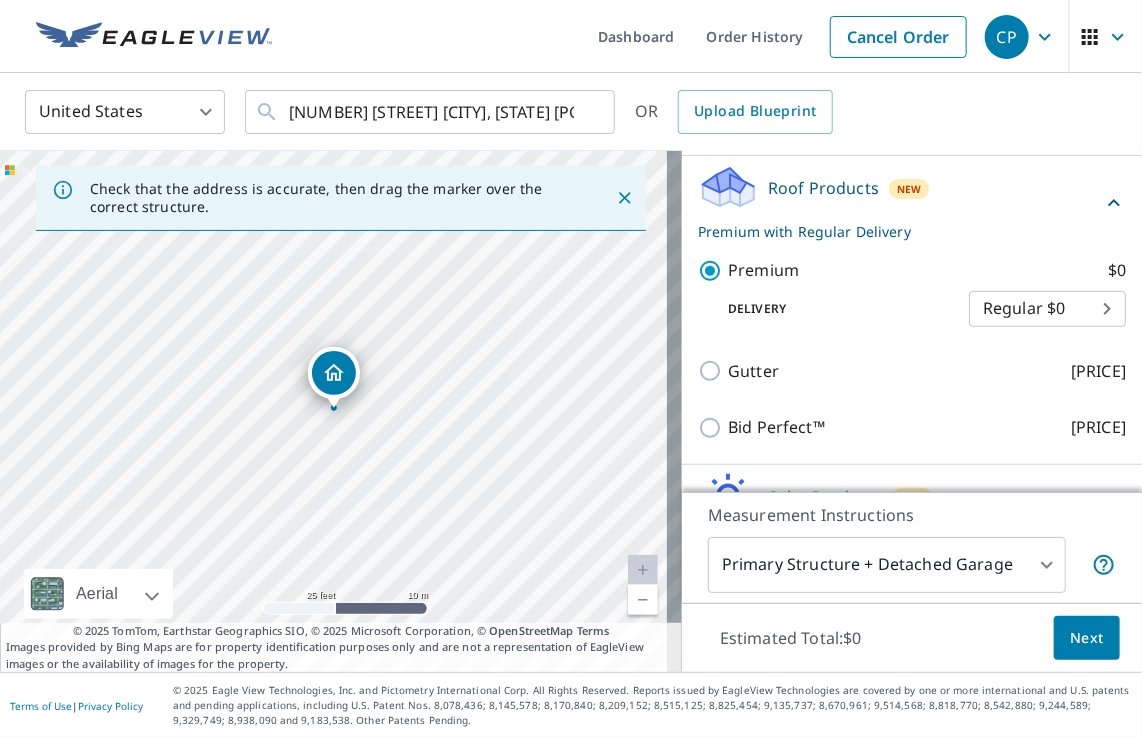 click on "Next" at bounding box center (1087, 638) 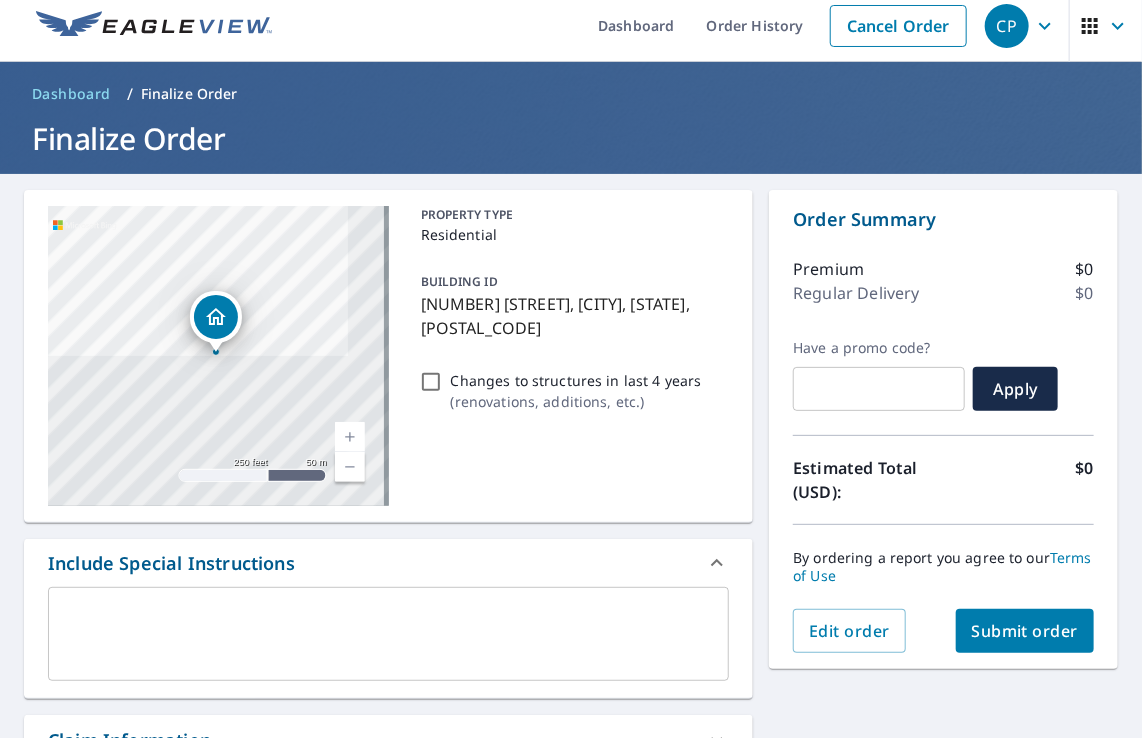 scroll, scrollTop: 0, scrollLeft: 0, axis: both 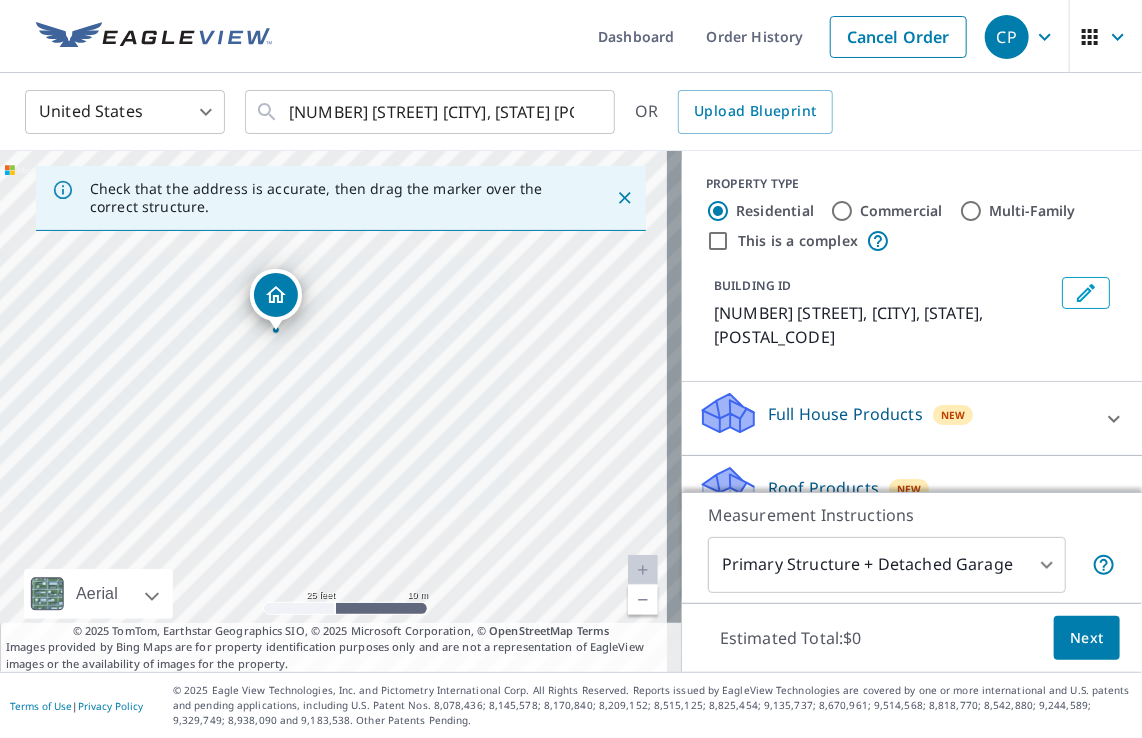 drag, startPoint x: 248, startPoint y: 302, endPoint x: 271, endPoint y: 293, distance: 24.698177 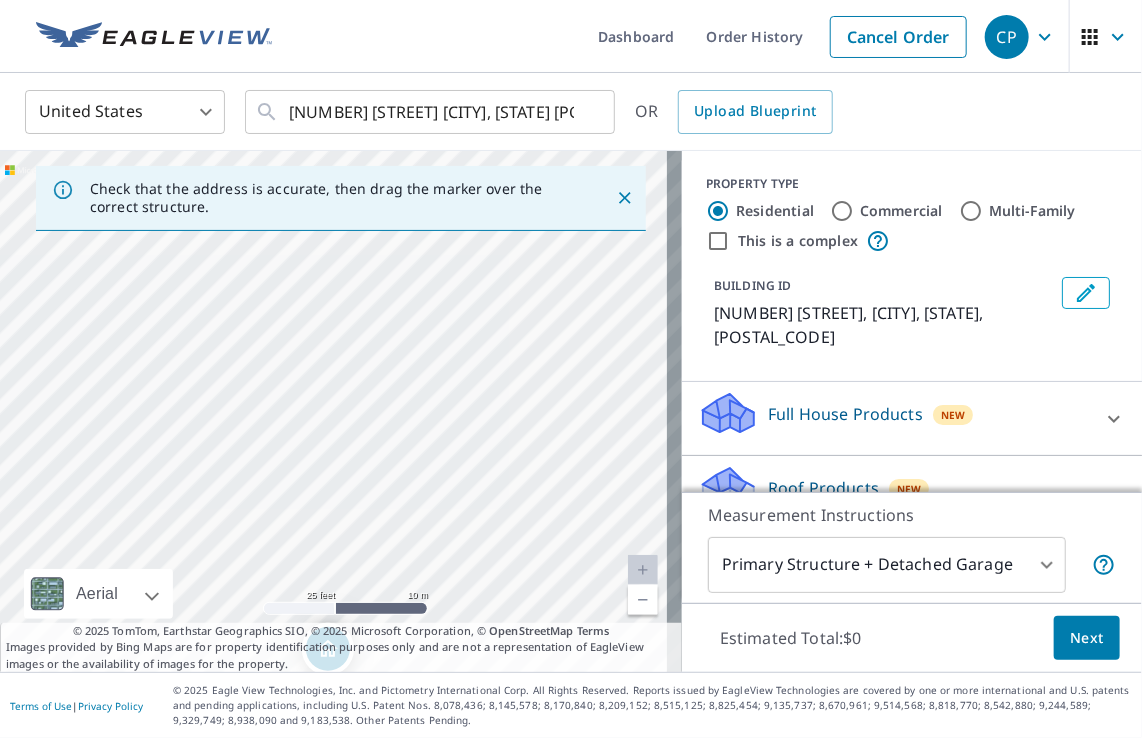 drag, startPoint x: 467, startPoint y: 370, endPoint x: 460, endPoint y: 558, distance: 188.13028 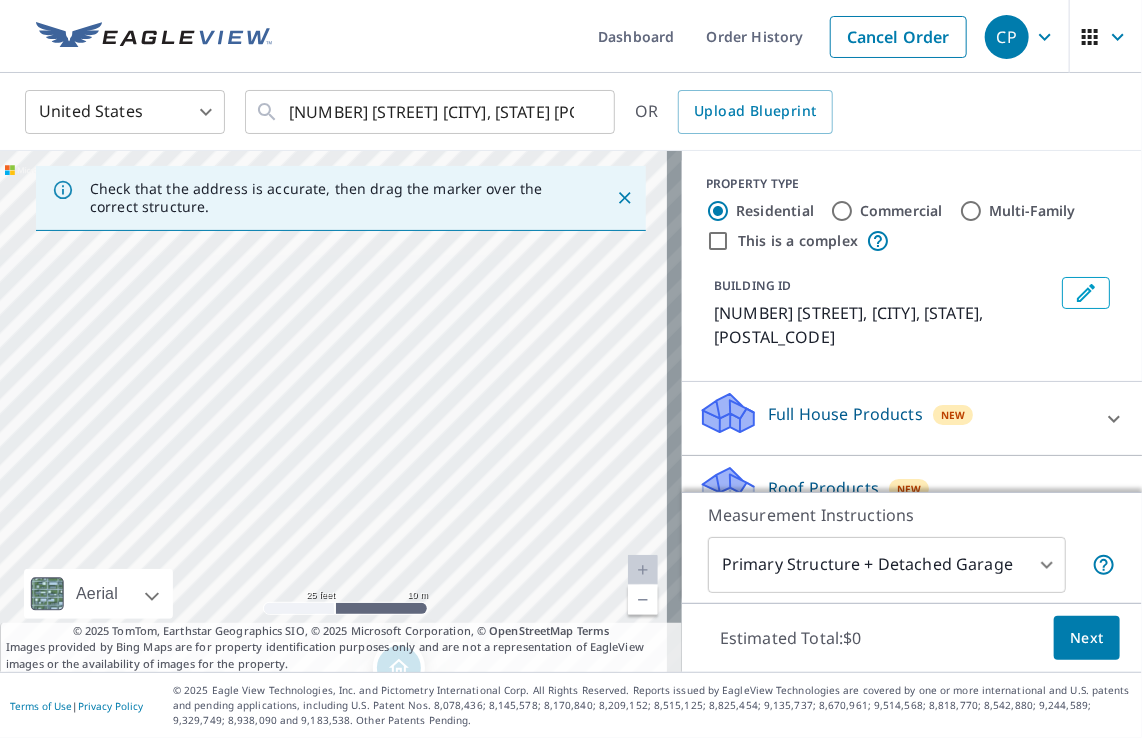drag, startPoint x: 344, startPoint y: 417, endPoint x: 417, endPoint y: 436, distance: 75.43209 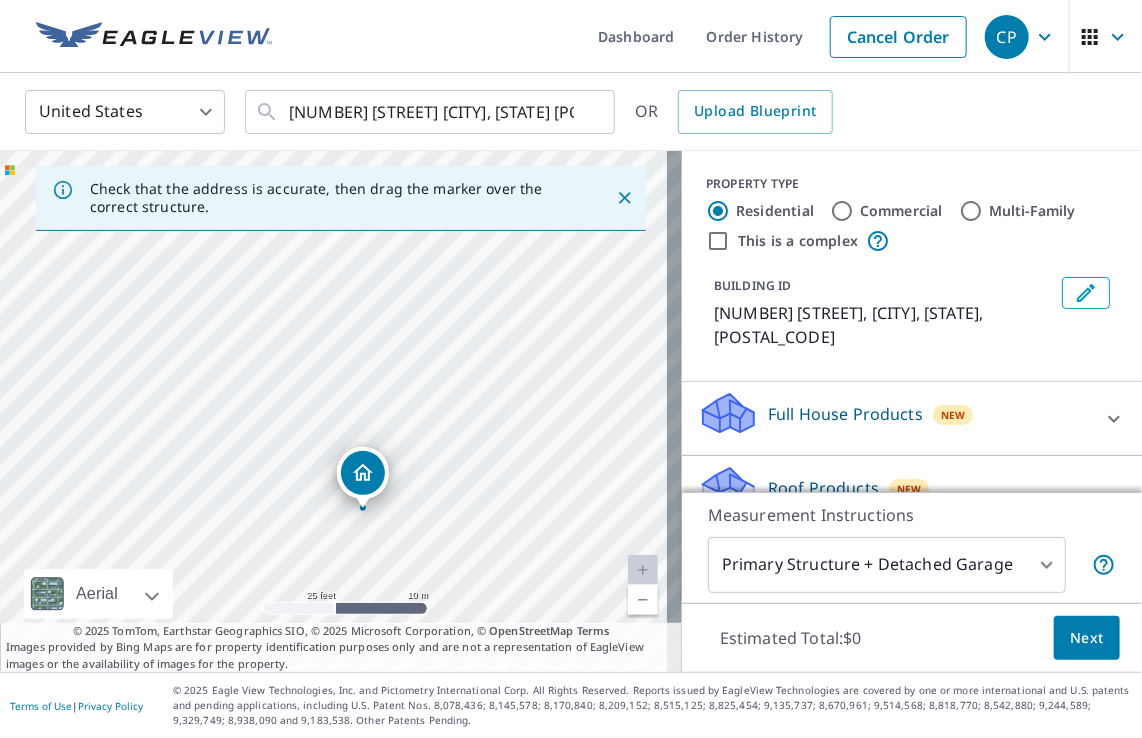 drag, startPoint x: 437, startPoint y: 530, endPoint x: 400, endPoint y: 337, distance: 196.51463 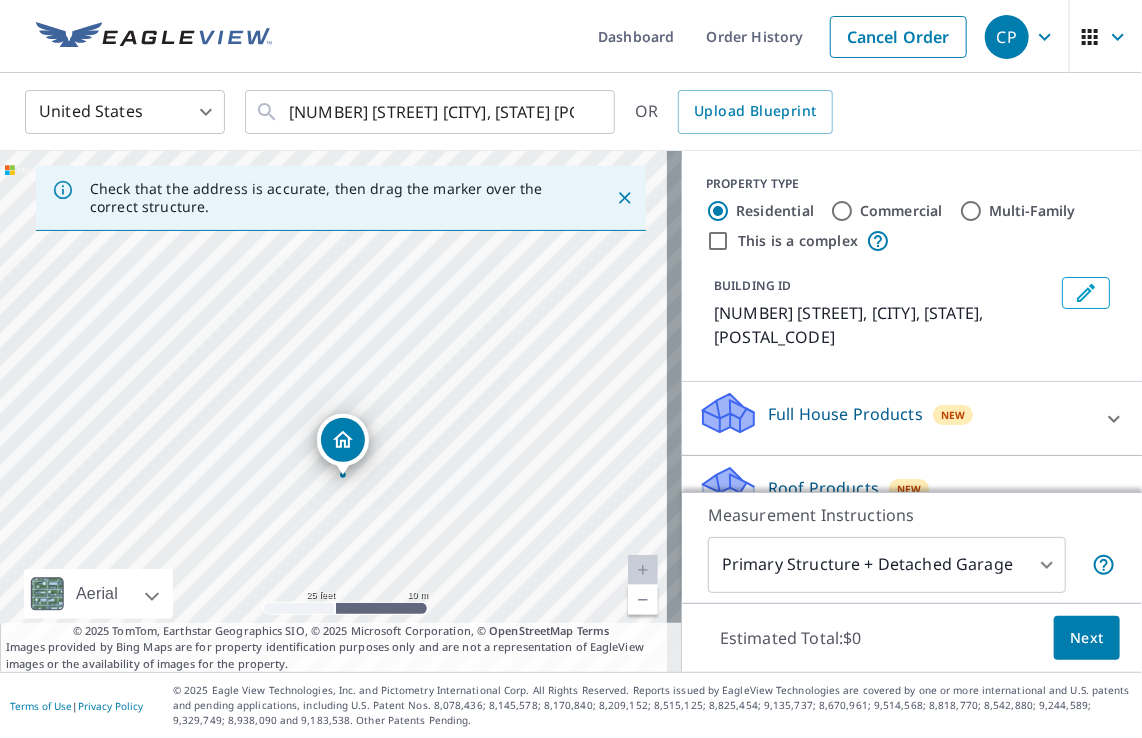 drag, startPoint x: 347, startPoint y: 467, endPoint x: 327, endPoint y: 434, distance: 38.587563 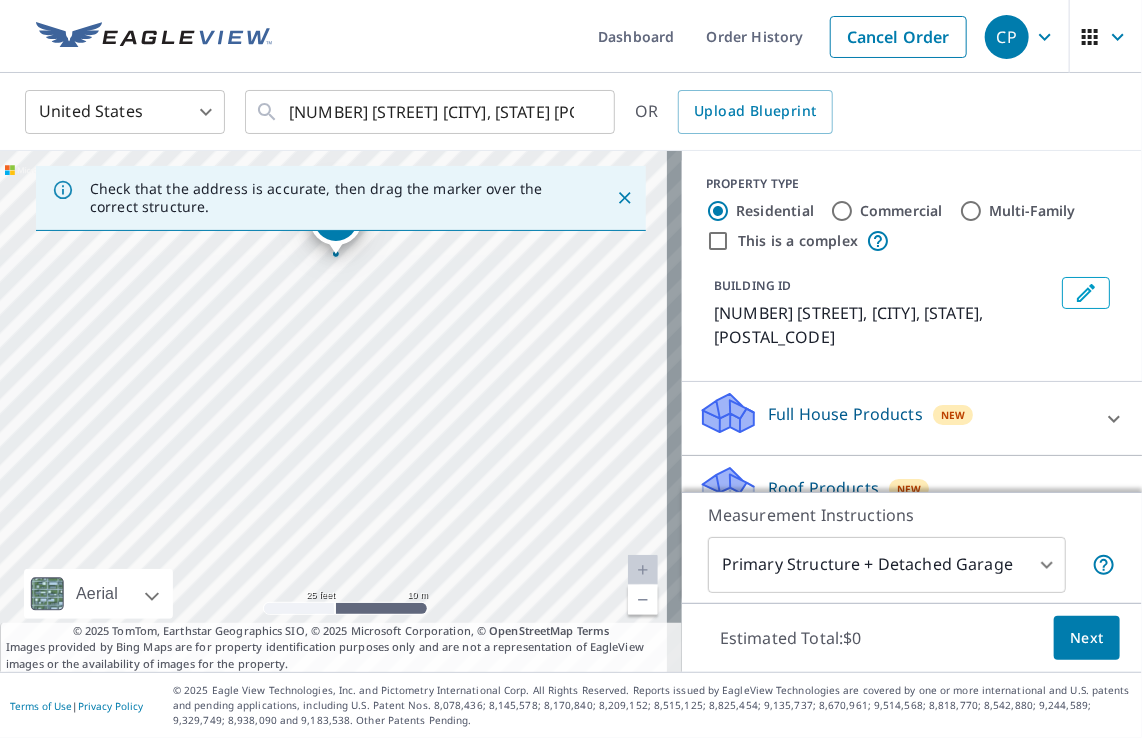 drag, startPoint x: 369, startPoint y: 526, endPoint x: 371, endPoint y: 372, distance: 154.01299 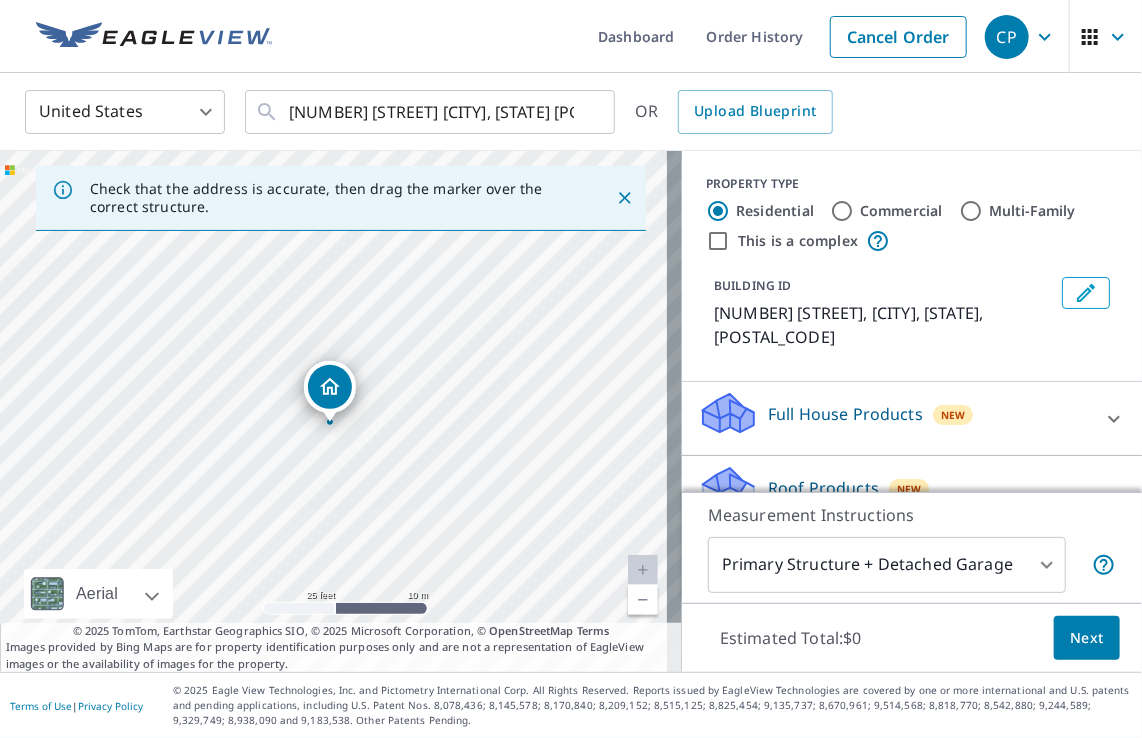 drag, startPoint x: 421, startPoint y: 427, endPoint x: 417, endPoint y: 541, distance: 114.07015 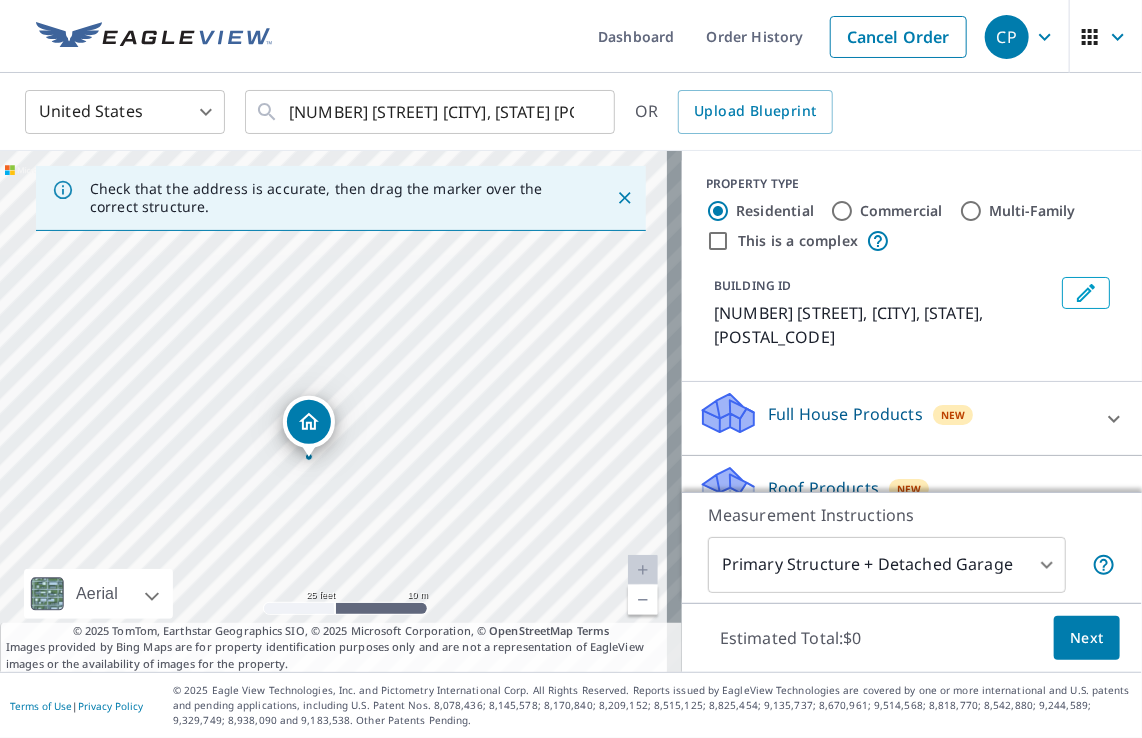 drag, startPoint x: 329, startPoint y: 386, endPoint x: 308, endPoint y: 421, distance: 40.81666 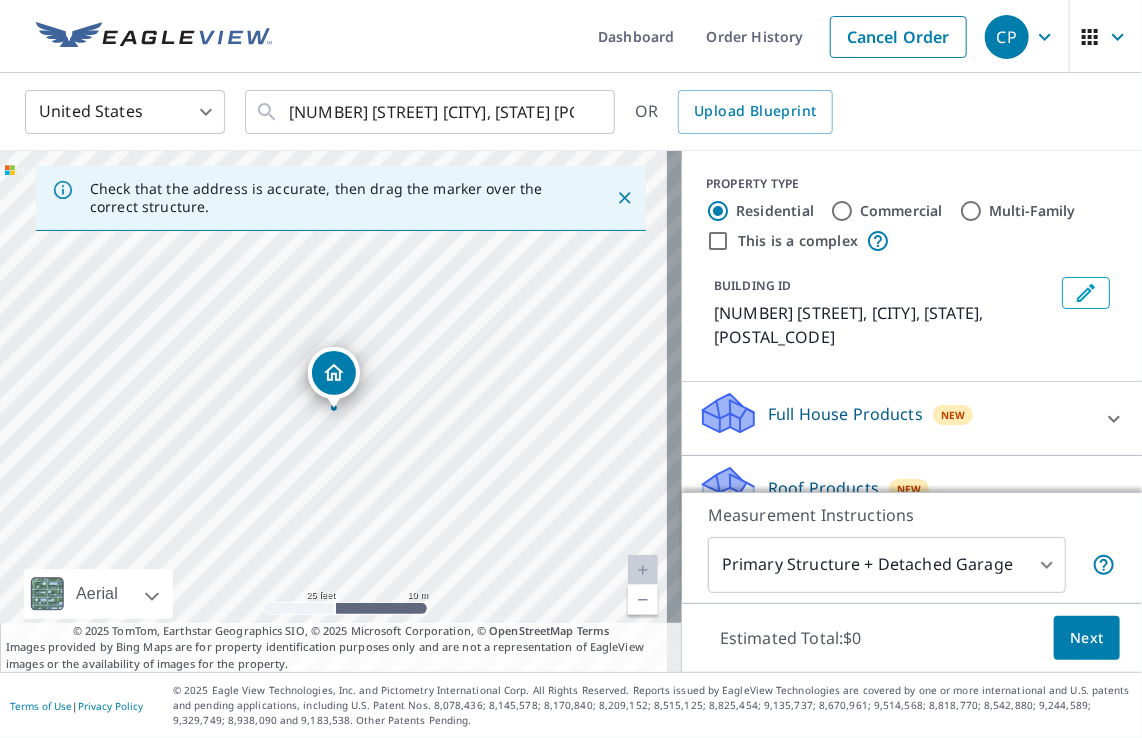 scroll, scrollTop: 100, scrollLeft: 0, axis: vertical 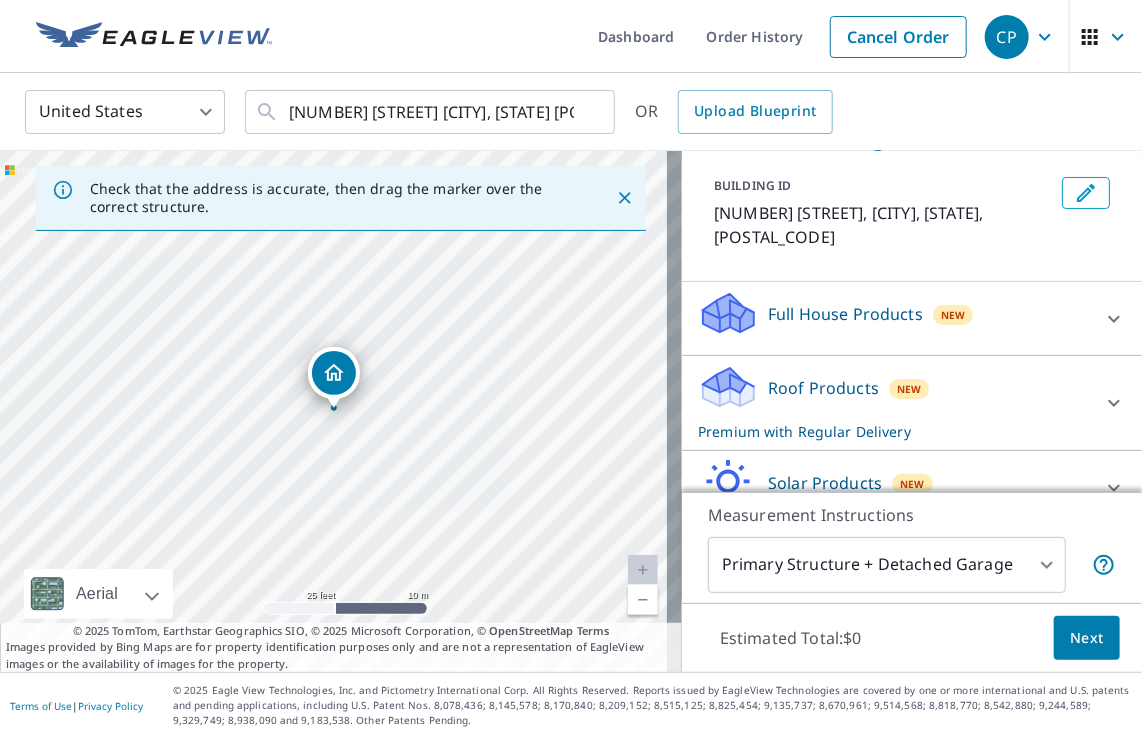 click 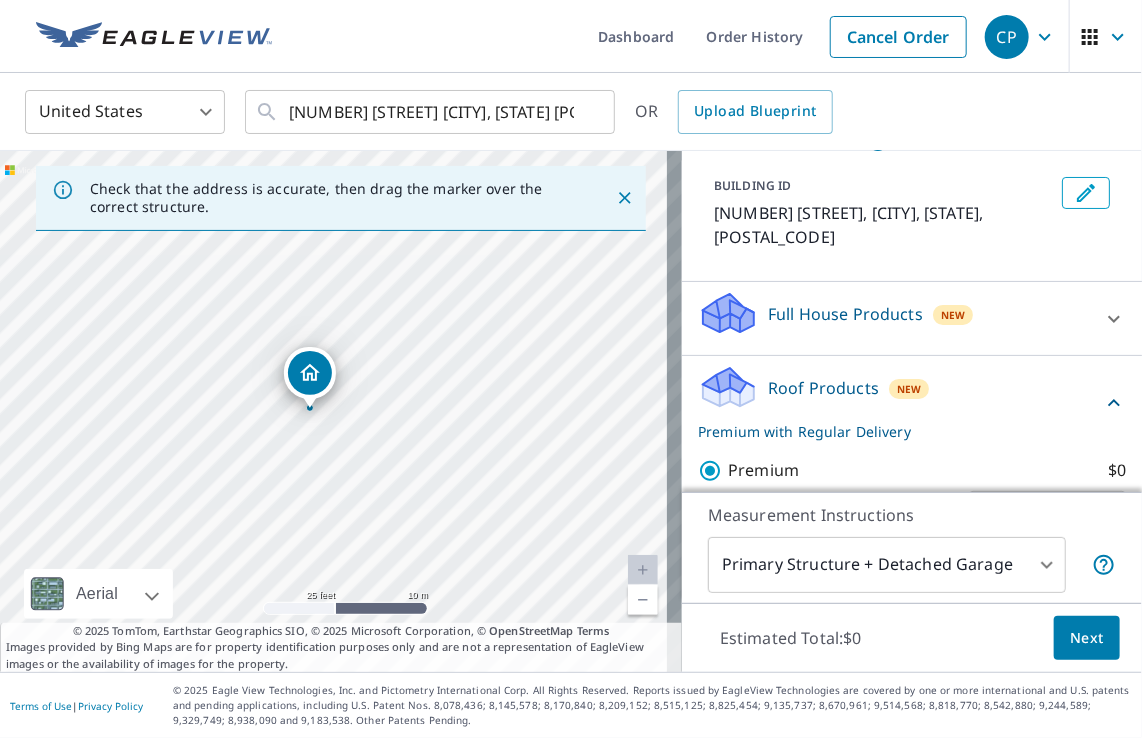 drag, startPoint x: 342, startPoint y: 370, endPoint x: 318, endPoint y: 370, distance: 24 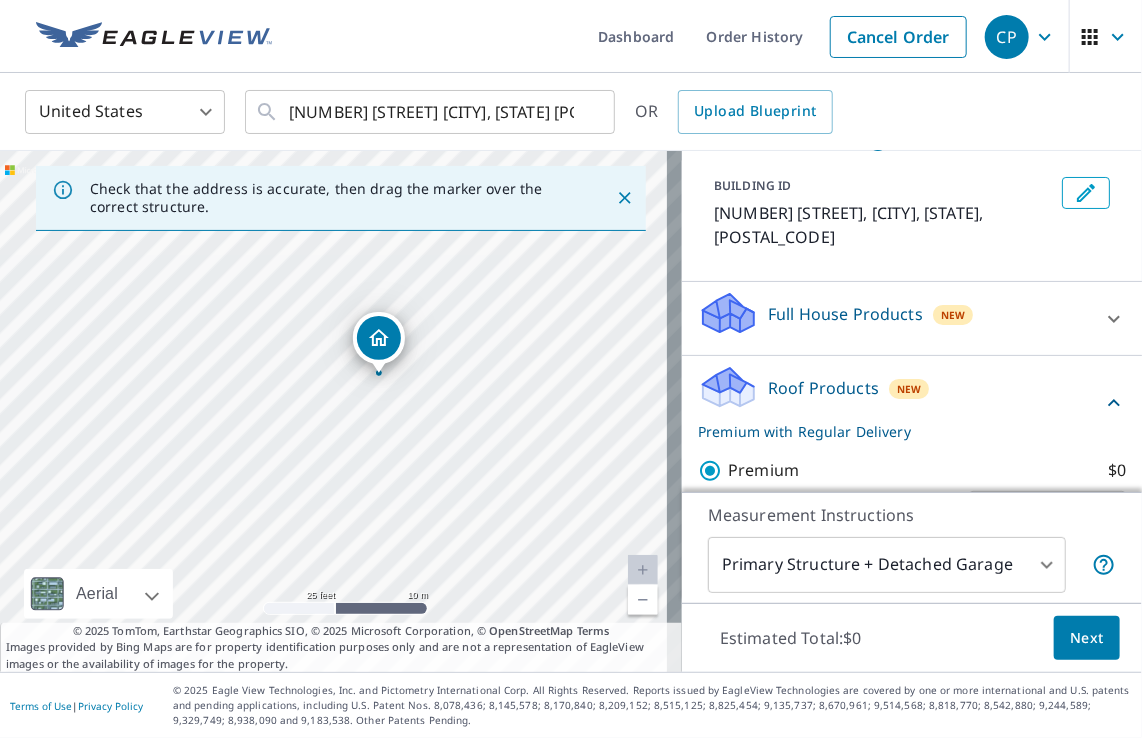 drag, startPoint x: 336, startPoint y: 373, endPoint x: 381, endPoint y: 338, distance: 57.00877 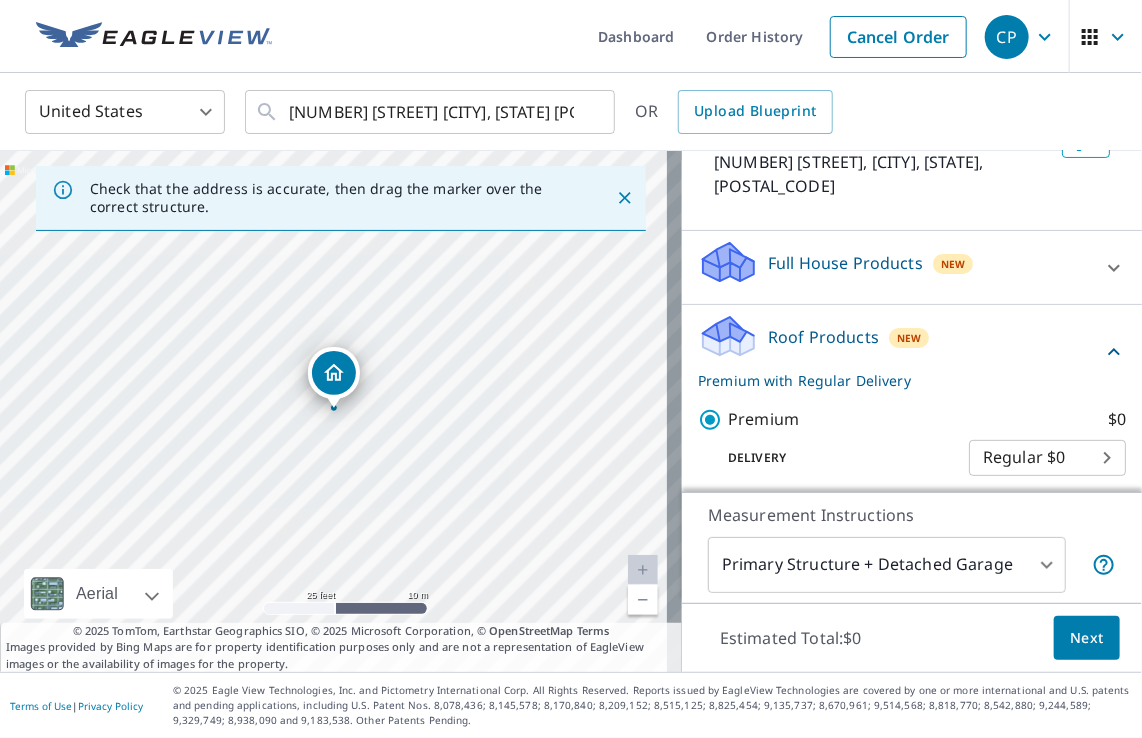 scroll, scrollTop: 200, scrollLeft: 0, axis: vertical 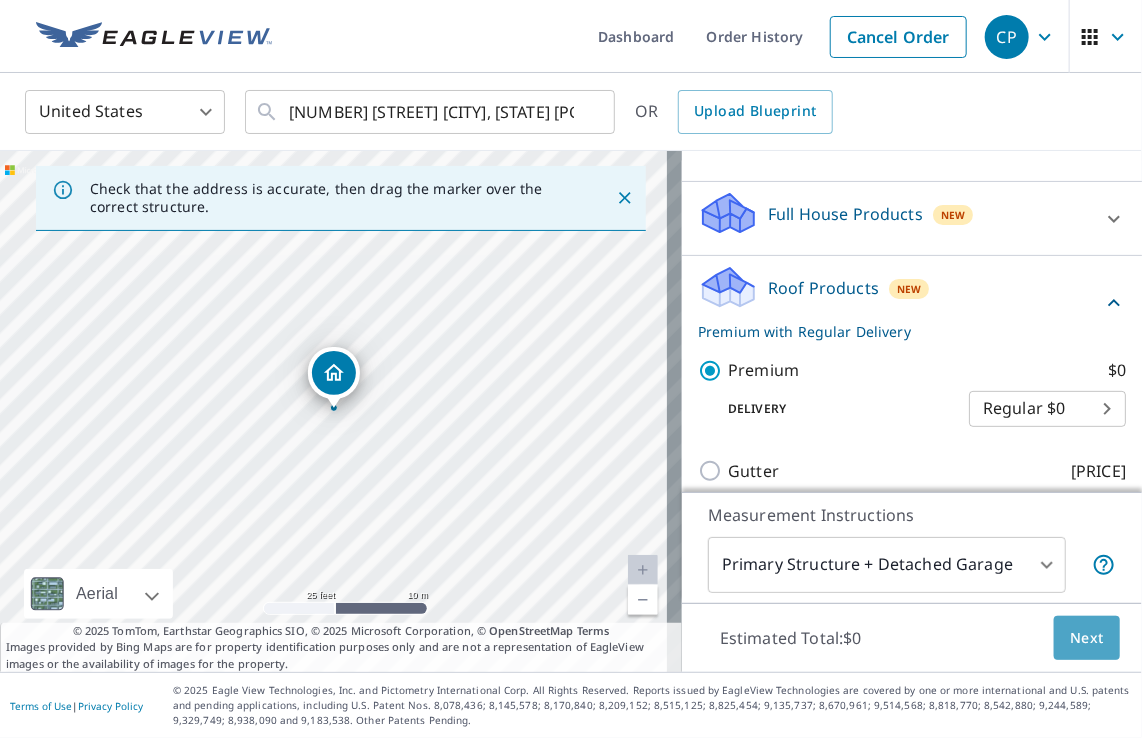 click on "Next" at bounding box center (1087, 638) 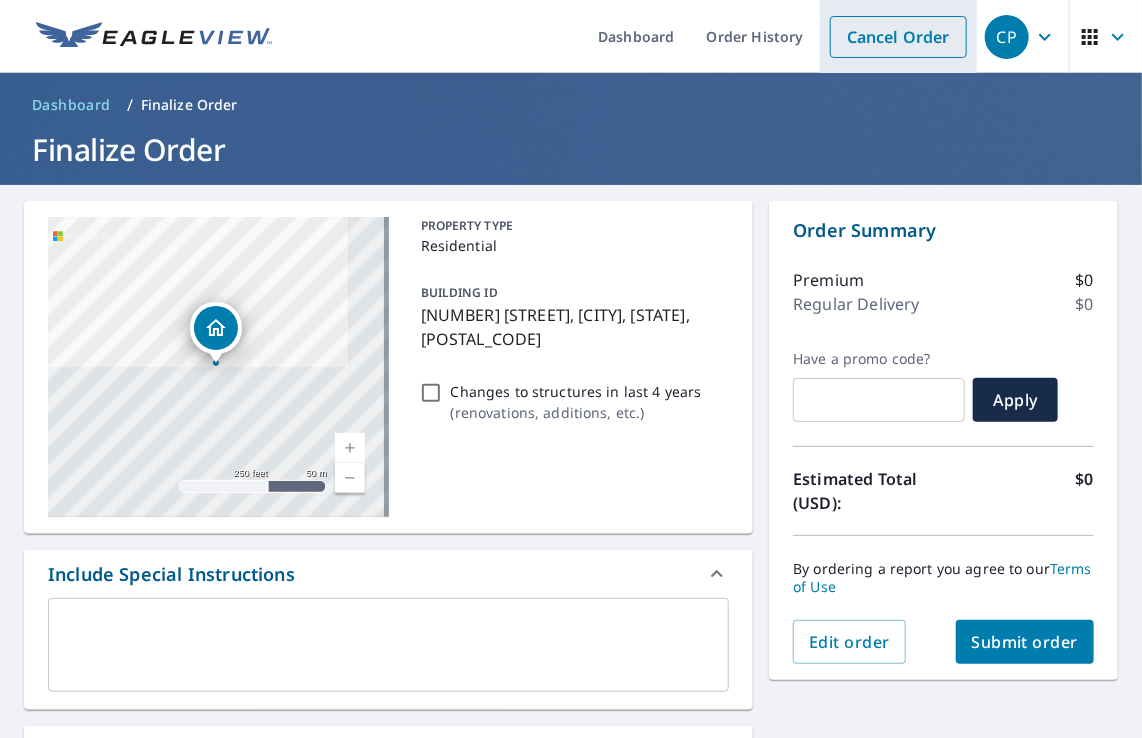 click on "Cancel Order" at bounding box center (898, 37) 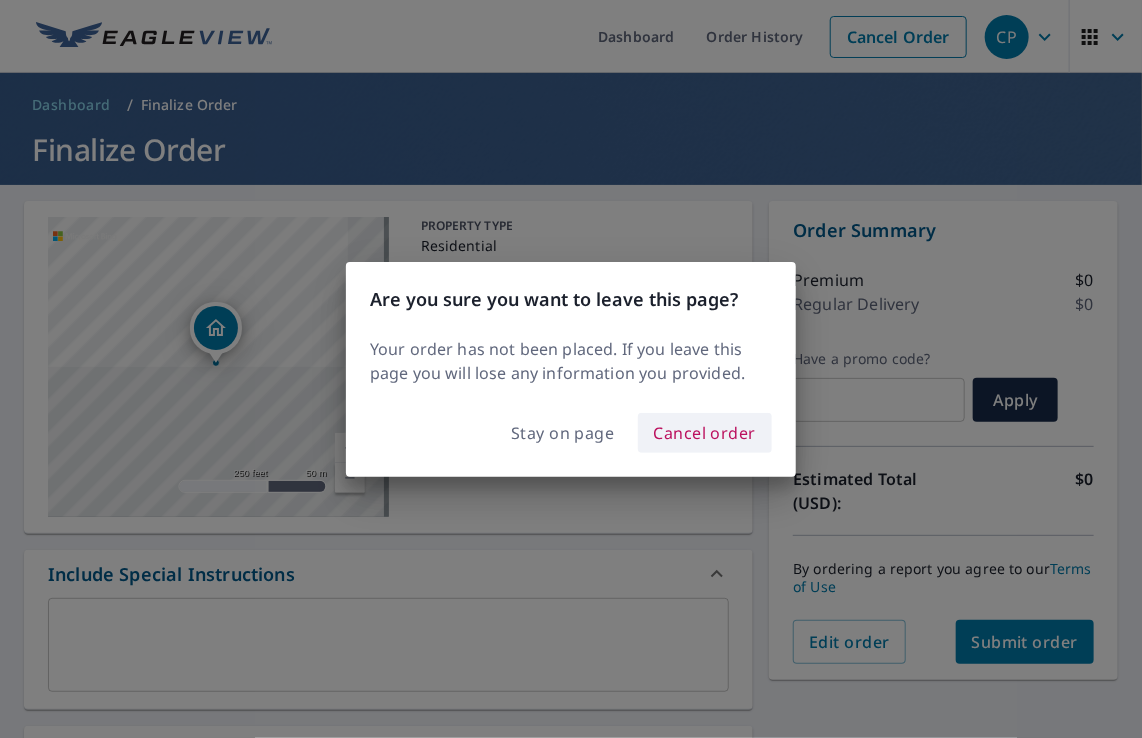 click on "Cancel order" at bounding box center (705, 433) 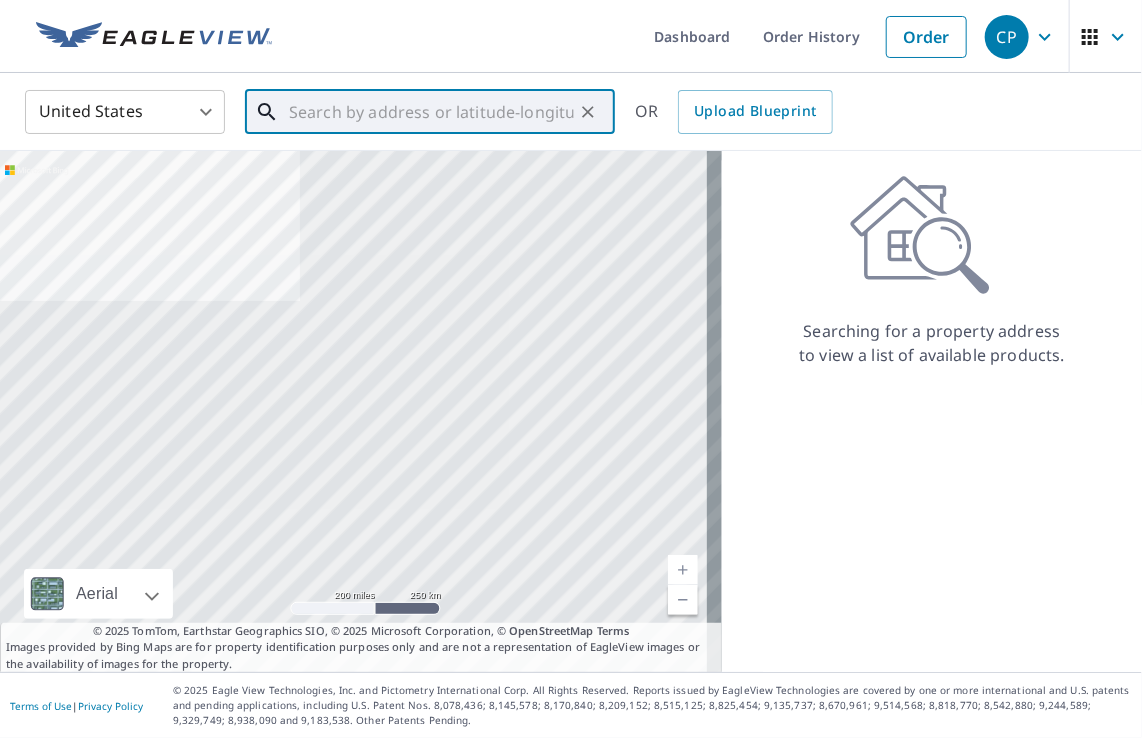 click at bounding box center (431, 112) 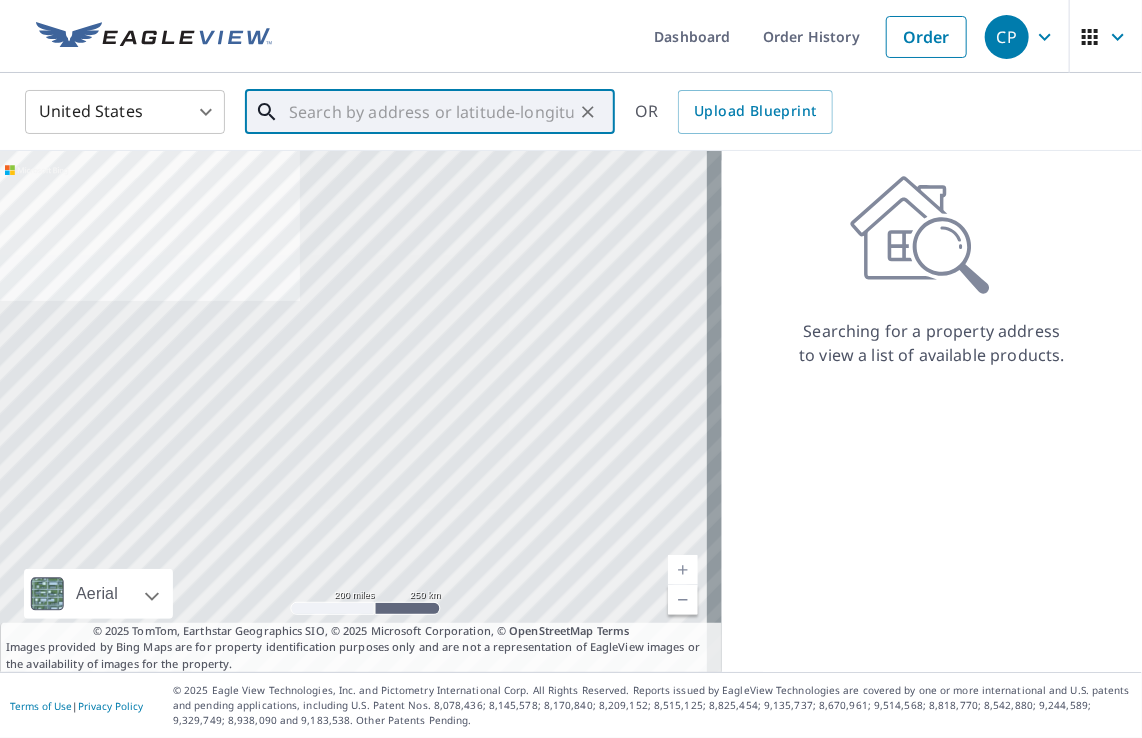 paste on "[NUMBER] [STREET] [CITY], [STATE] [POSTAL_CODE]" 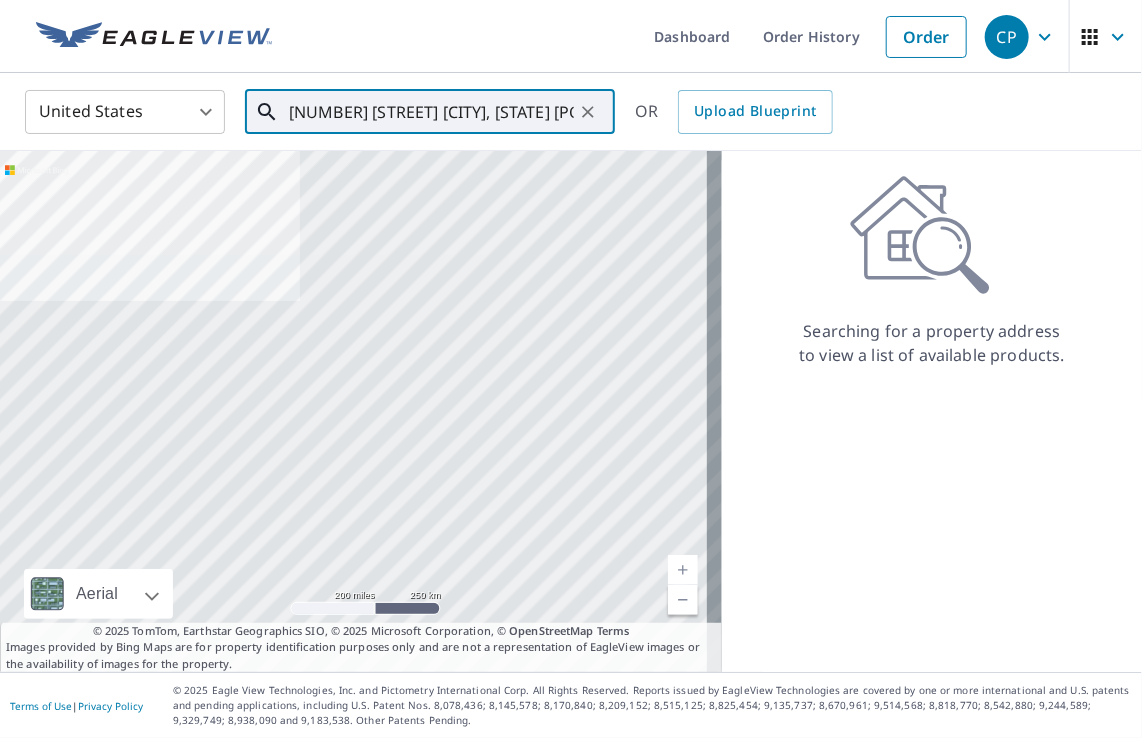 scroll, scrollTop: 0, scrollLeft: 130, axis: horizontal 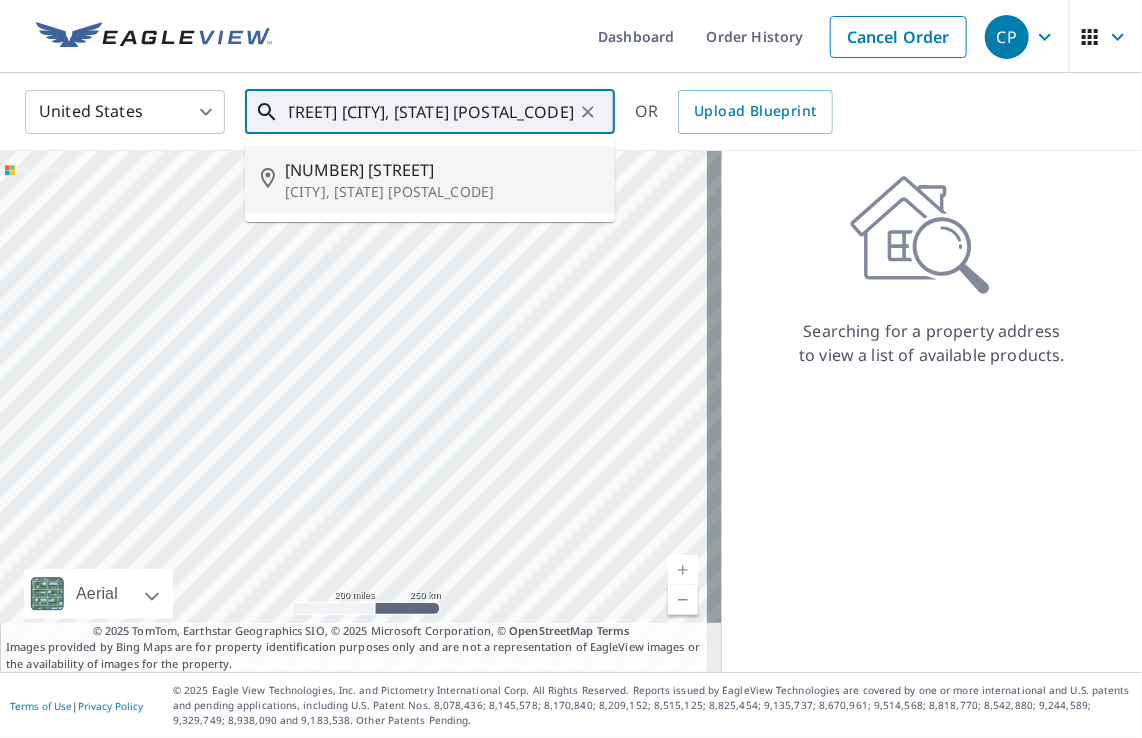 click on "[NUMBER] [STREET]" at bounding box center [442, 170] 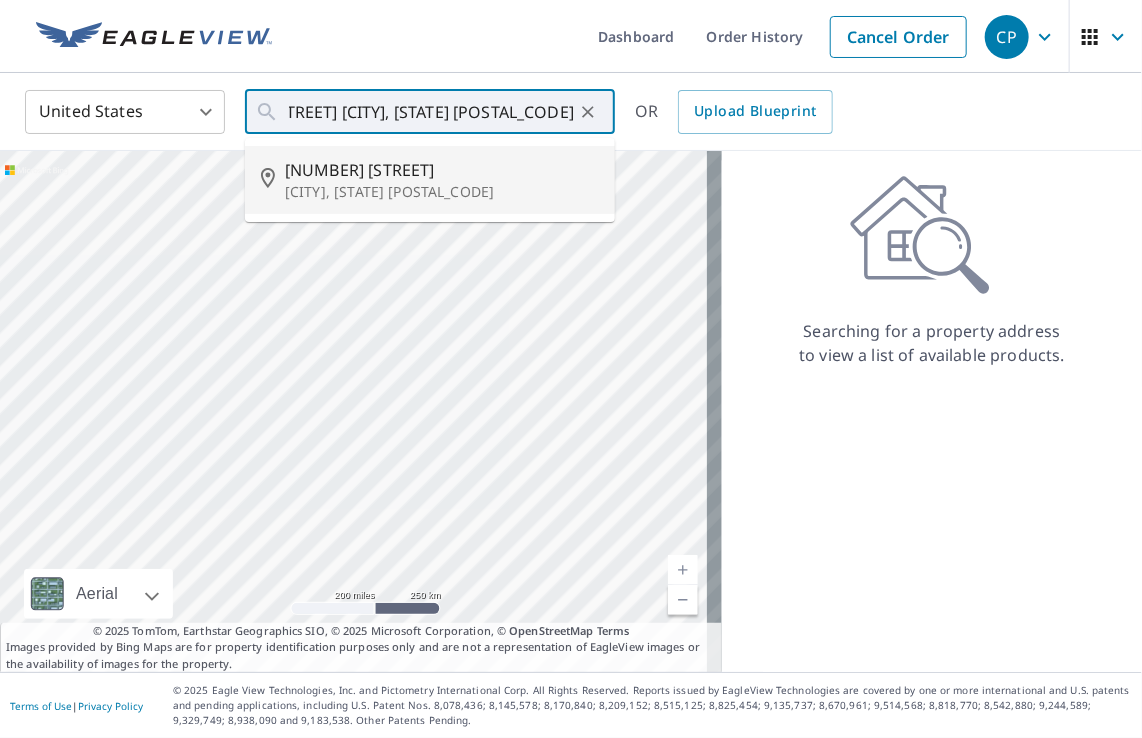 type on "[NUMBER] [STREET] [CITY], [STATE] [POSTAL_CODE]" 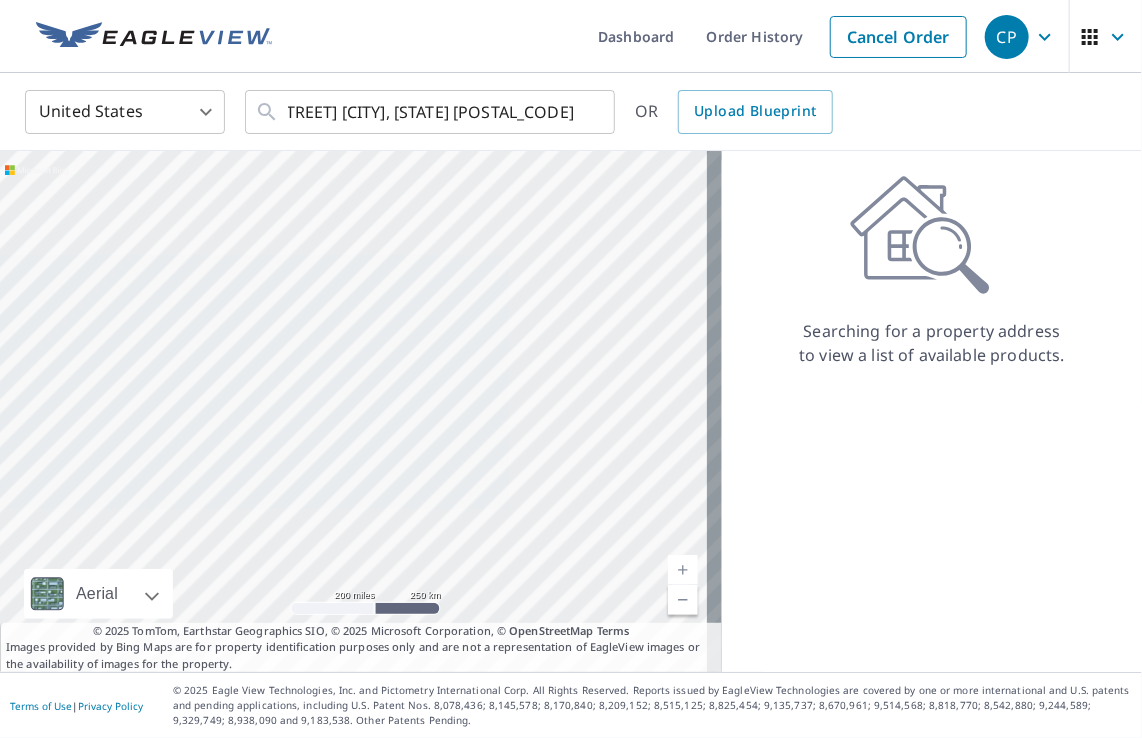 scroll, scrollTop: 0, scrollLeft: 0, axis: both 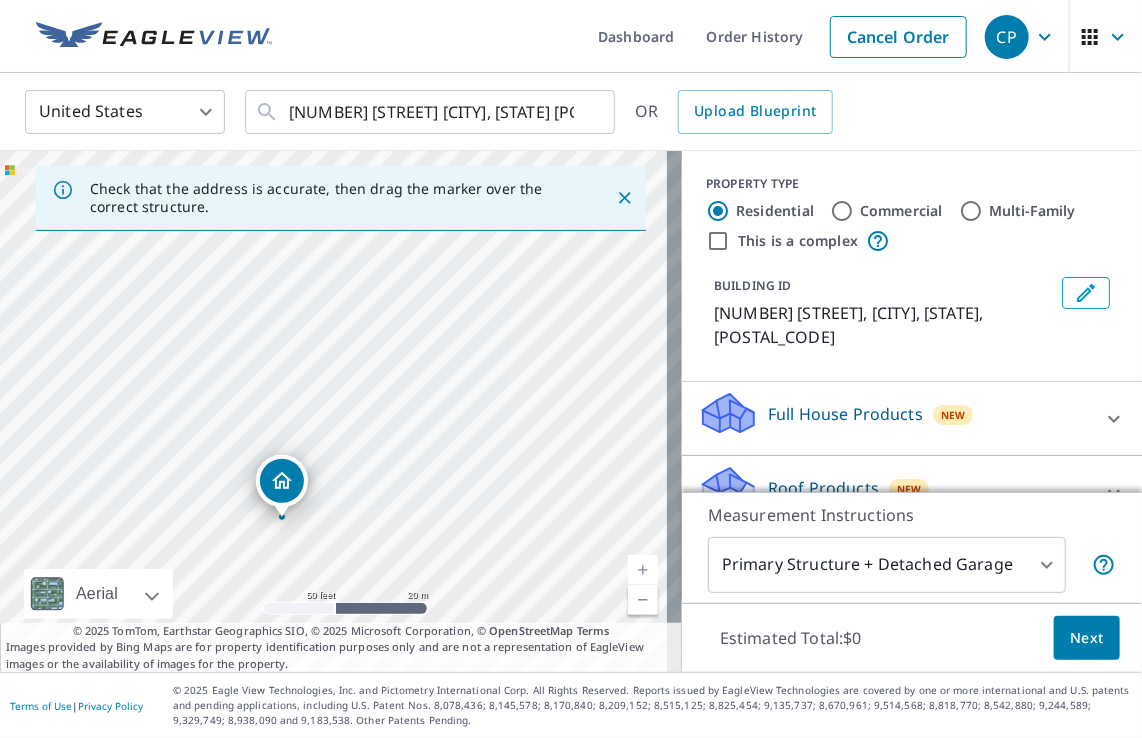 drag, startPoint x: 422, startPoint y: 415, endPoint x: 433, endPoint y: 519, distance: 104.58012 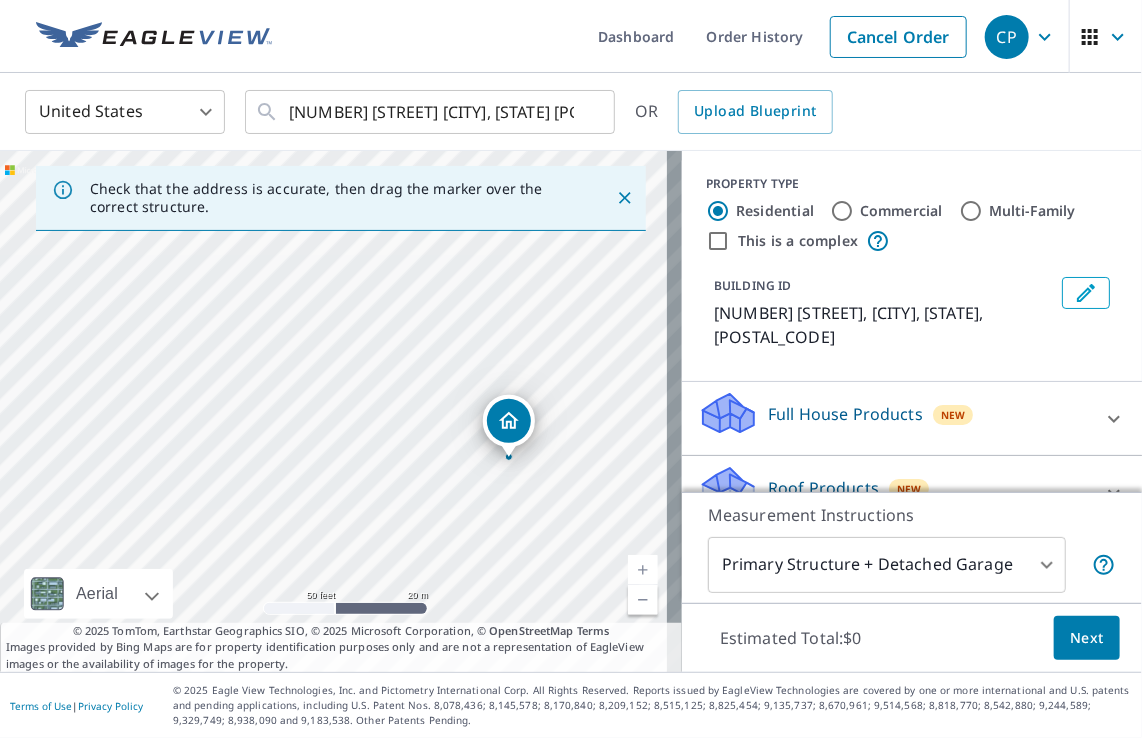 drag, startPoint x: 366, startPoint y: 390, endPoint x: 571, endPoint y: 314, distance: 218.6344 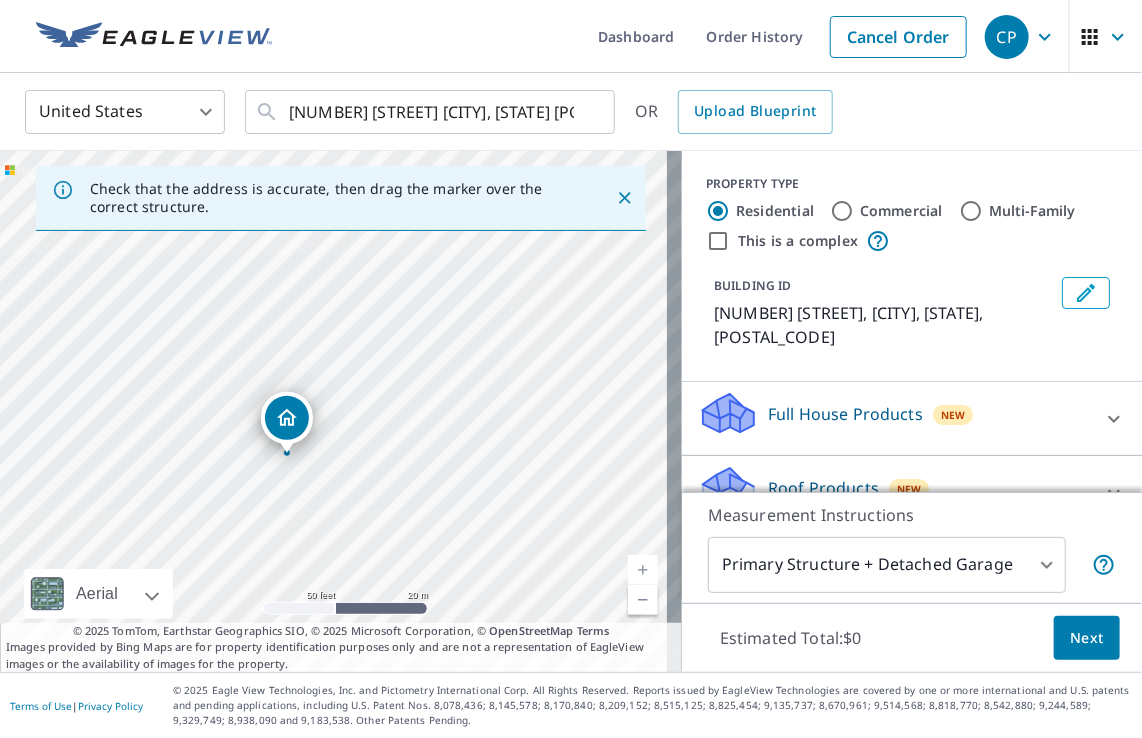 drag, startPoint x: 513, startPoint y: 417, endPoint x: 291, endPoint y: 413, distance: 222.03603 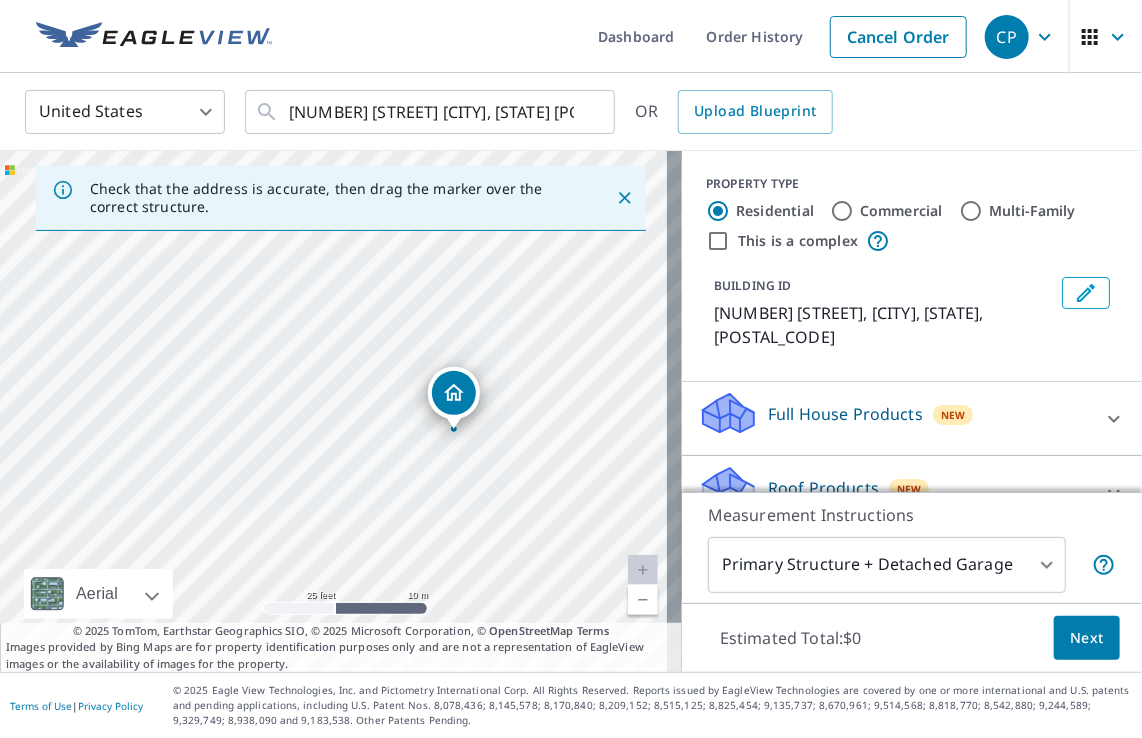 drag, startPoint x: 328, startPoint y: 382, endPoint x: 499, endPoint y: 420, distance: 175.17134 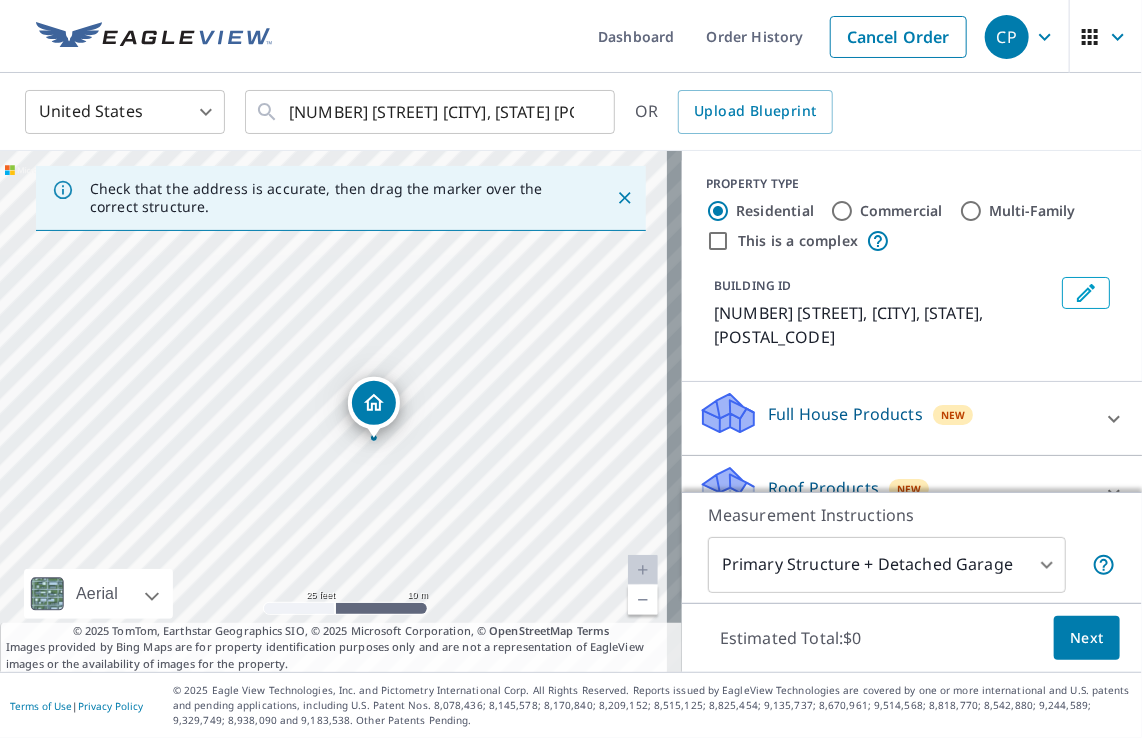 drag, startPoint x: 458, startPoint y: 386, endPoint x: 378, endPoint y: 395, distance: 80.50466 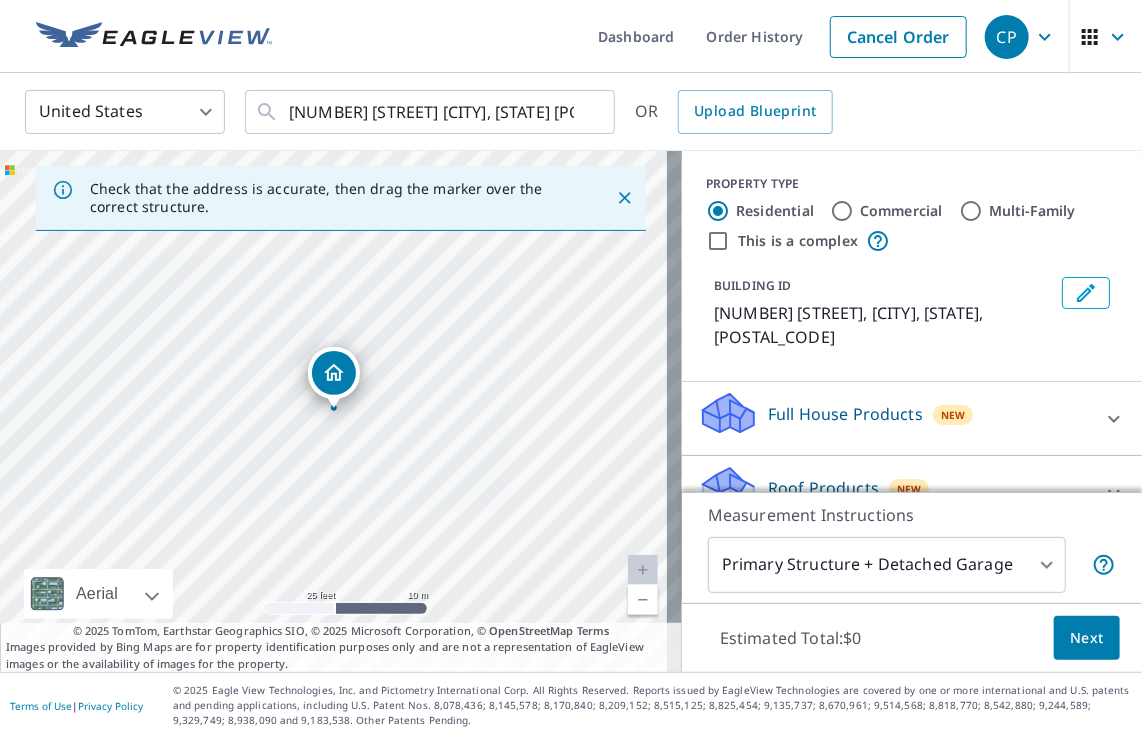 scroll, scrollTop: 100, scrollLeft: 0, axis: vertical 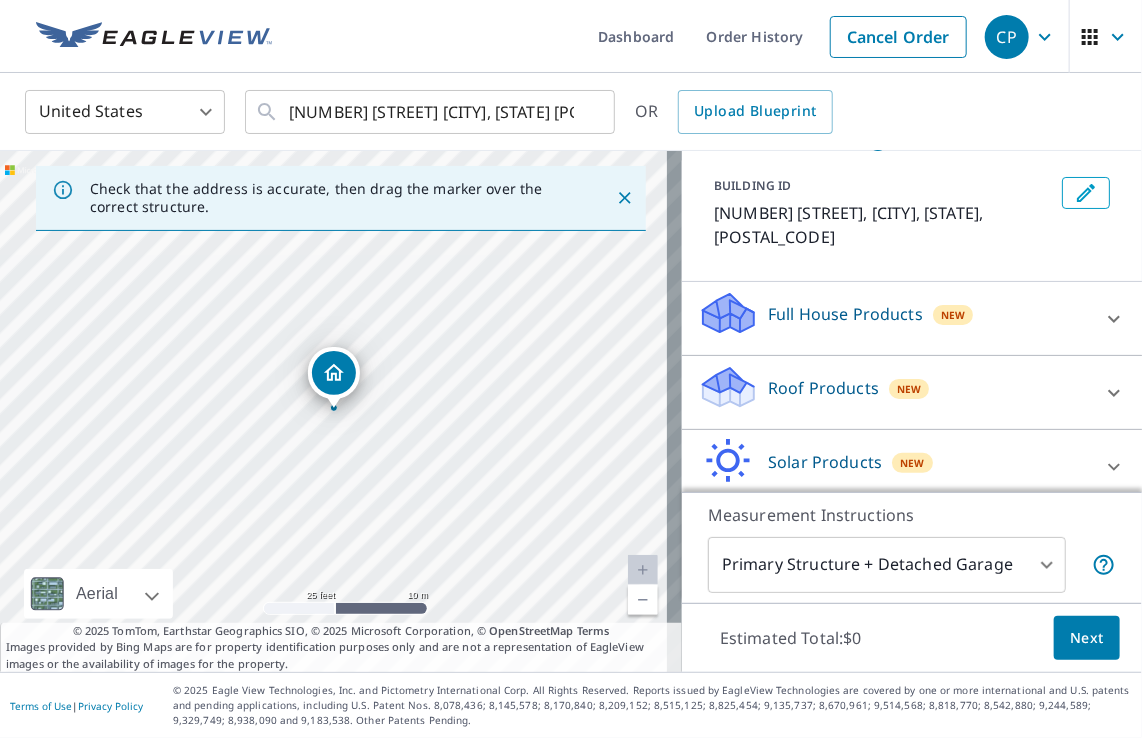 click 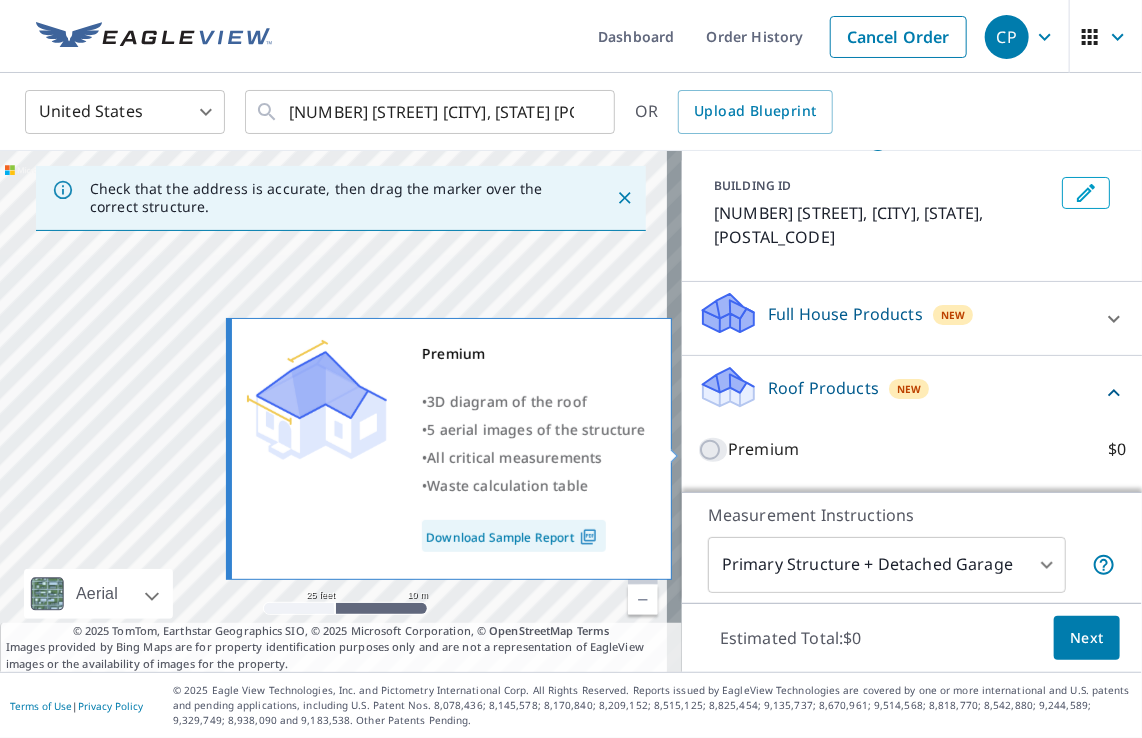 click on "Premium $0" at bounding box center (713, 450) 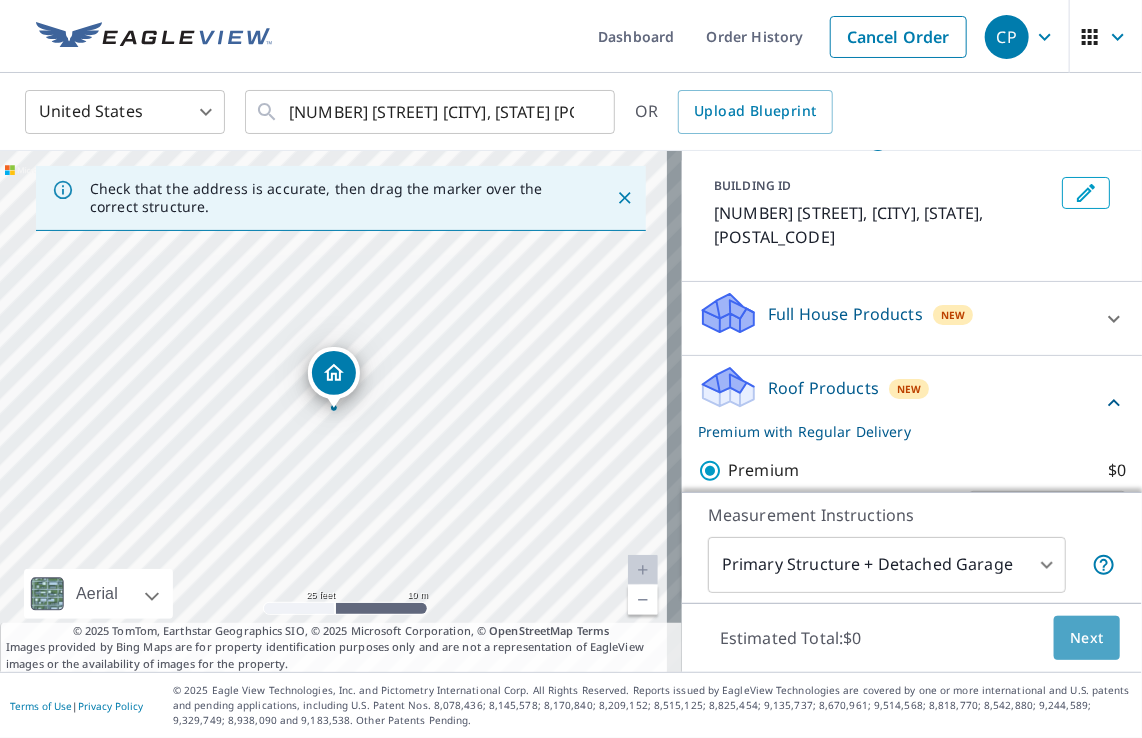 click on "Next" at bounding box center (1087, 638) 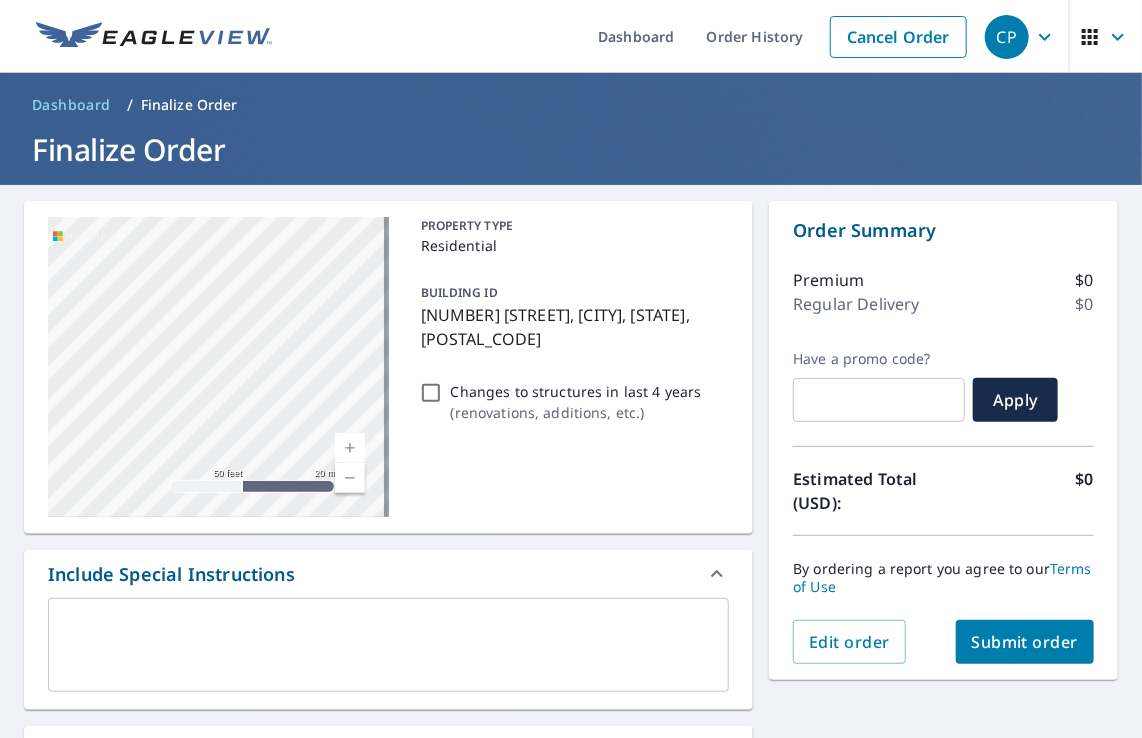 drag, startPoint x: 321, startPoint y: 386, endPoint x: 396, endPoint y: 283, distance: 127.41271 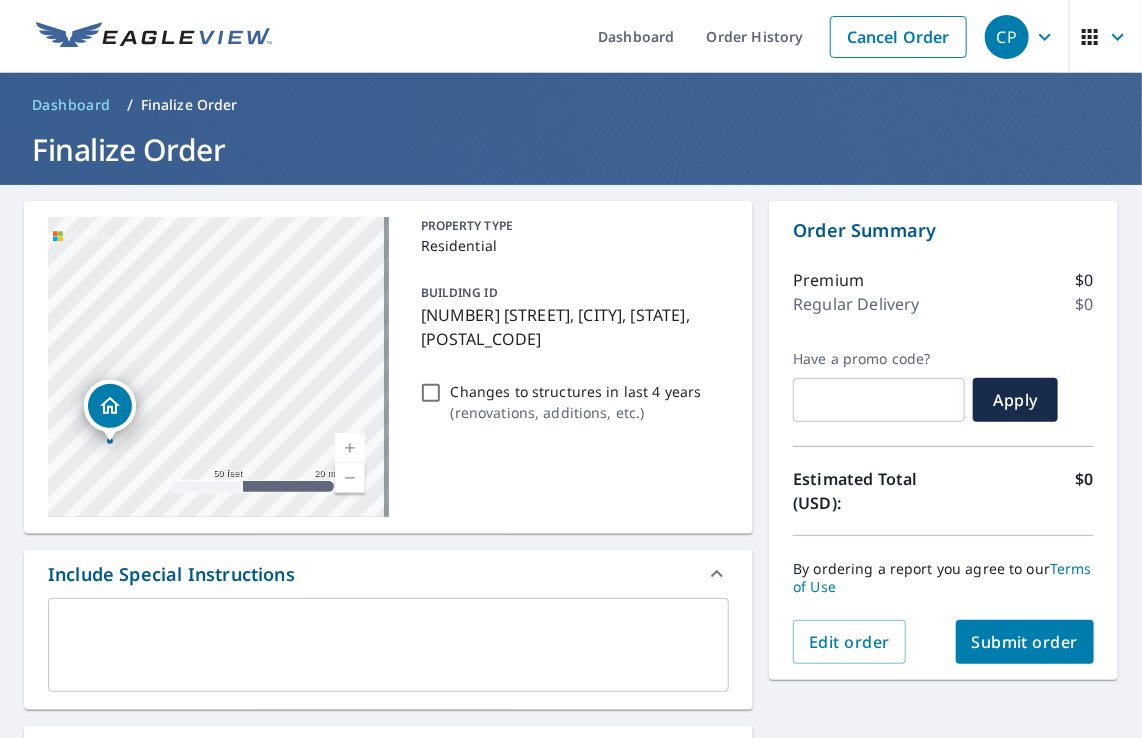 drag, startPoint x: 257, startPoint y: 341, endPoint x: 251, endPoint y: 220, distance: 121.14867 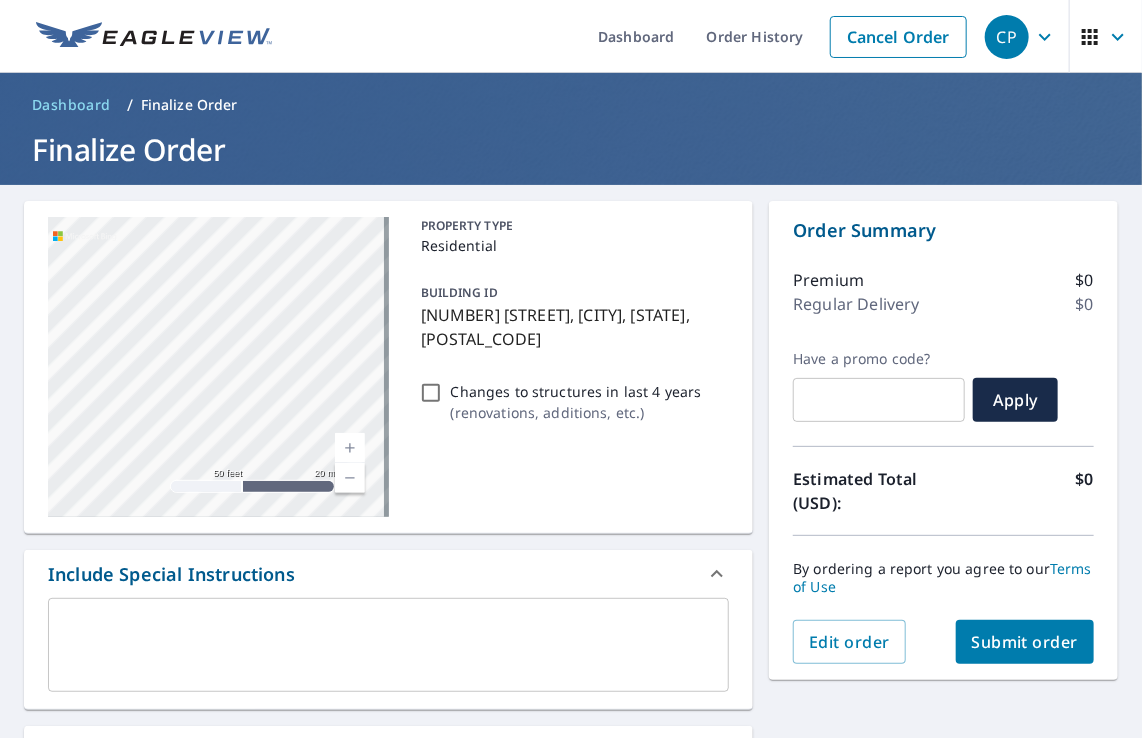 drag, startPoint x: 232, startPoint y: 394, endPoint x: 156, endPoint y: 93, distance: 310.44644 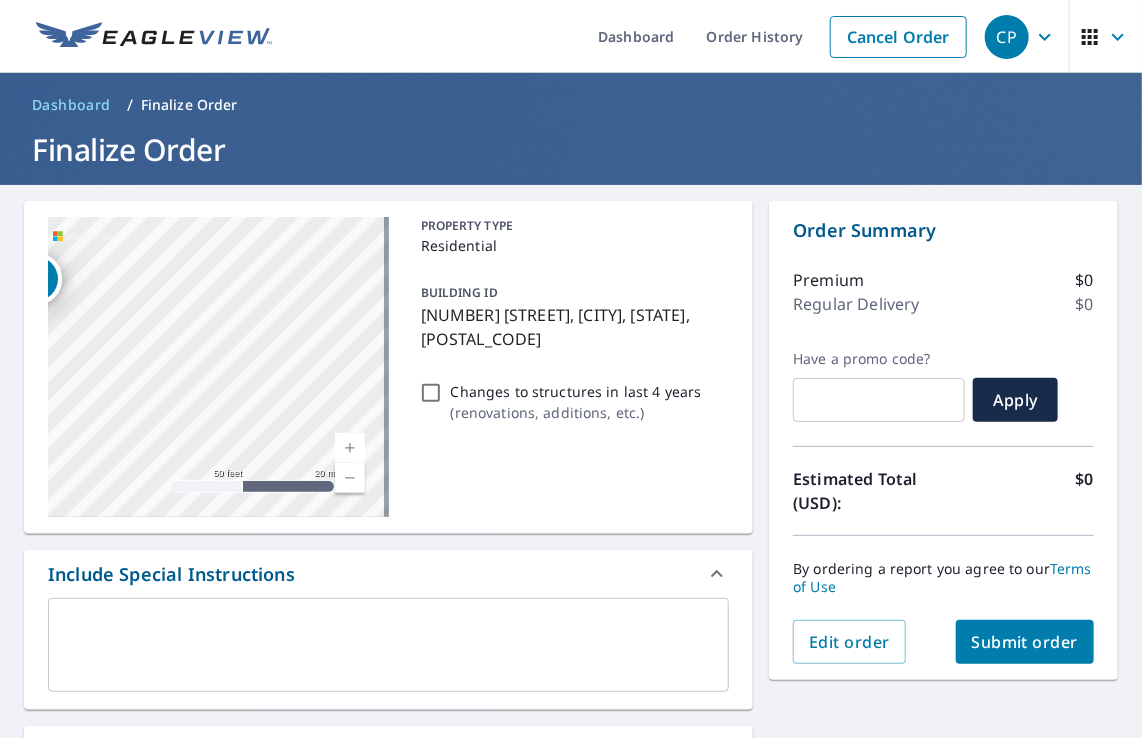 click on "[NUMBER] [STREET] [CITY], [STATE] [POSTAL_CODE]" at bounding box center [218, 367] 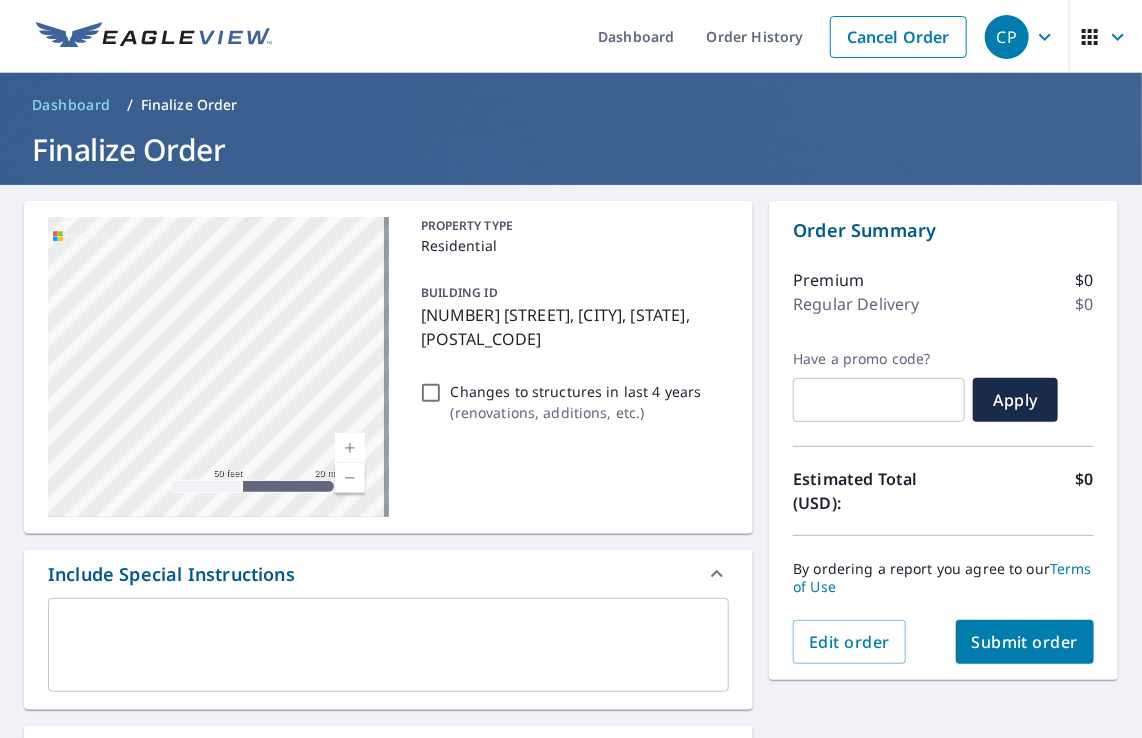 drag, startPoint x: 200, startPoint y: 382, endPoint x: 357, endPoint y: 302, distance: 176.20726 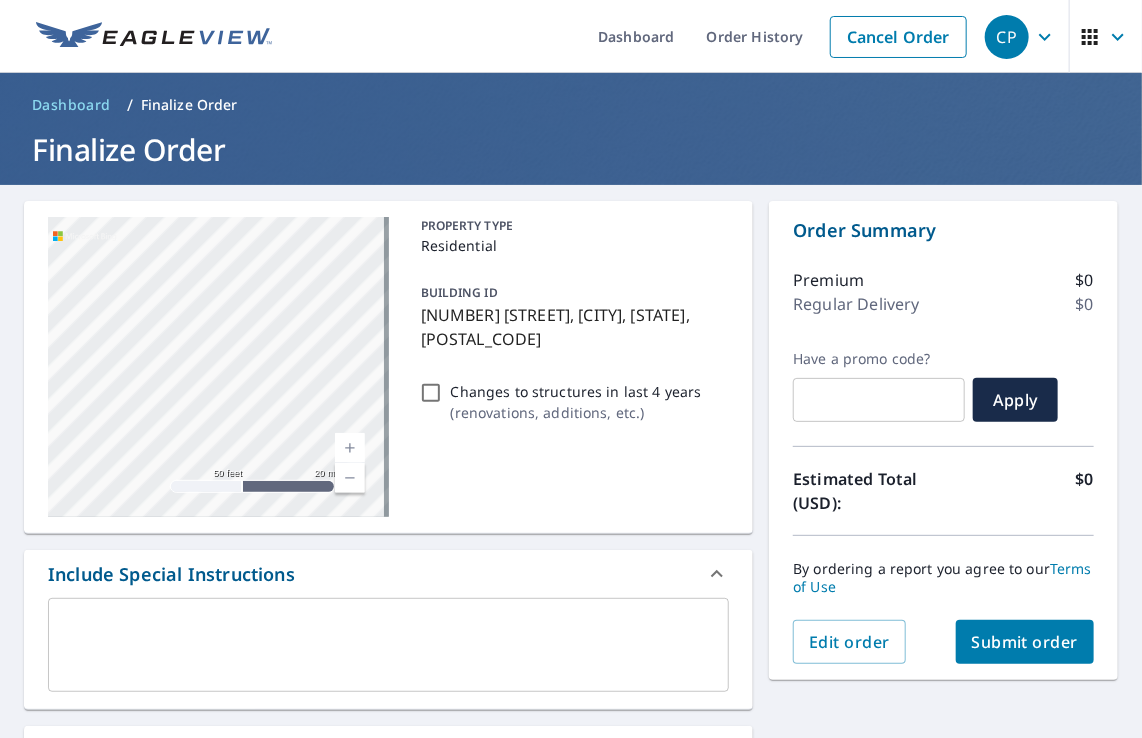 drag, startPoint x: 214, startPoint y: 438, endPoint x: 308, endPoint y: 252, distance: 208.40346 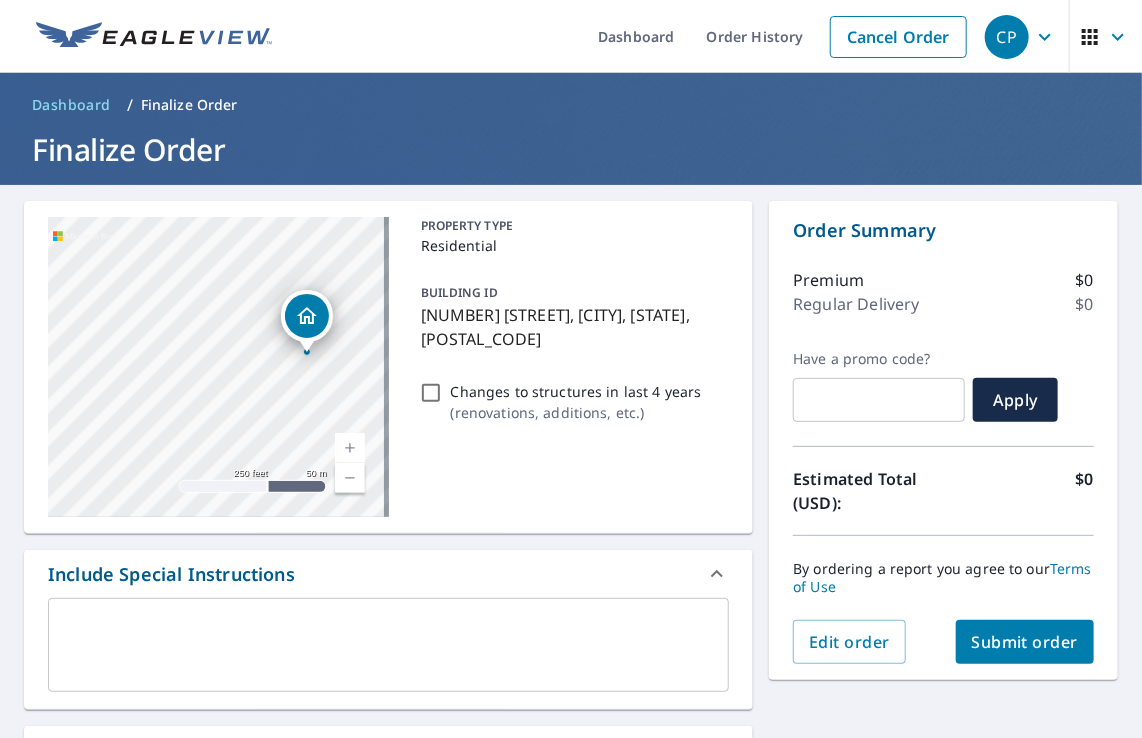 click on "[NUMBER] [STREET] [CITY], [STATE] [POSTAL_CODE]" at bounding box center [218, 367] 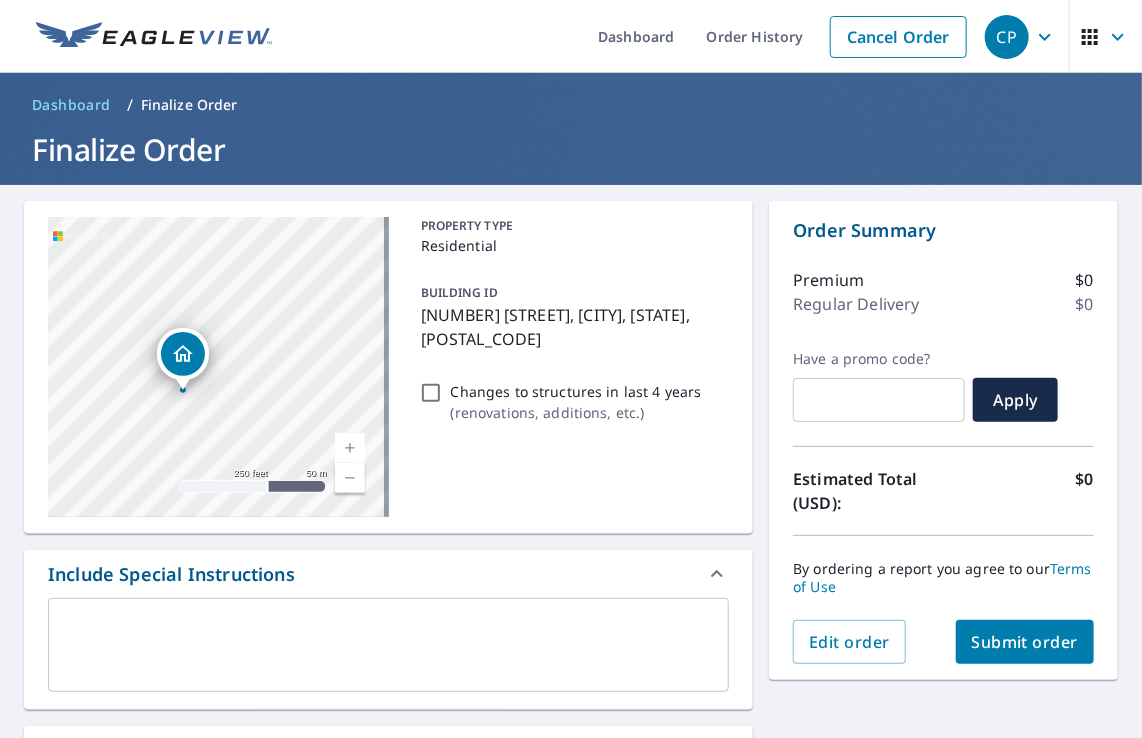 drag, startPoint x: 293, startPoint y: 388, endPoint x: 173, endPoint y: 418, distance: 123.69317 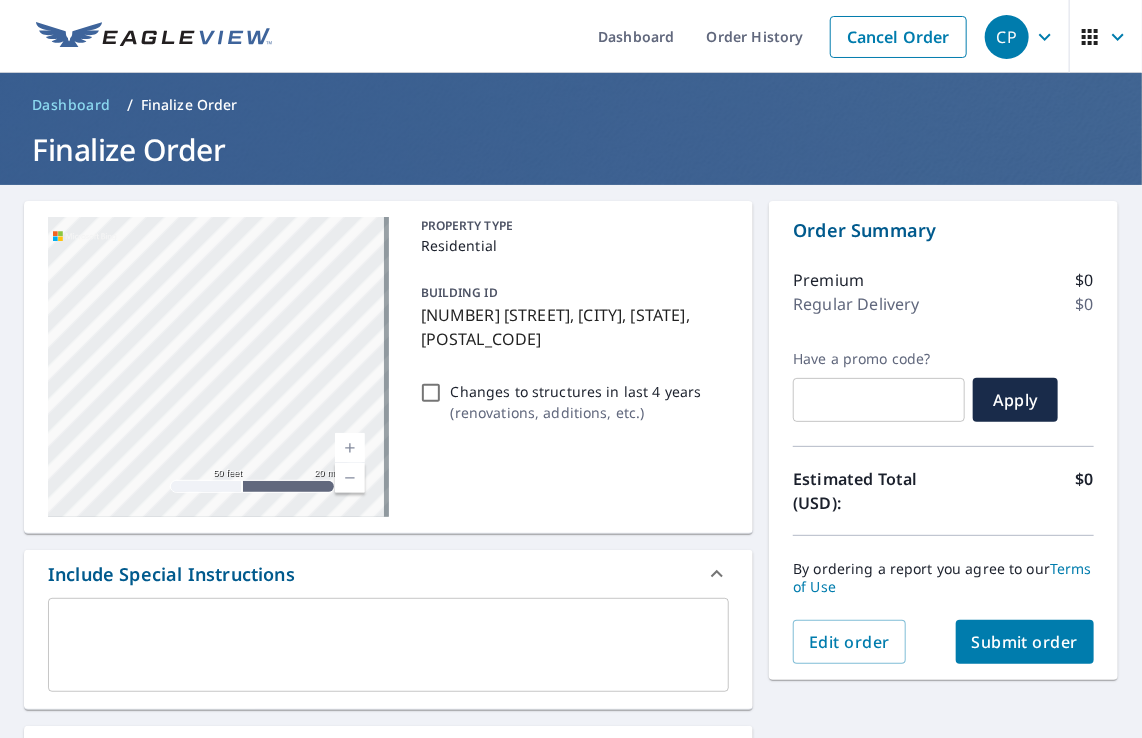 drag, startPoint x: 298, startPoint y: 386, endPoint x: 20, endPoint y: 71, distance: 420.12973 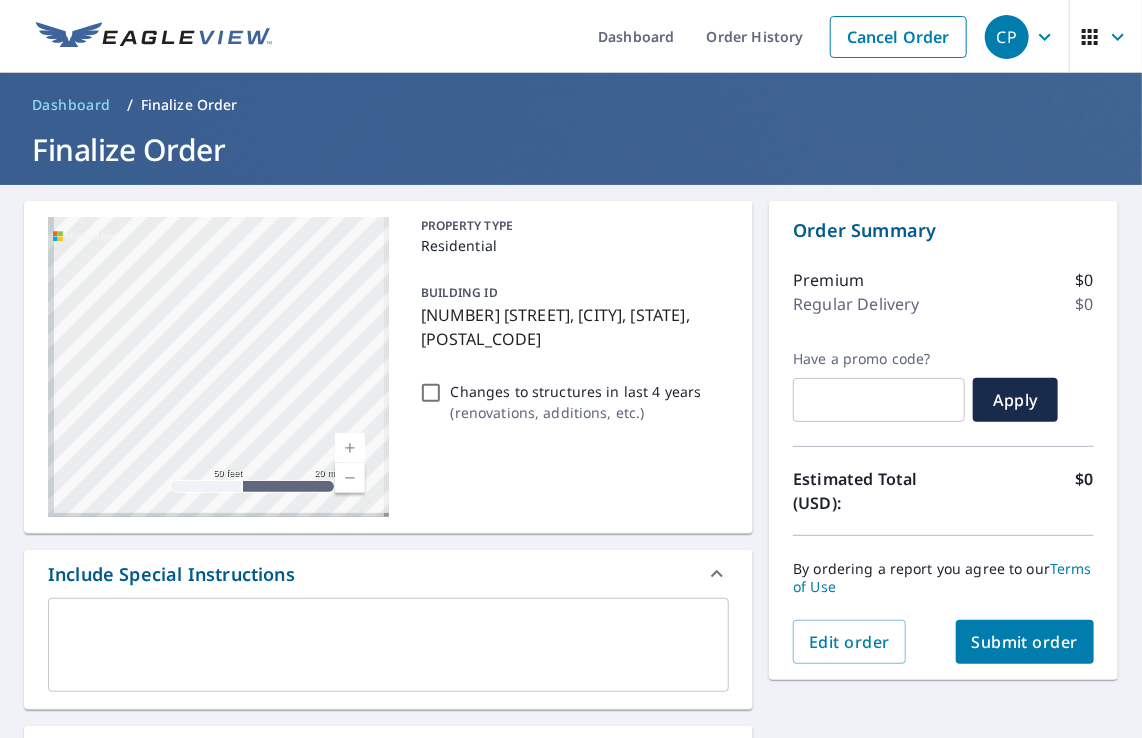 drag, startPoint x: 253, startPoint y: 386, endPoint x: 362, endPoint y: 244, distance: 179.01117 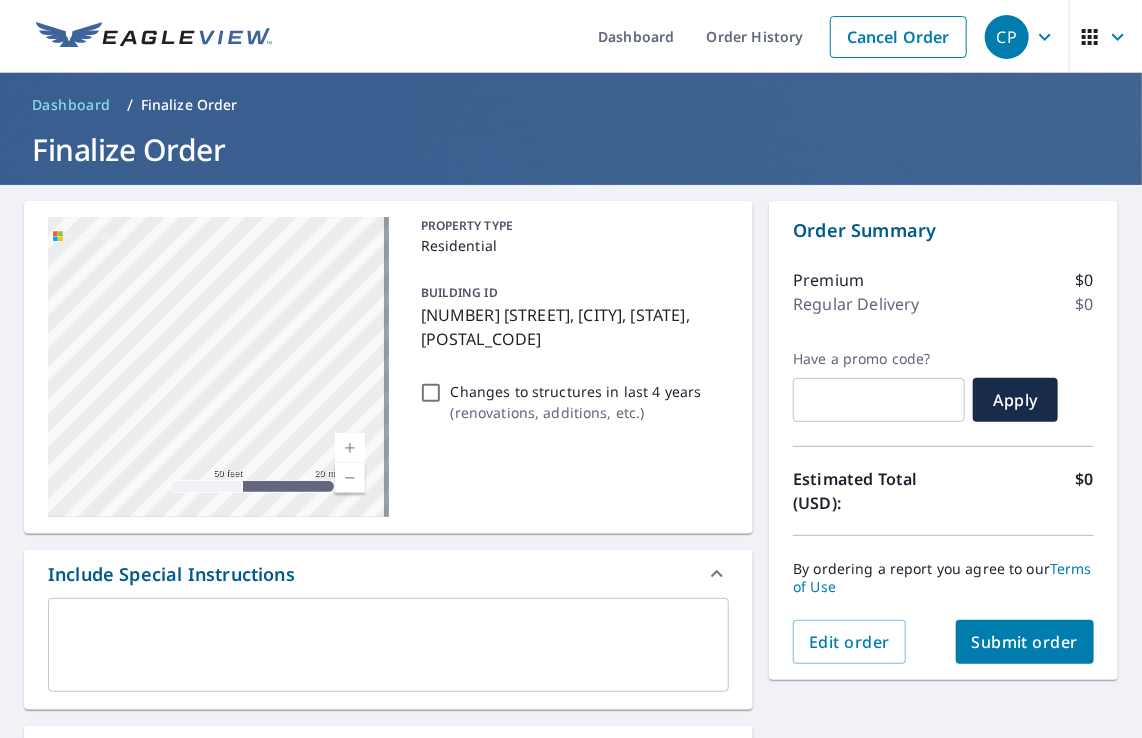 drag, startPoint x: 192, startPoint y: 378, endPoint x: 383, endPoint y: 278, distance: 215.59453 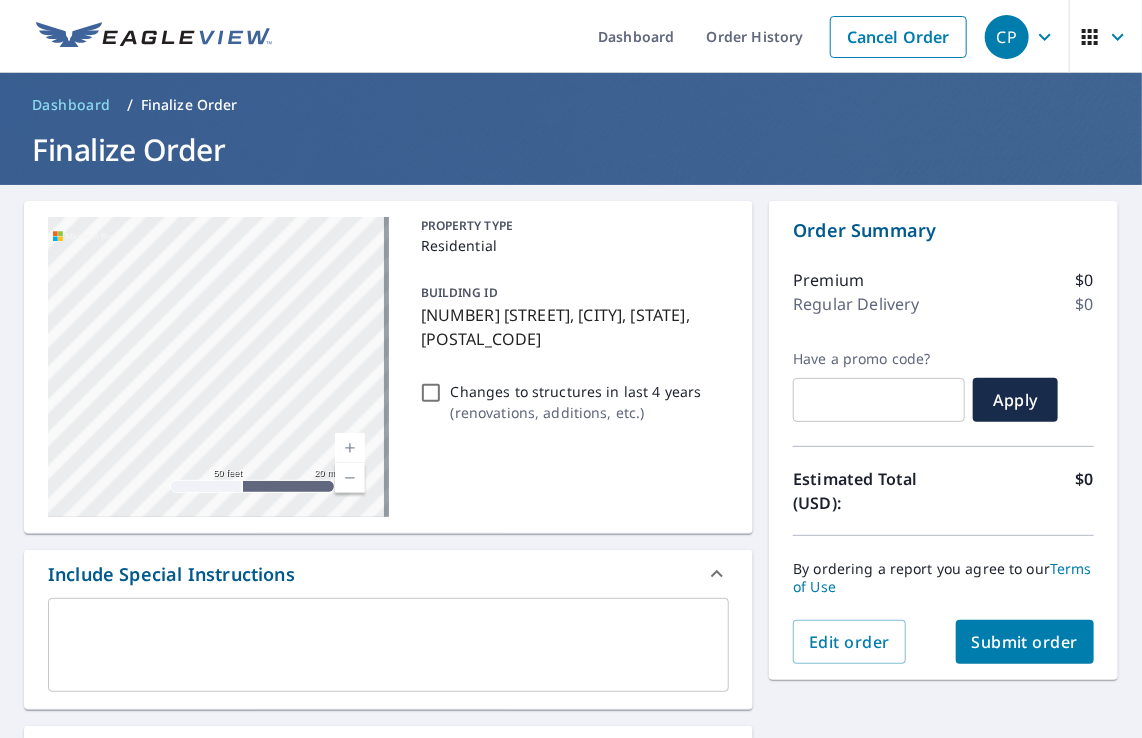 drag, startPoint x: 201, startPoint y: 398, endPoint x: 396, endPoint y: 390, distance: 195.16403 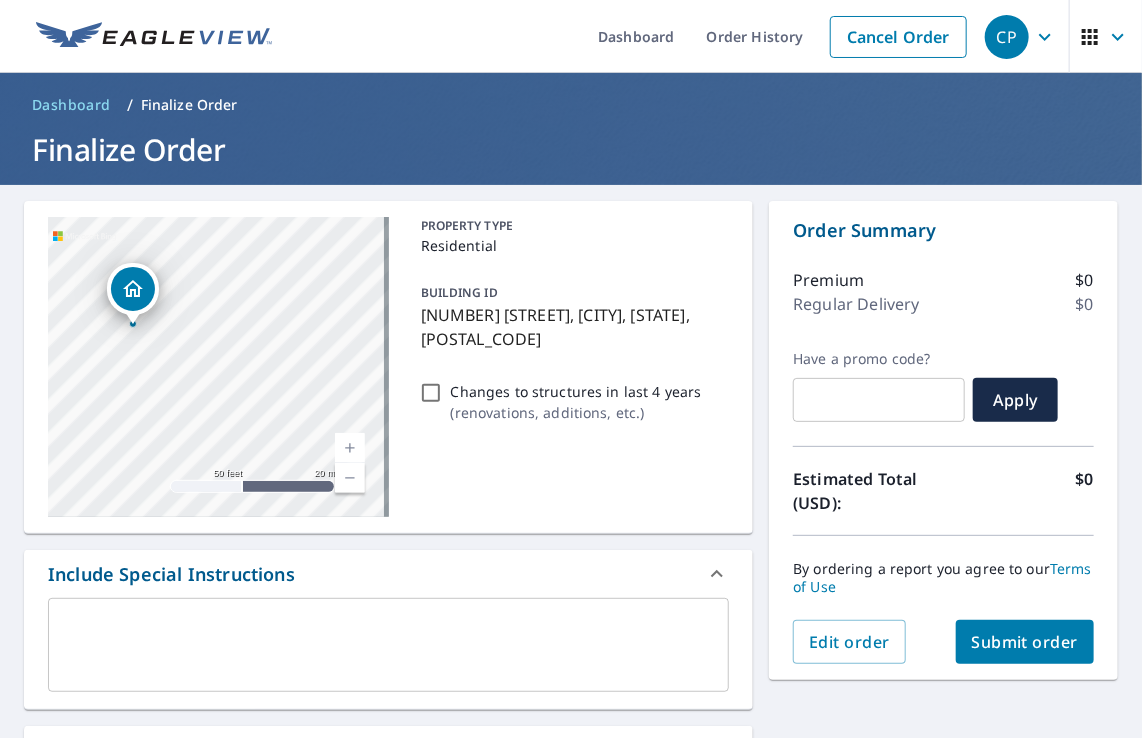 click on "[NUMBER] [STREET] [CITY], [STATE] [POSTAL_CODE]" at bounding box center [218, 367] 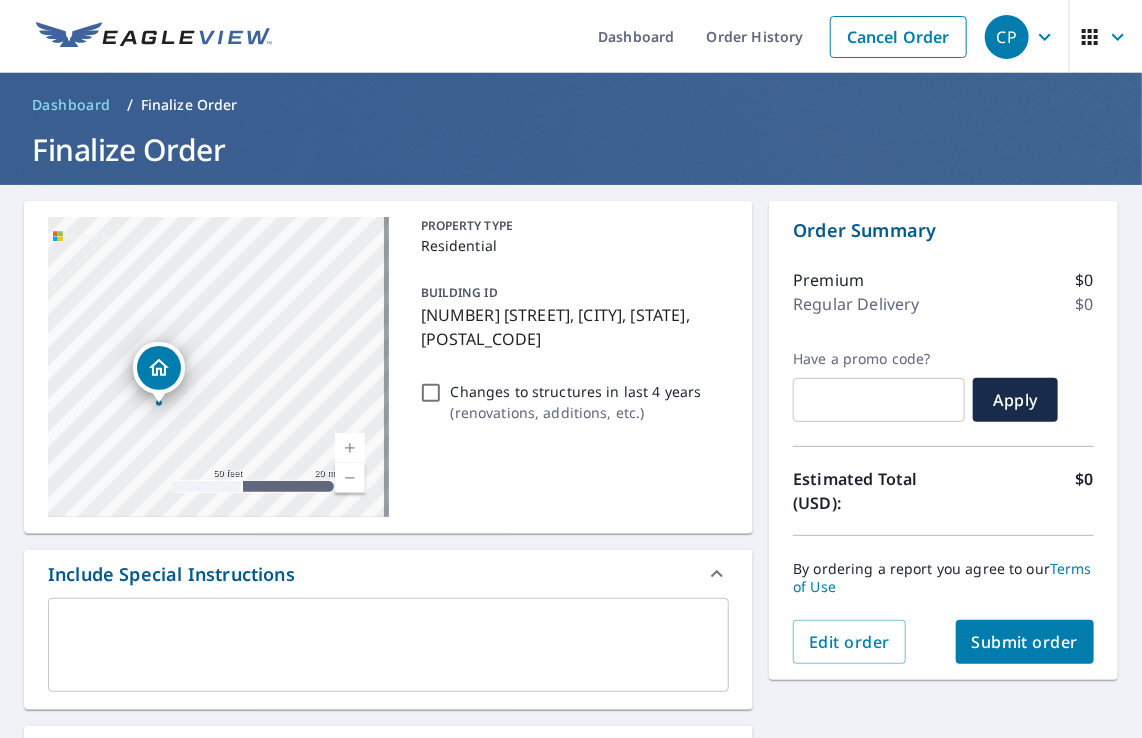 drag, startPoint x: 118, startPoint y: 418, endPoint x: 145, endPoint y: 500, distance: 86.33076 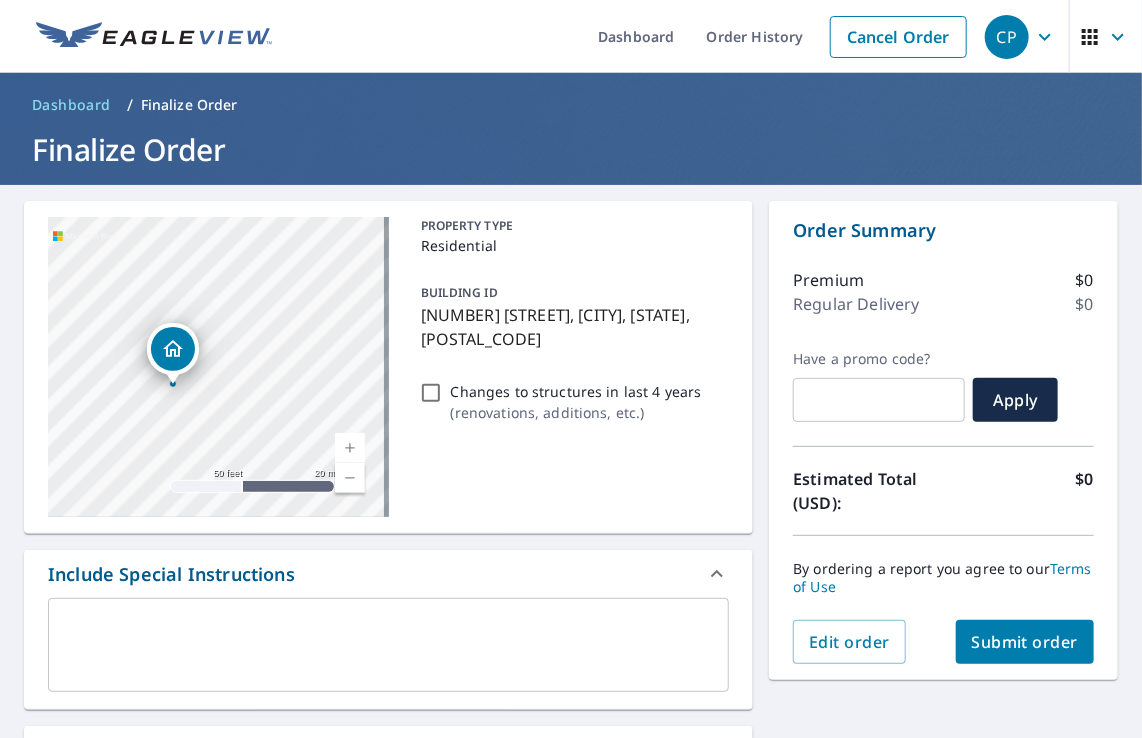 drag, startPoint x: 164, startPoint y: 356, endPoint x: 188, endPoint y: 273, distance: 86.40023 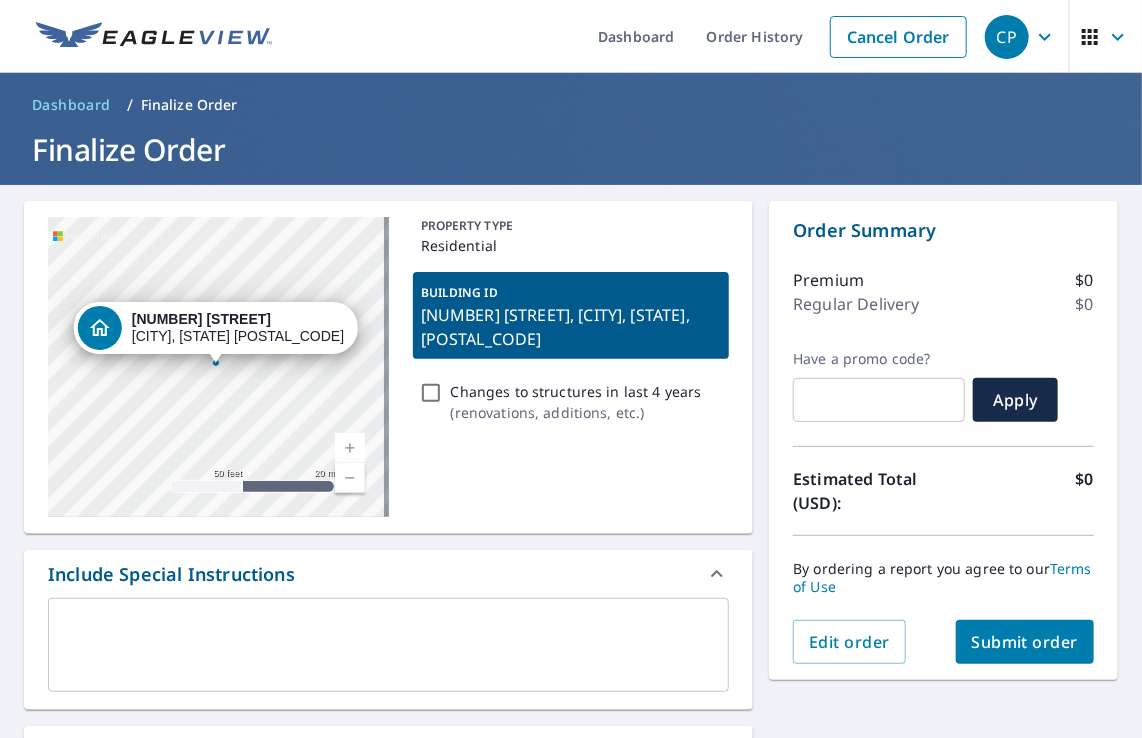click on "[NUMBER] [STREET] [CITY], [STATE] [POSTAL_CODE]" at bounding box center (238, 328) 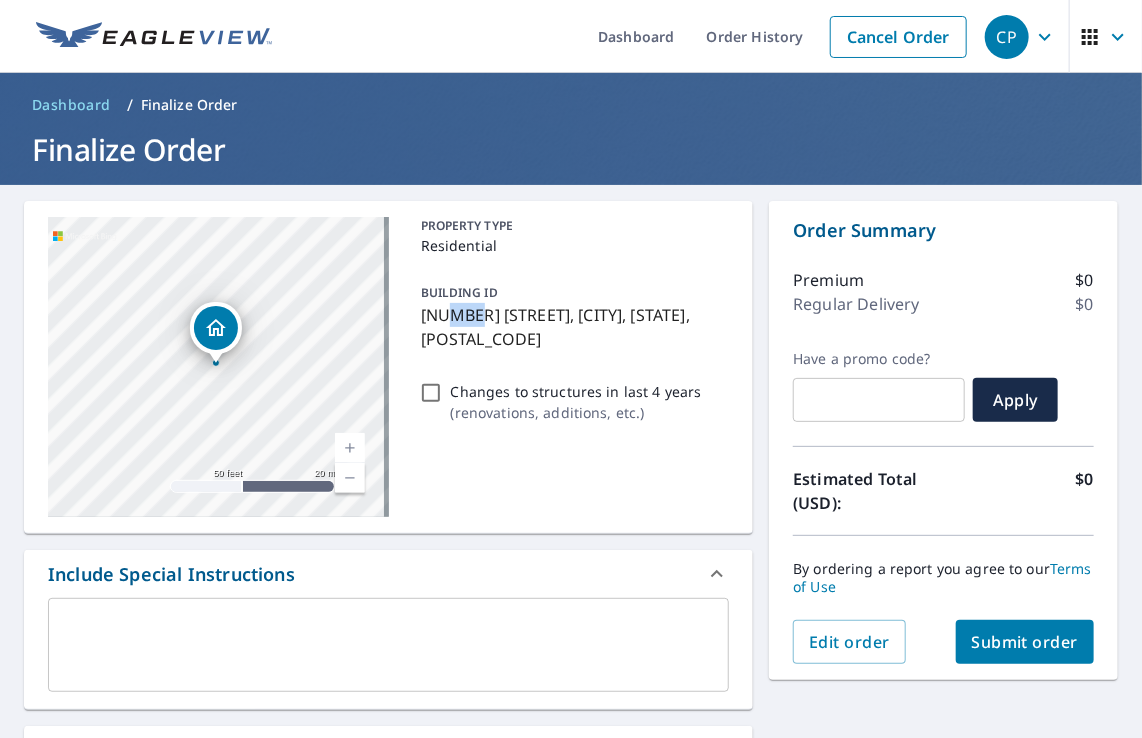 drag, startPoint x: 444, startPoint y: 314, endPoint x: 466, endPoint y: 312, distance: 22.090721 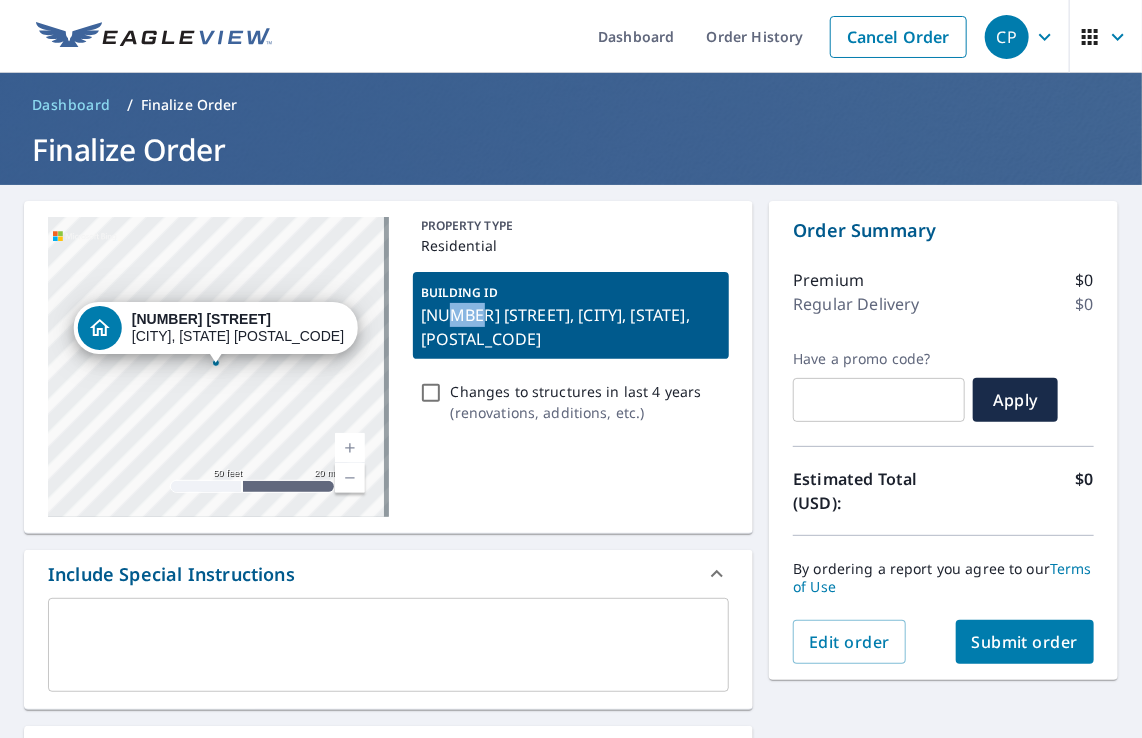 drag, startPoint x: 466, startPoint y: 312, endPoint x: 448, endPoint y: 322, distance: 20.59126 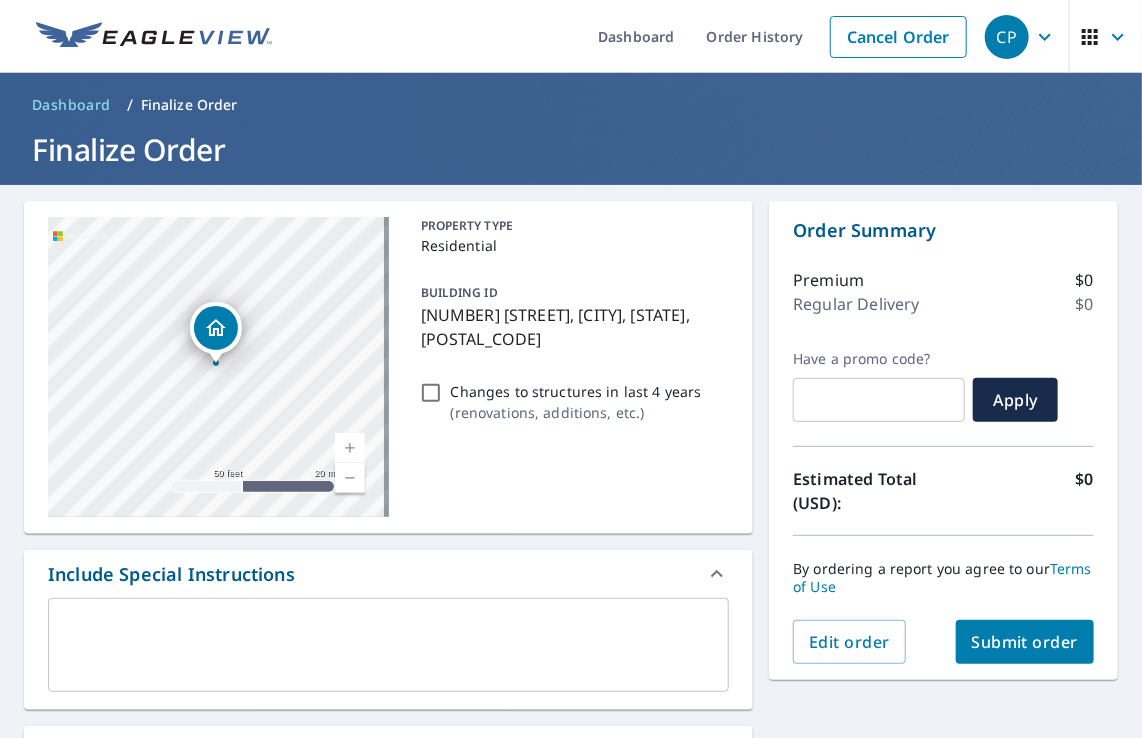 click at bounding box center (388, 645) 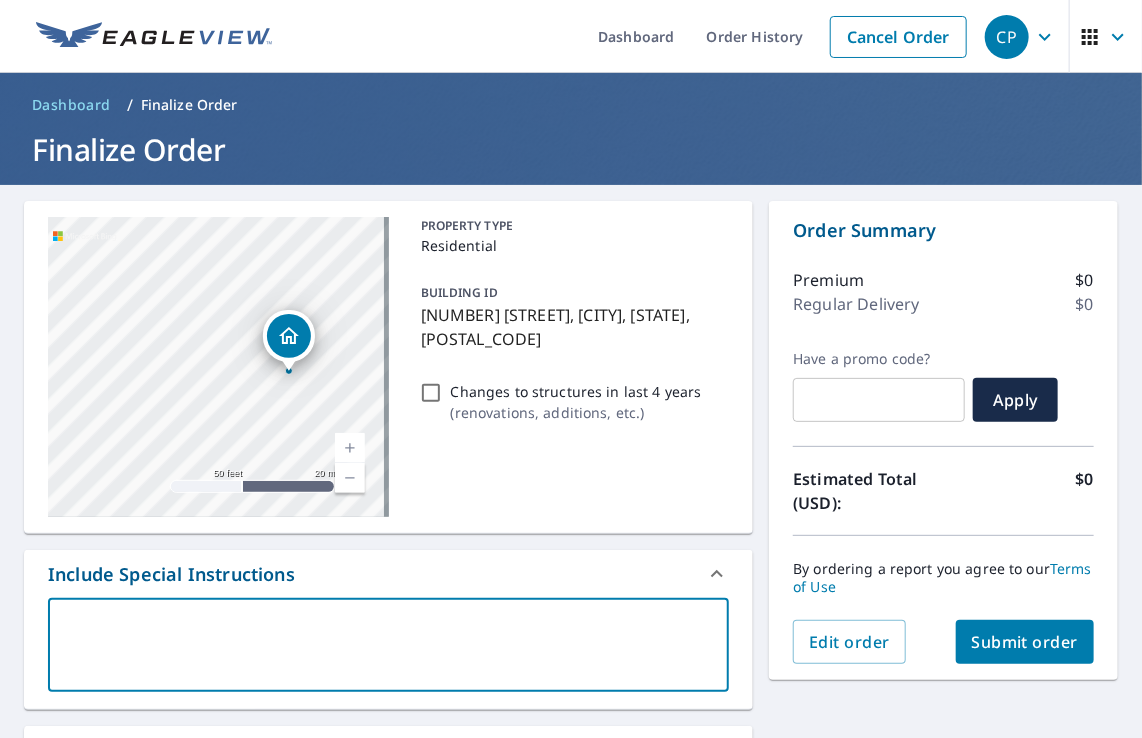 drag, startPoint x: 215, startPoint y: 321, endPoint x: 288, endPoint y: 329, distance: 73.43705 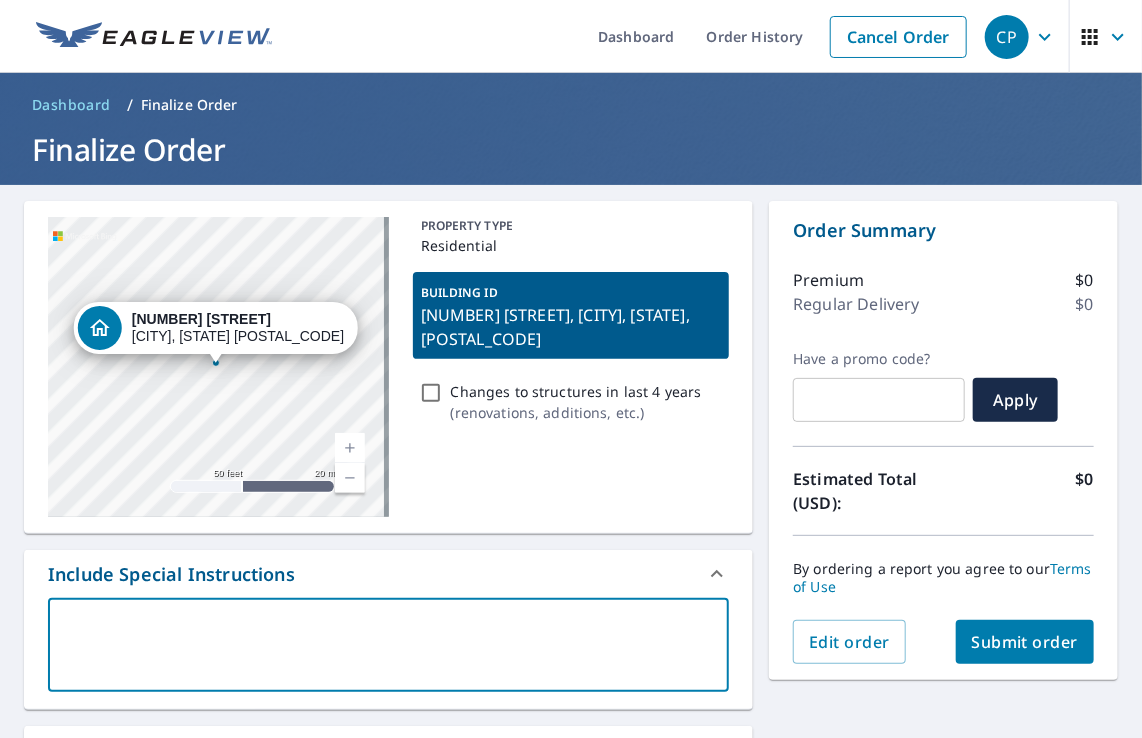 click on "[NUMBER] [STREET] [CITY], [STATE] [POSTAL_CODE]" at bounding box center [218, 367] 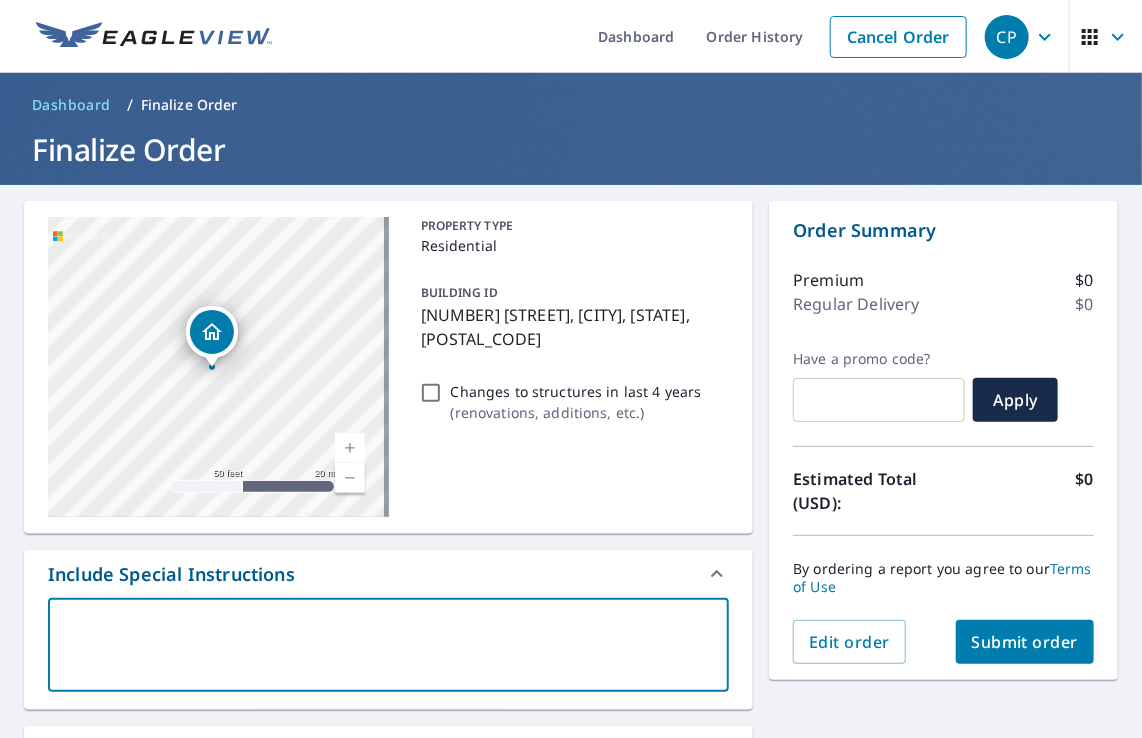 click 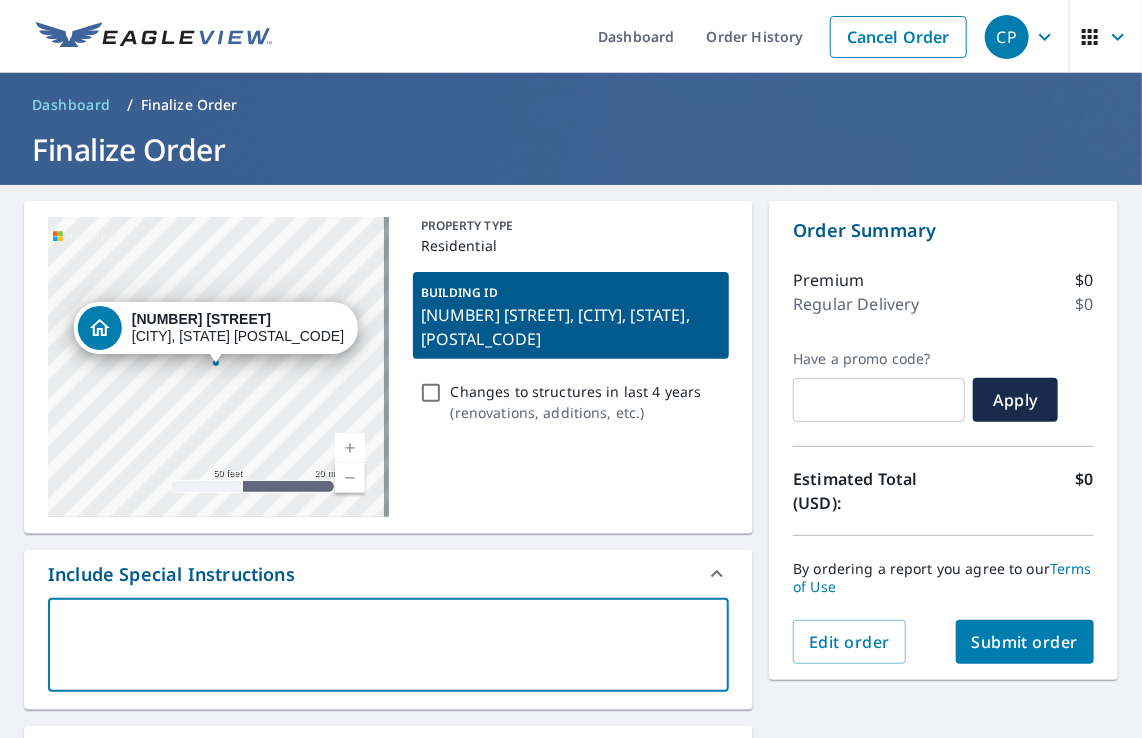 click on "[NUMBER] [STREET] [CITY], [STATE] [POSTAL_CODE]" at bounding box center [218, 367] 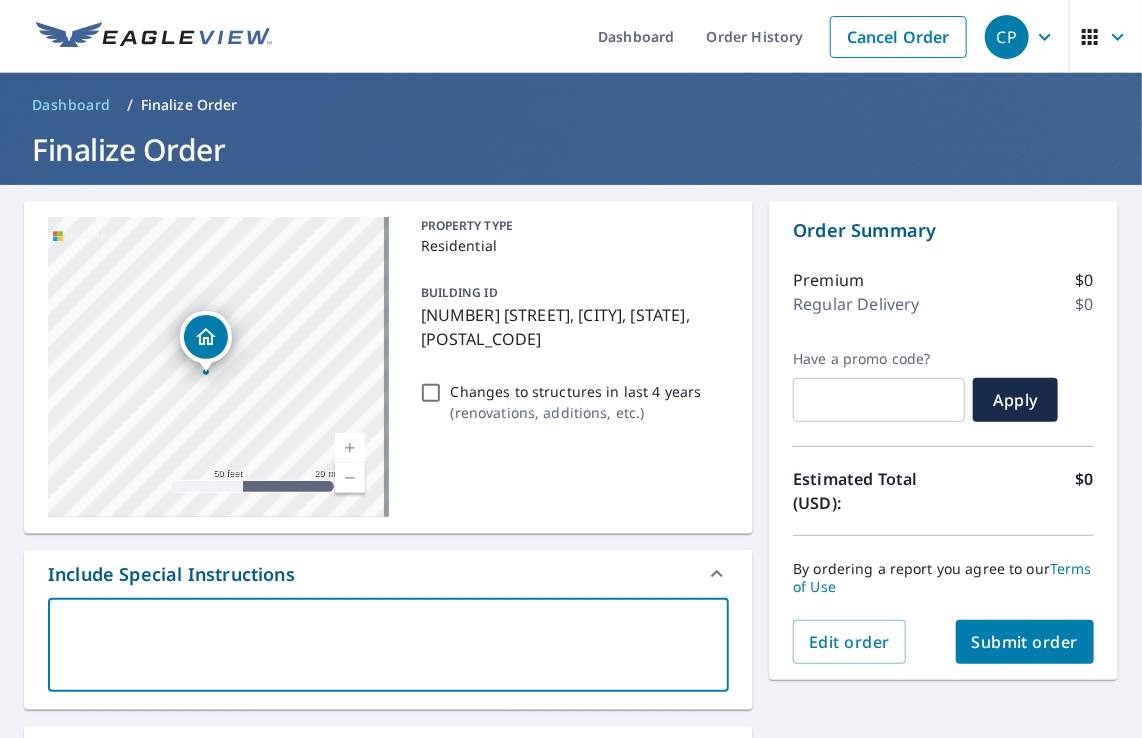 drag, startPoint x: 223, startPoint y: 320, endPoint x: 212, endPoint y: 329, distance: 14.21267 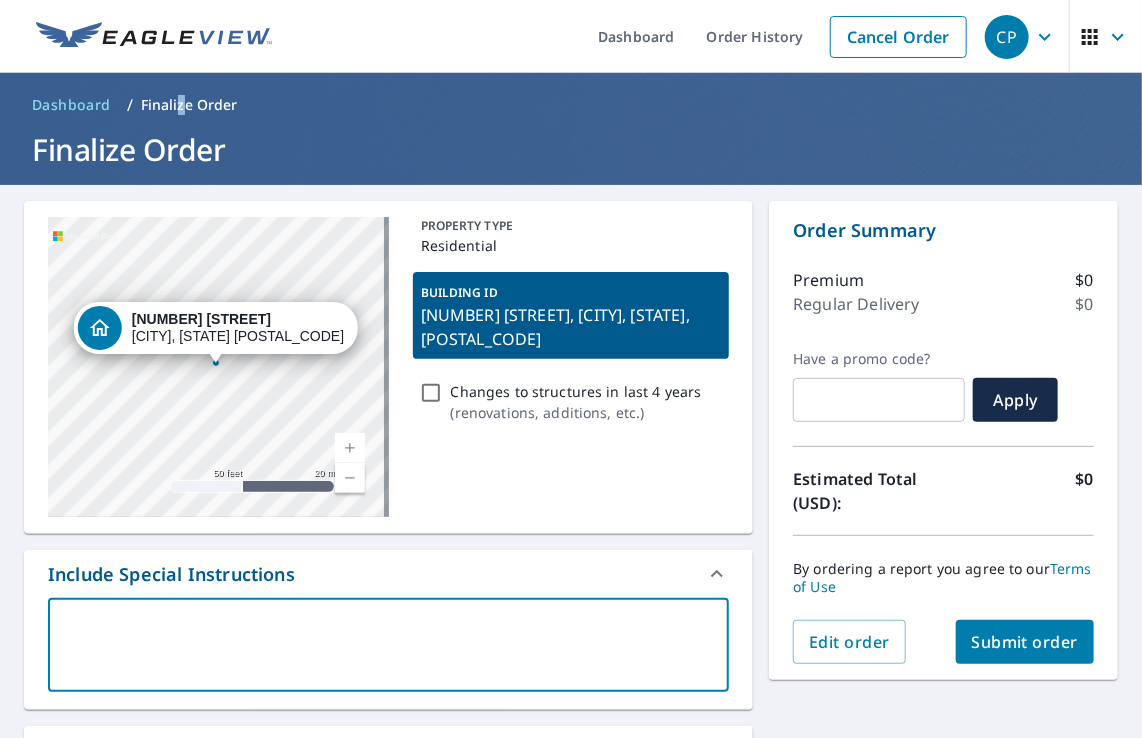 click on "Finalize Order" at bounding box center (189, 105) 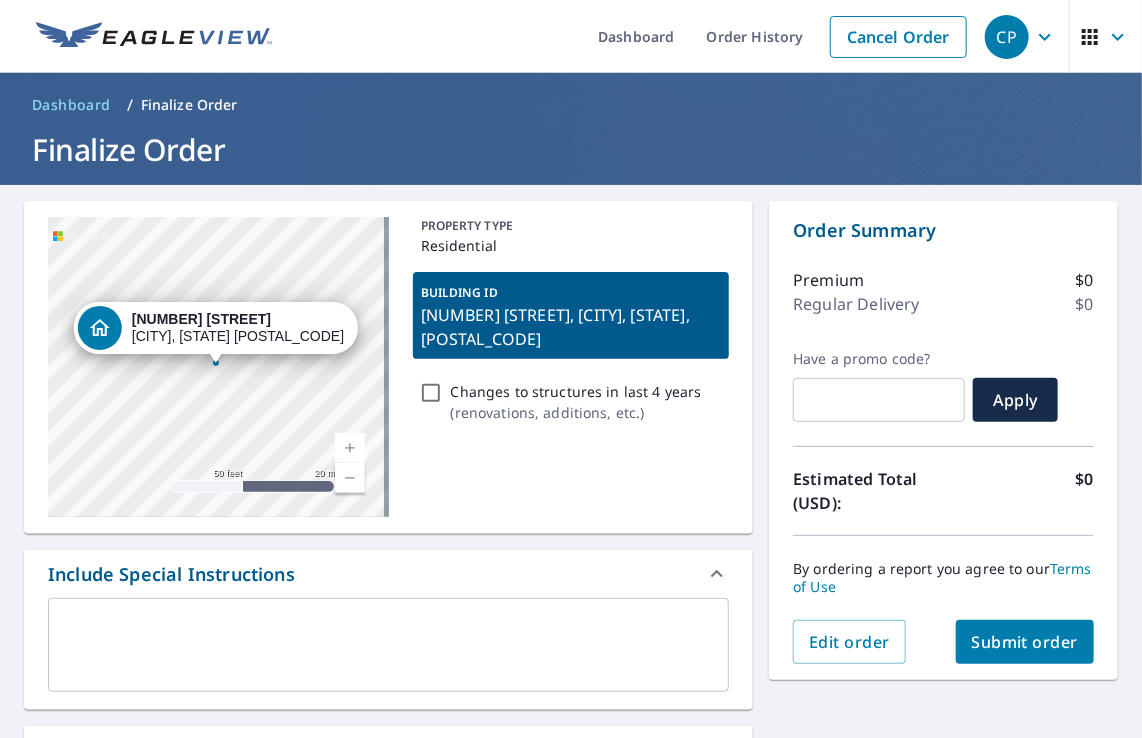 drag, startPoint x: 179, startPoint y: 105, endPoint x: 162, endPoint y: 116, distance: 20.248457 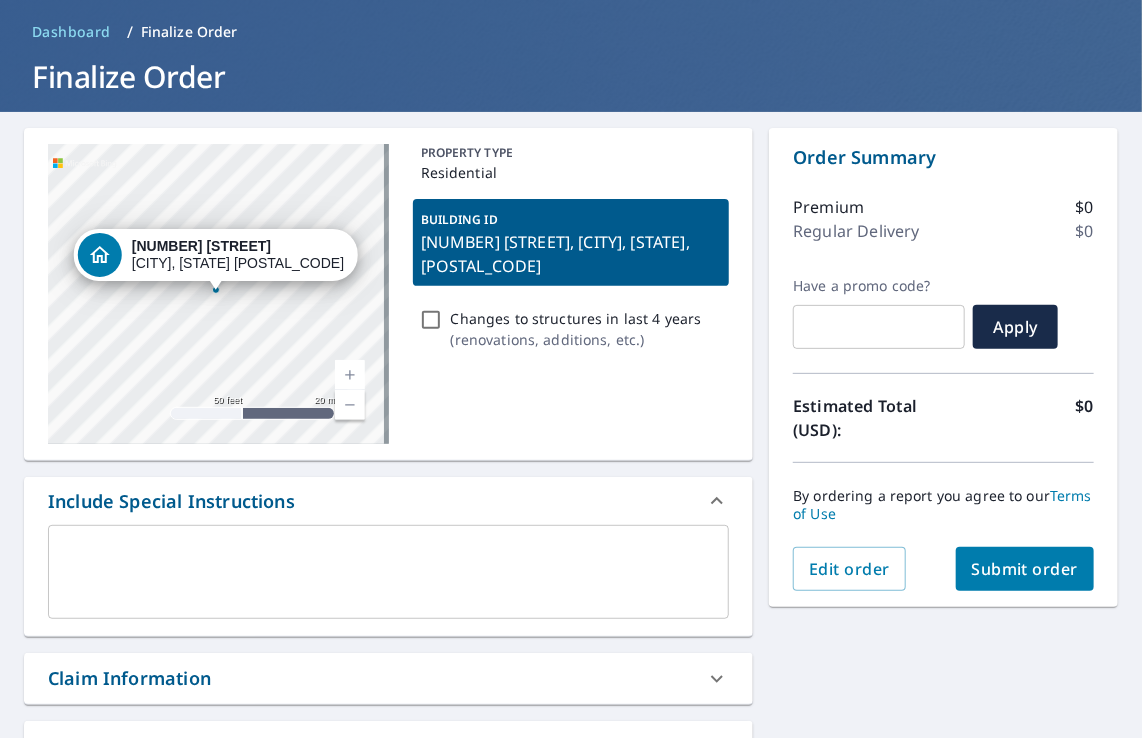 scroll, scrollTop: 200, scrollLeft: 0, axis: vertical 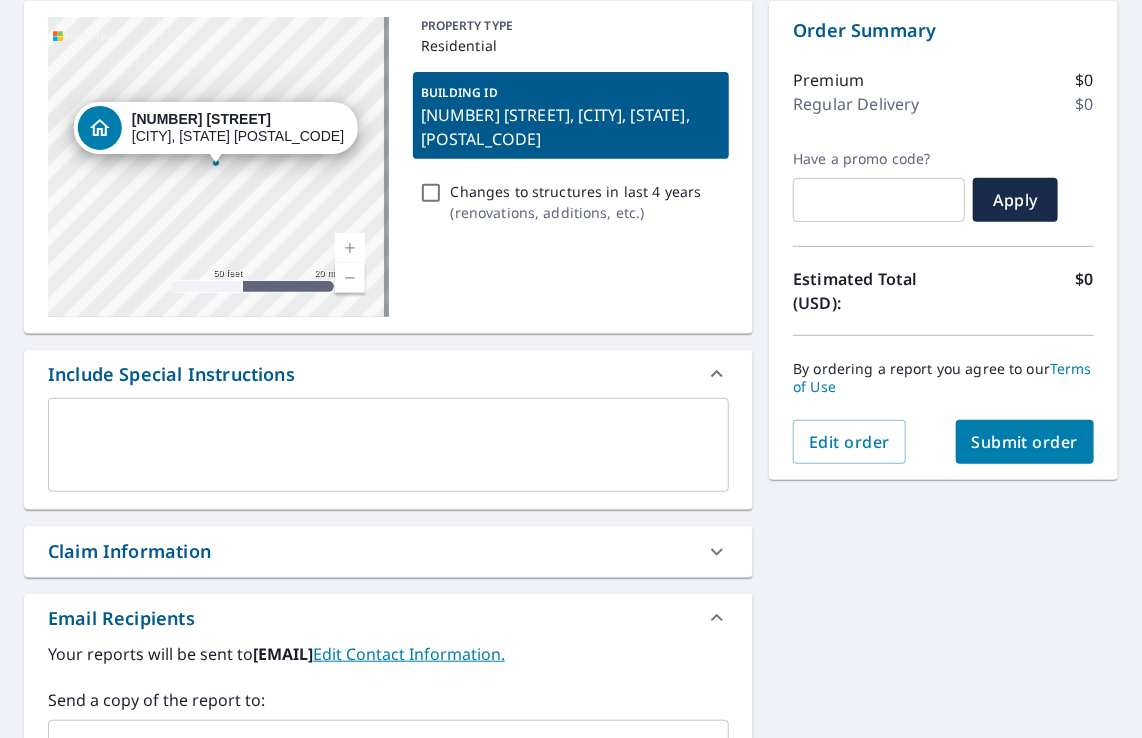 click at bounding box center [388, 445] 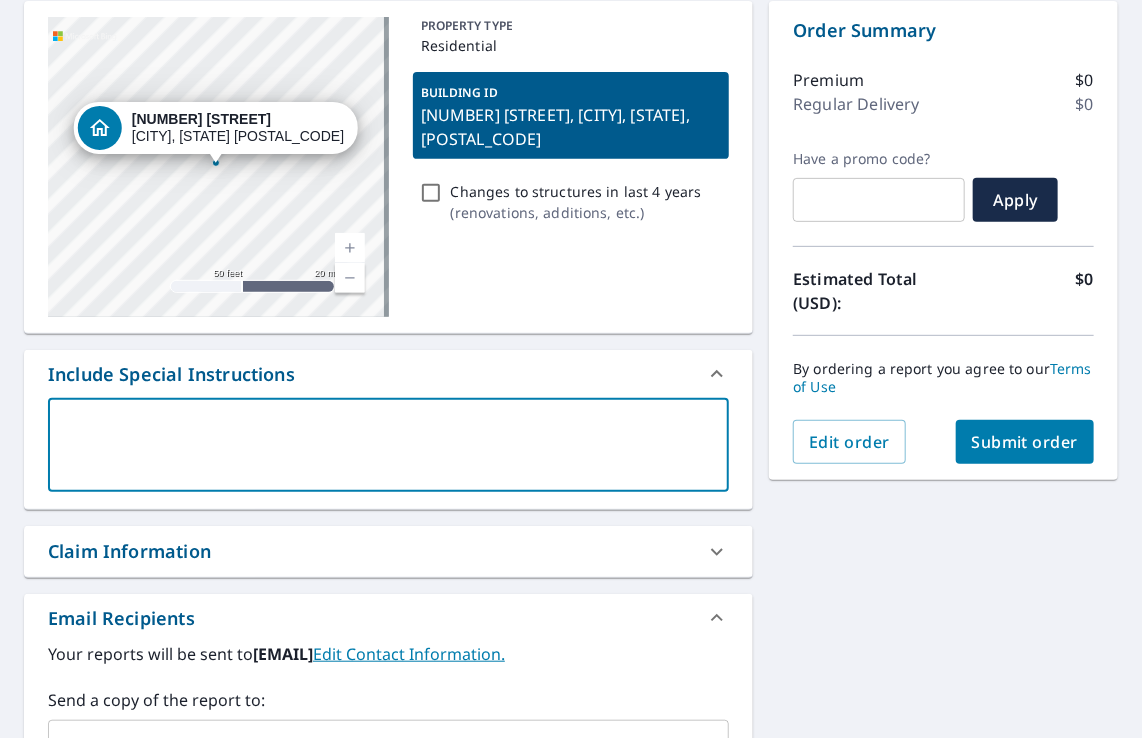 click on "[NUMBER] [STREET] [CITY], [STATE] [POSTAL_CODE]" at bounding box center (218, 167) 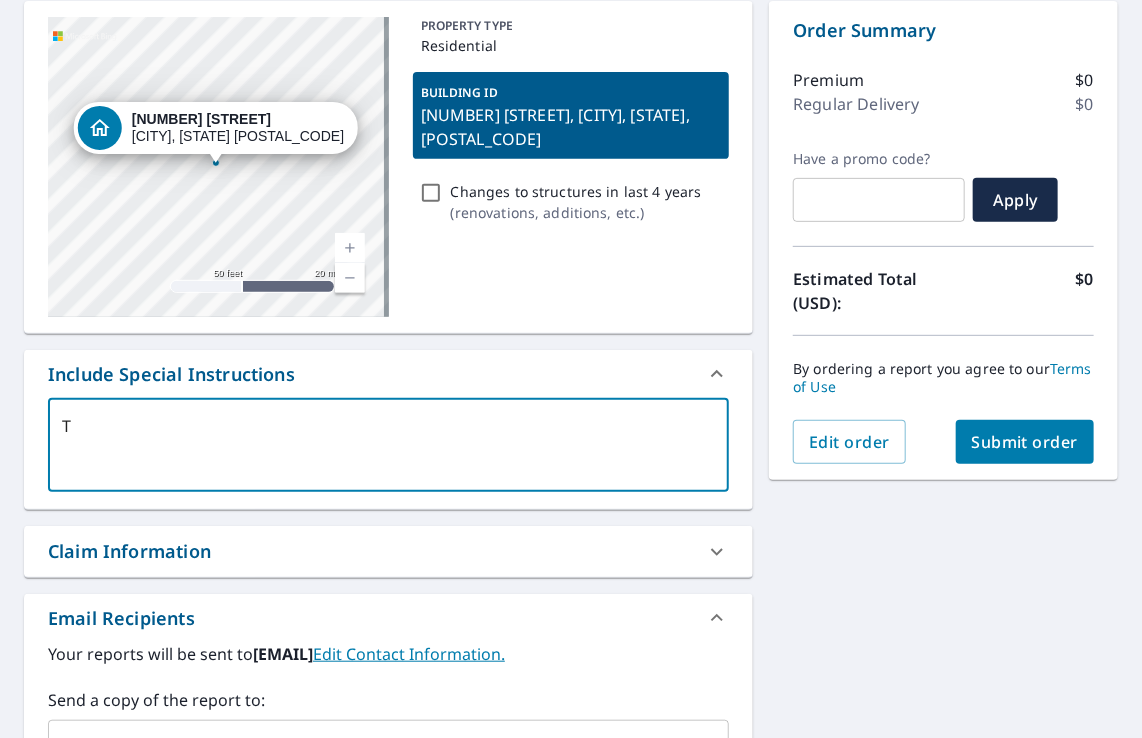 type on "Th" 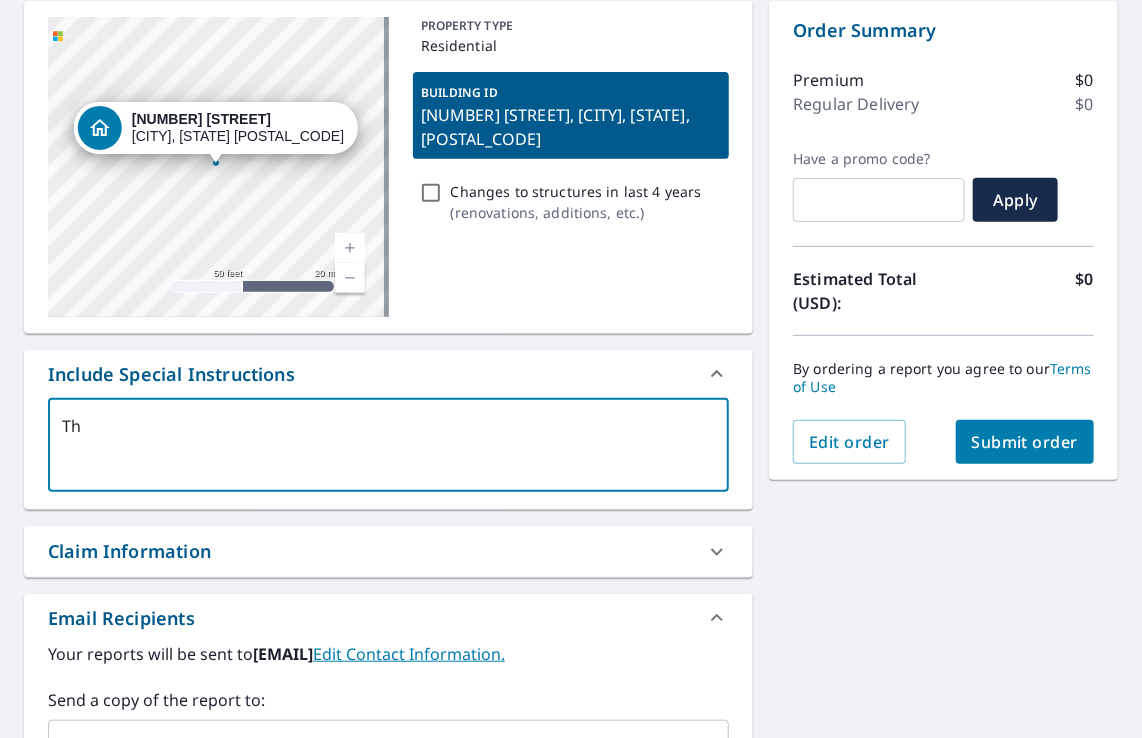 type on "The" 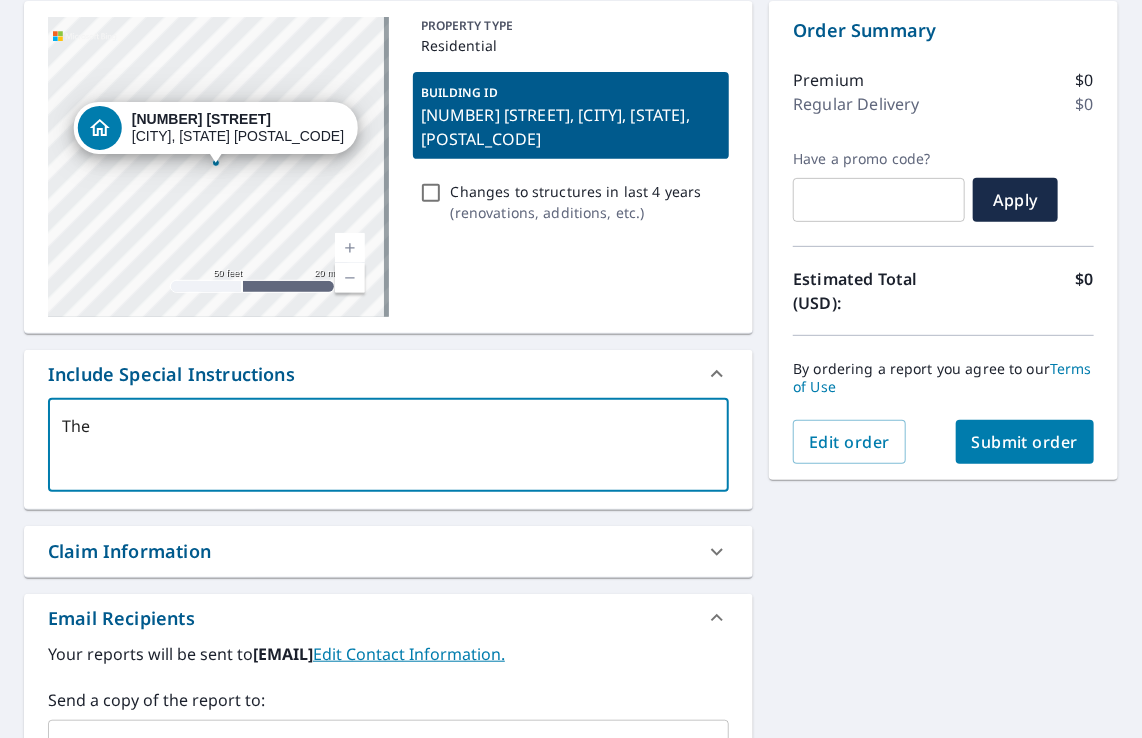 type on "The" 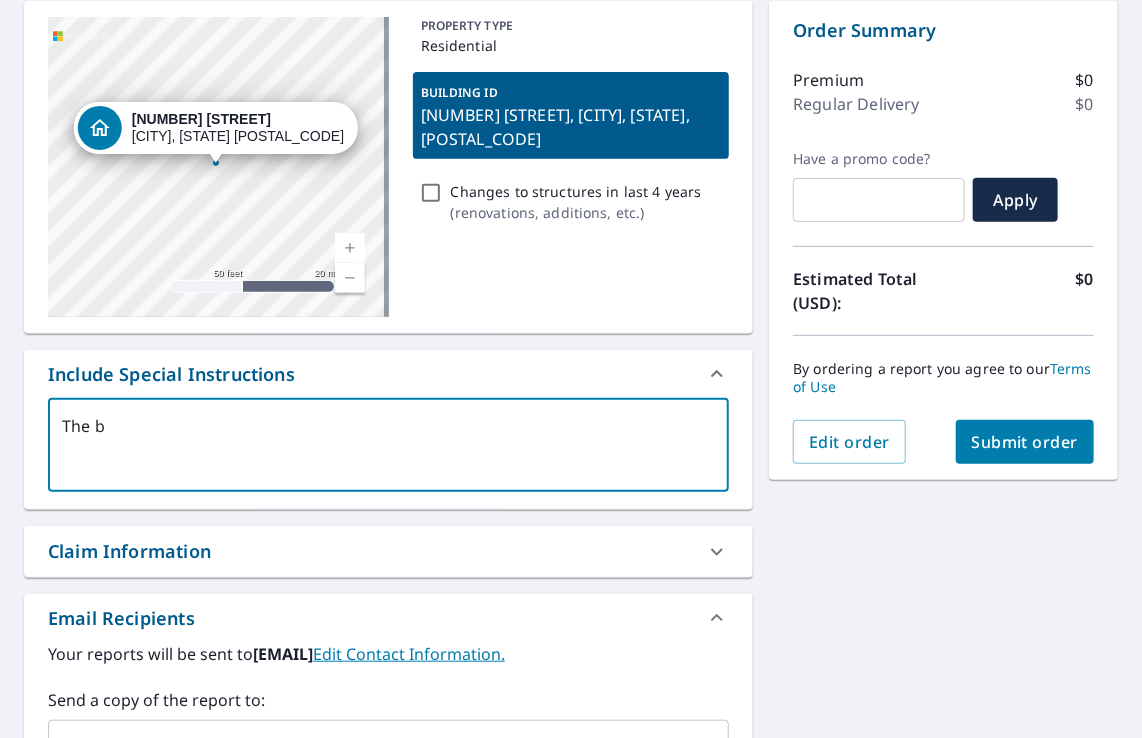 type on "The bu" 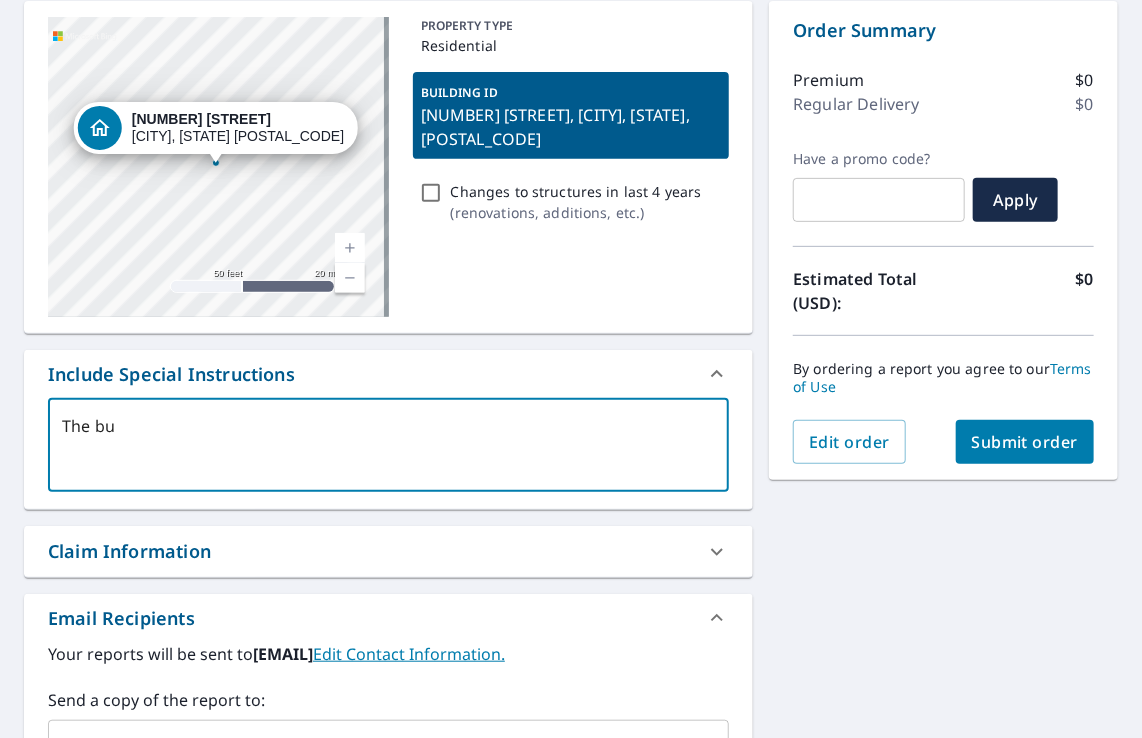 type on "The bui" 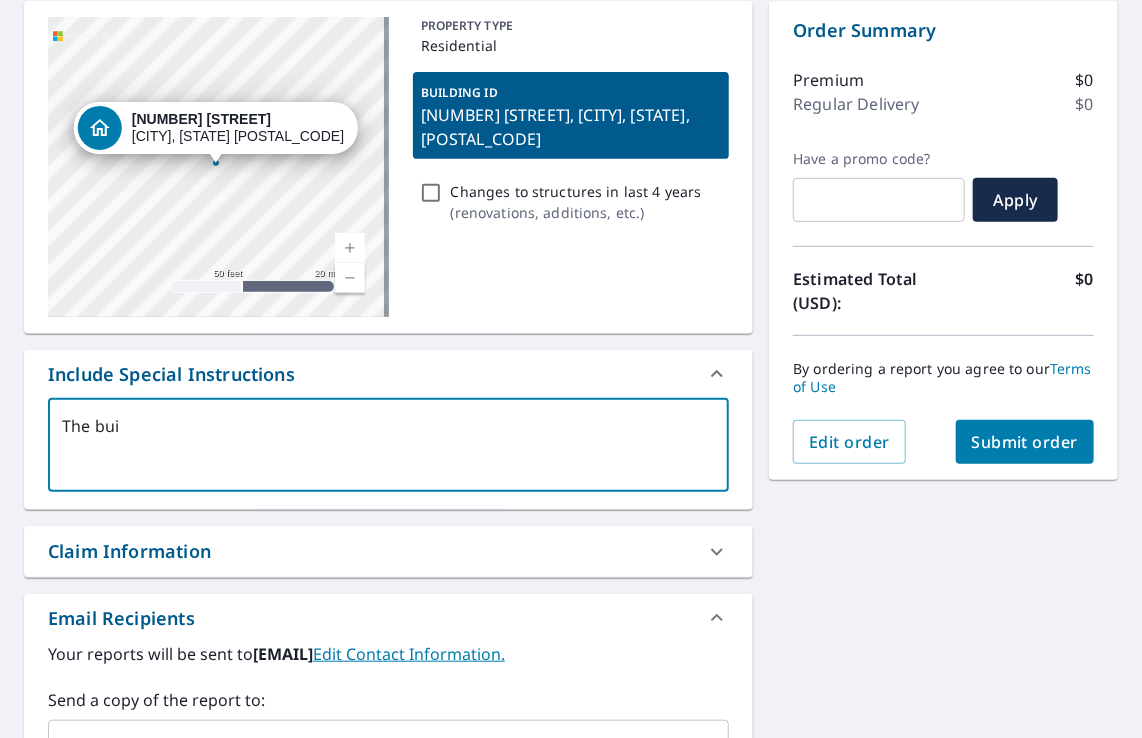type on "The buil" 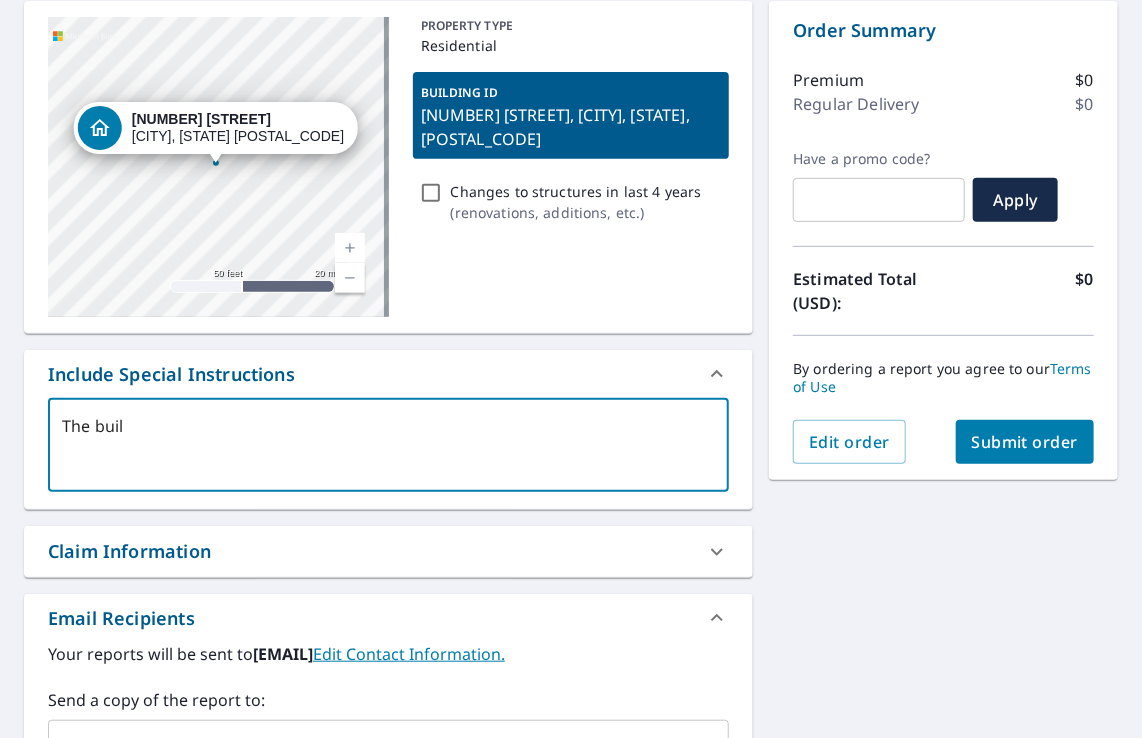 type on "The build" 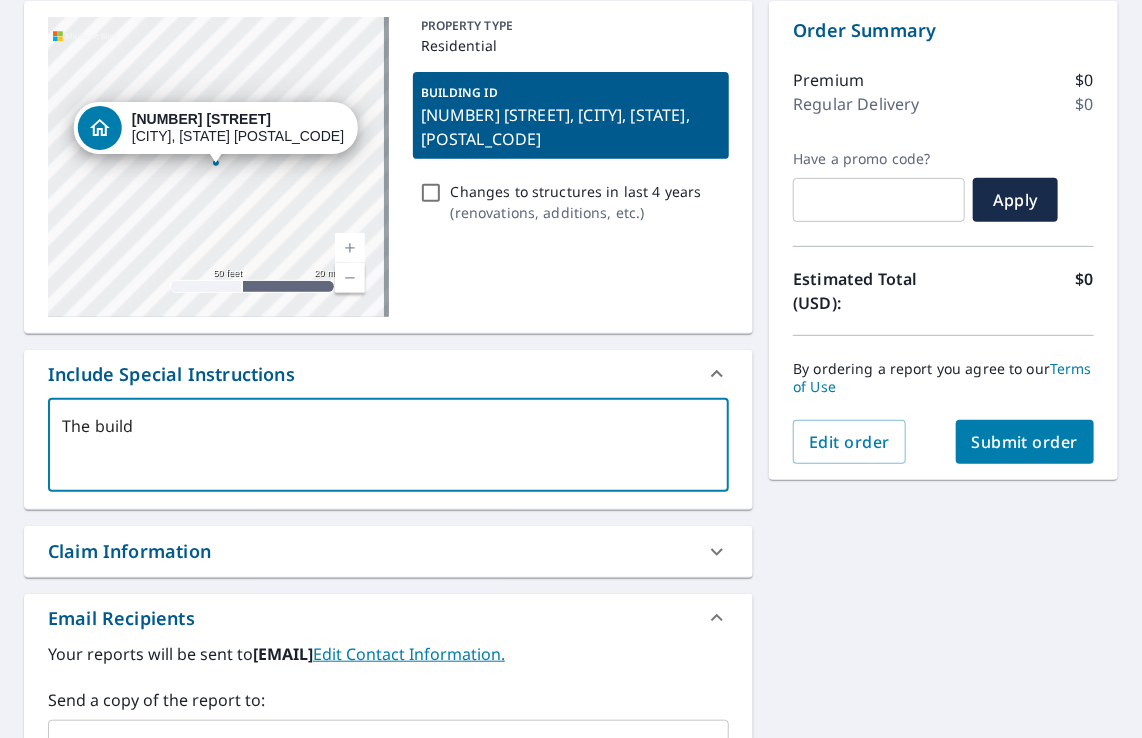 type on "The buildi" 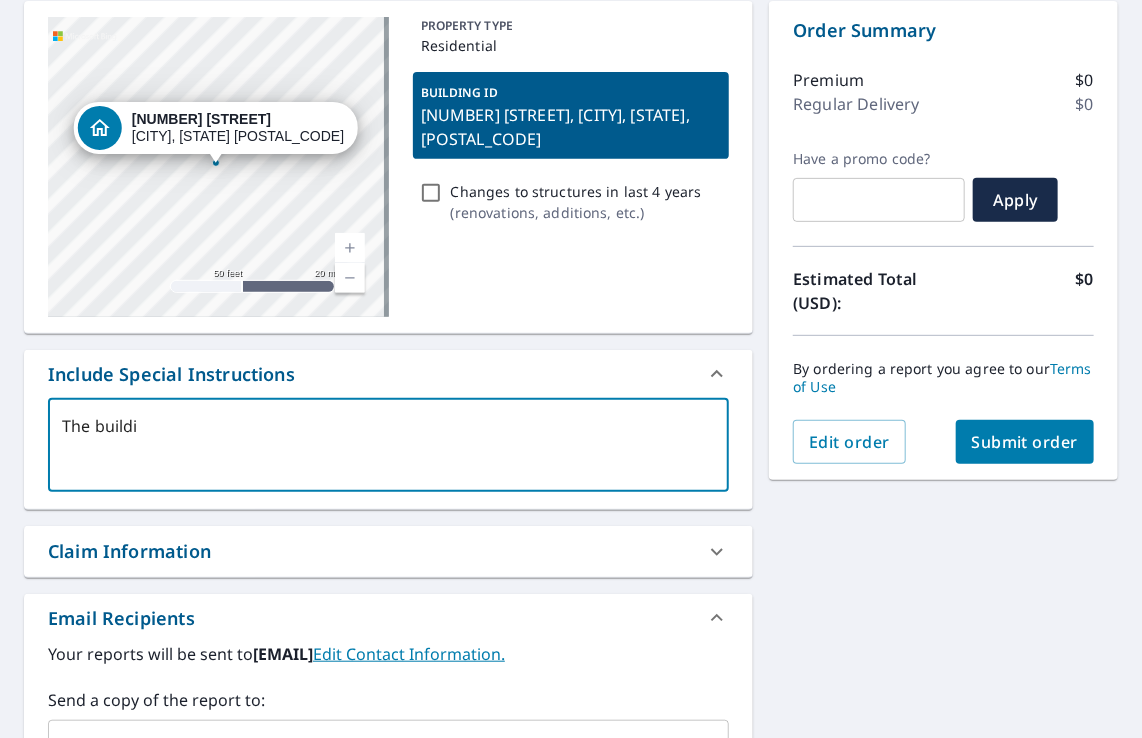 type on "The buildin" 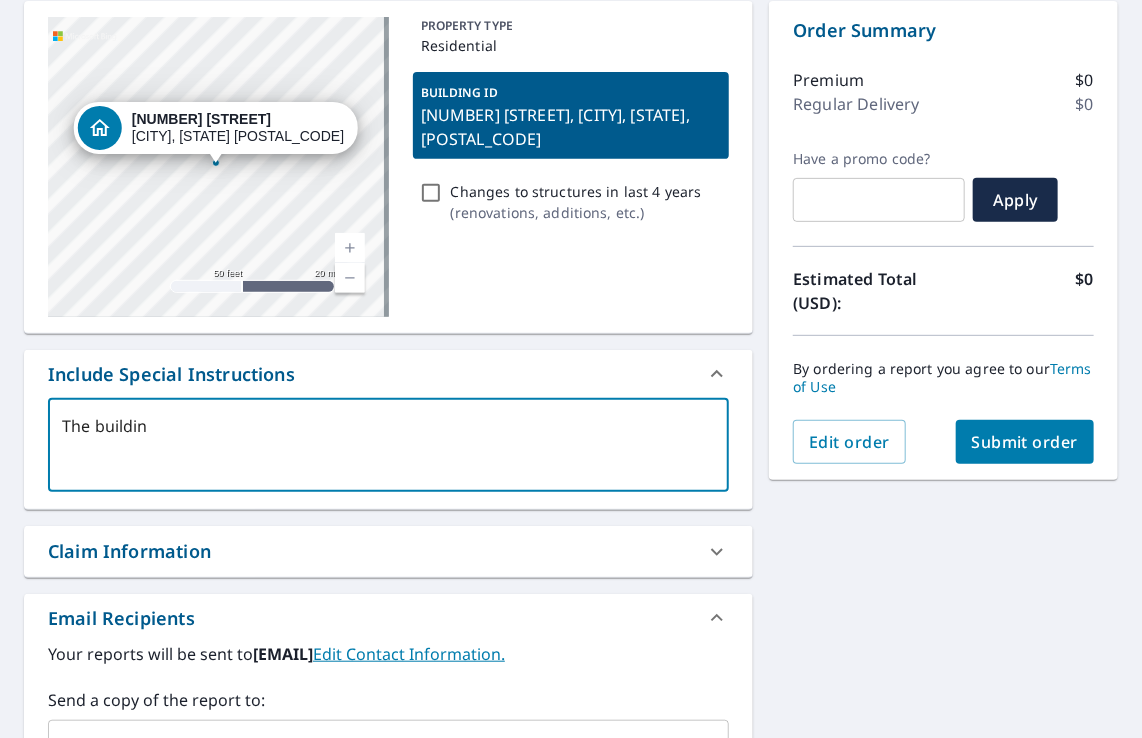 type on "The building" 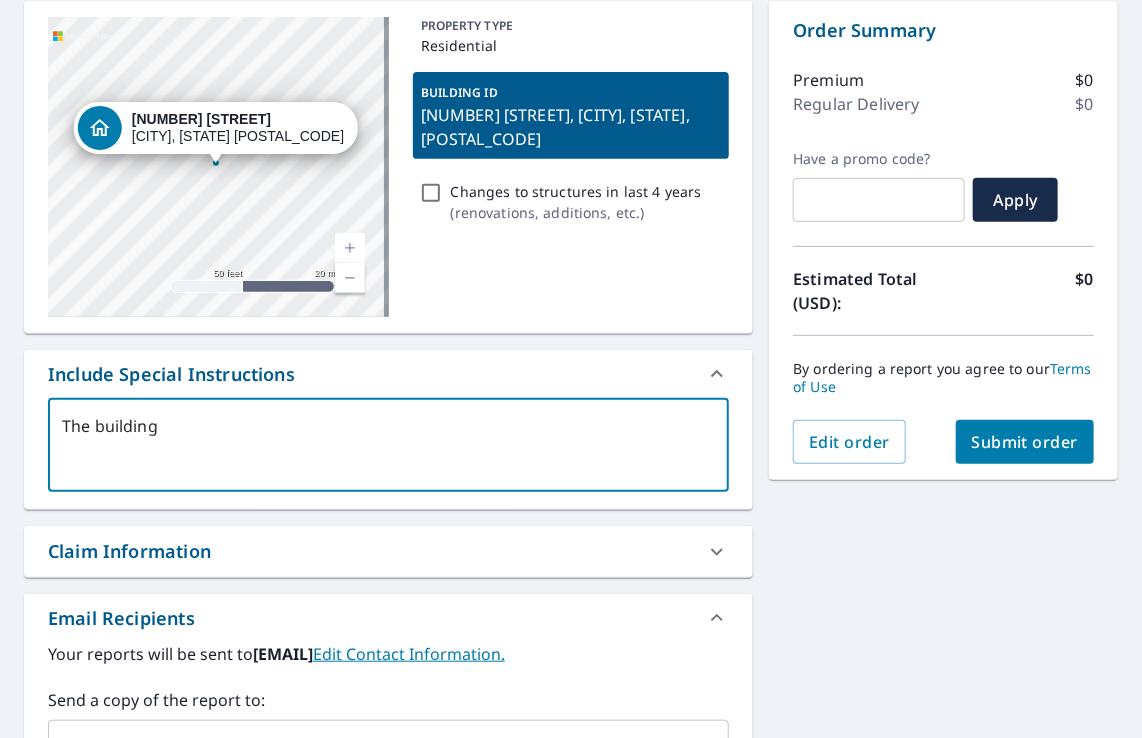 type on "The building" 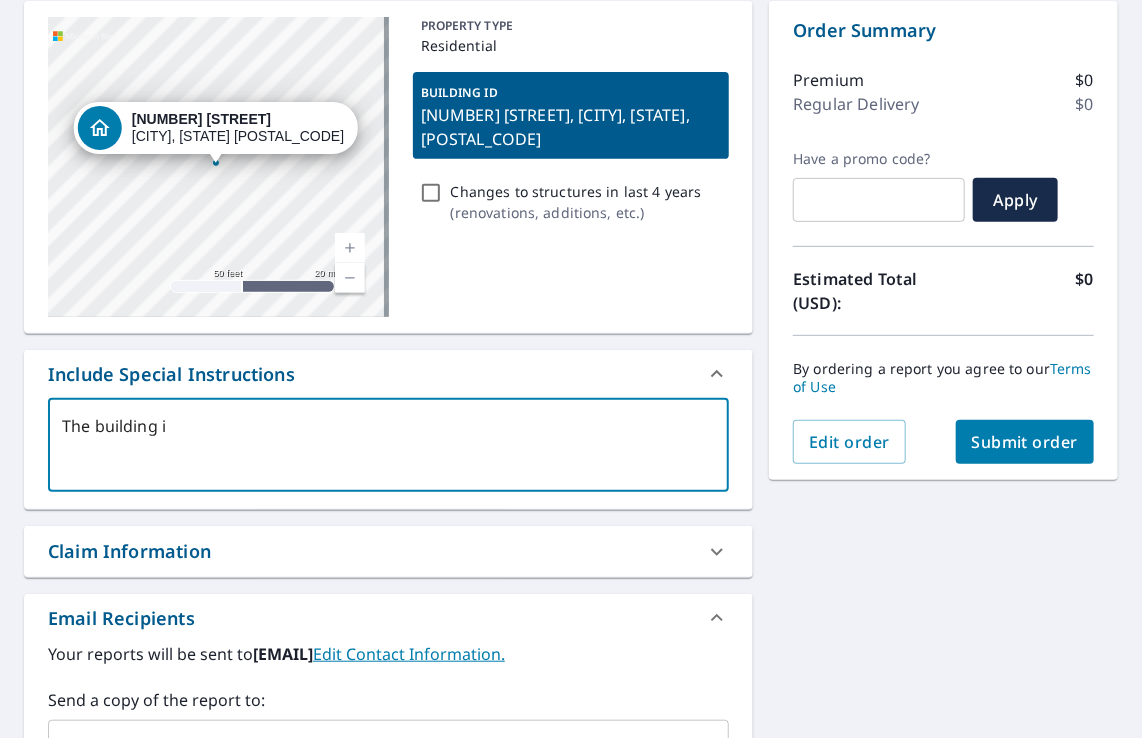 type on "The building is" 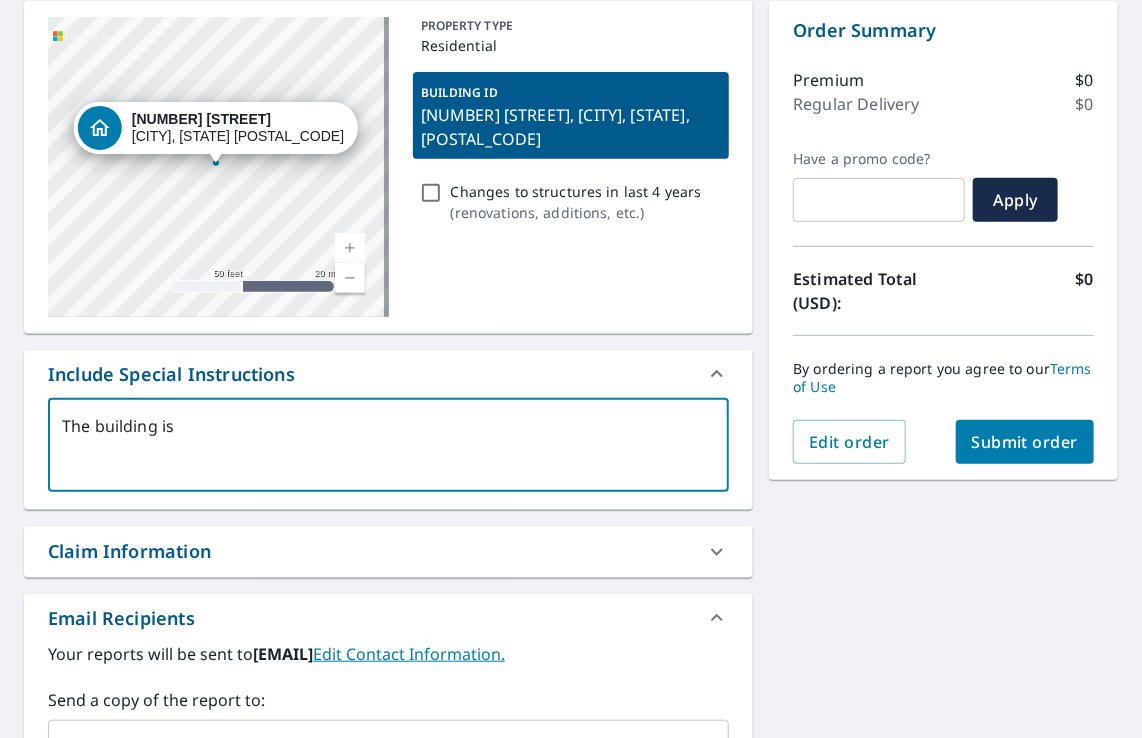 type on "The building is" 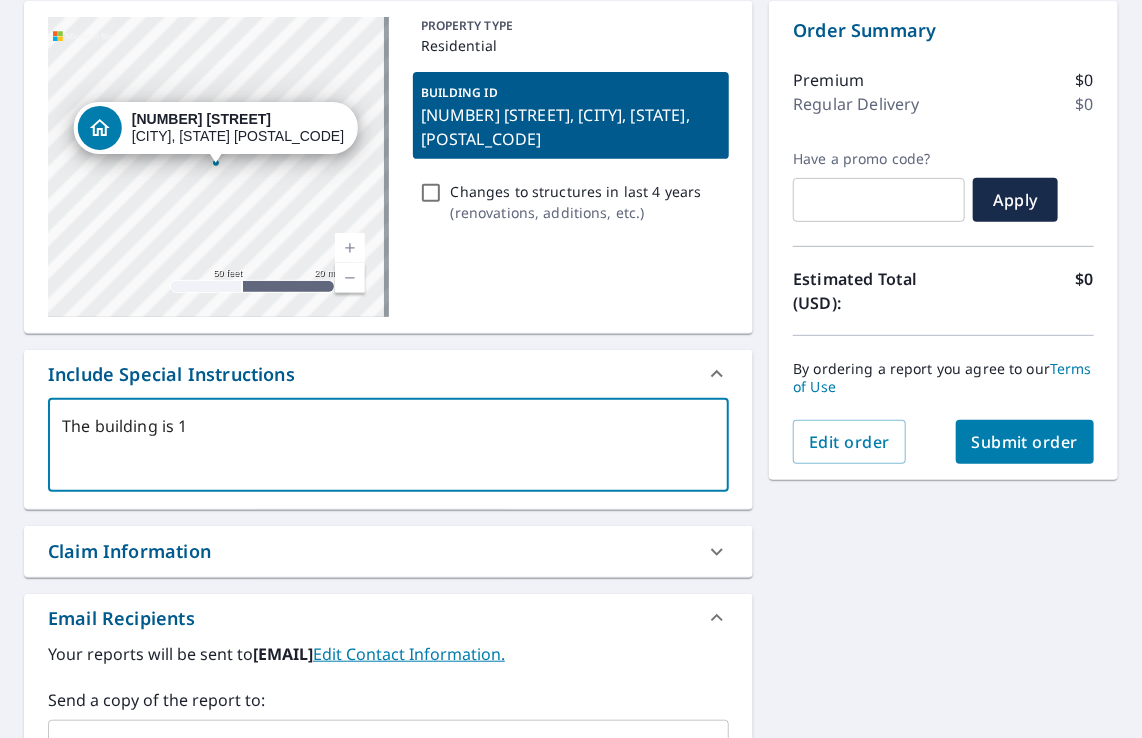 type on "The building is 12" 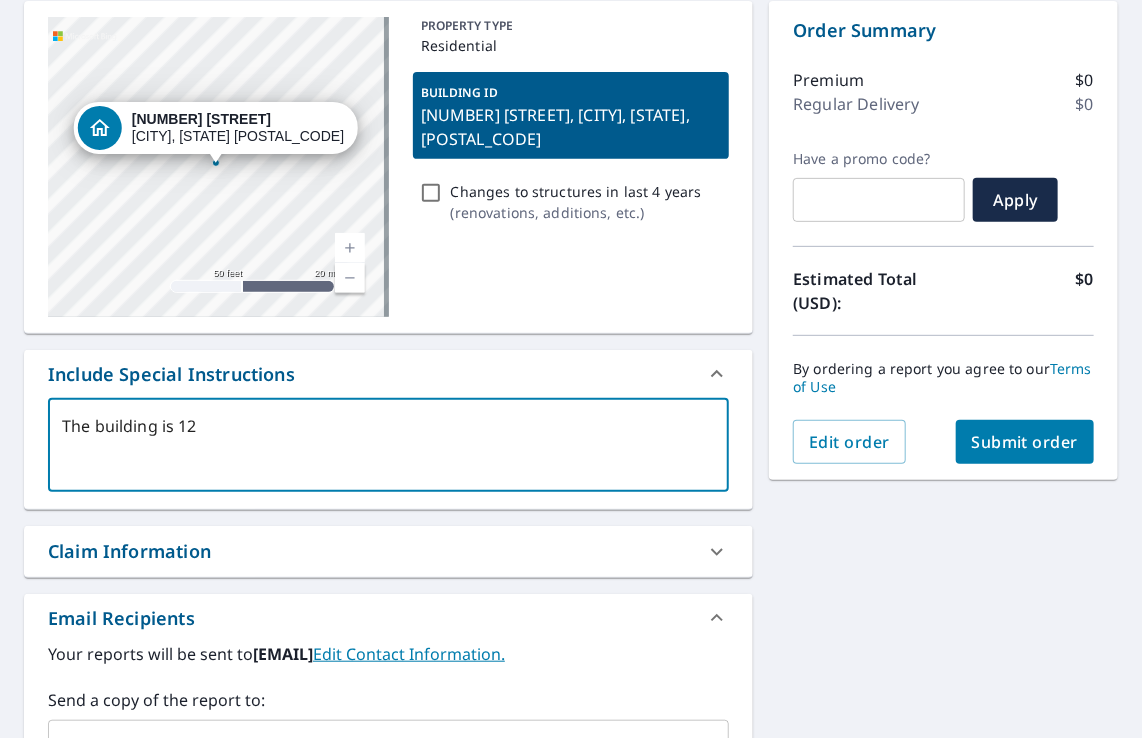 type on "The building is 123" 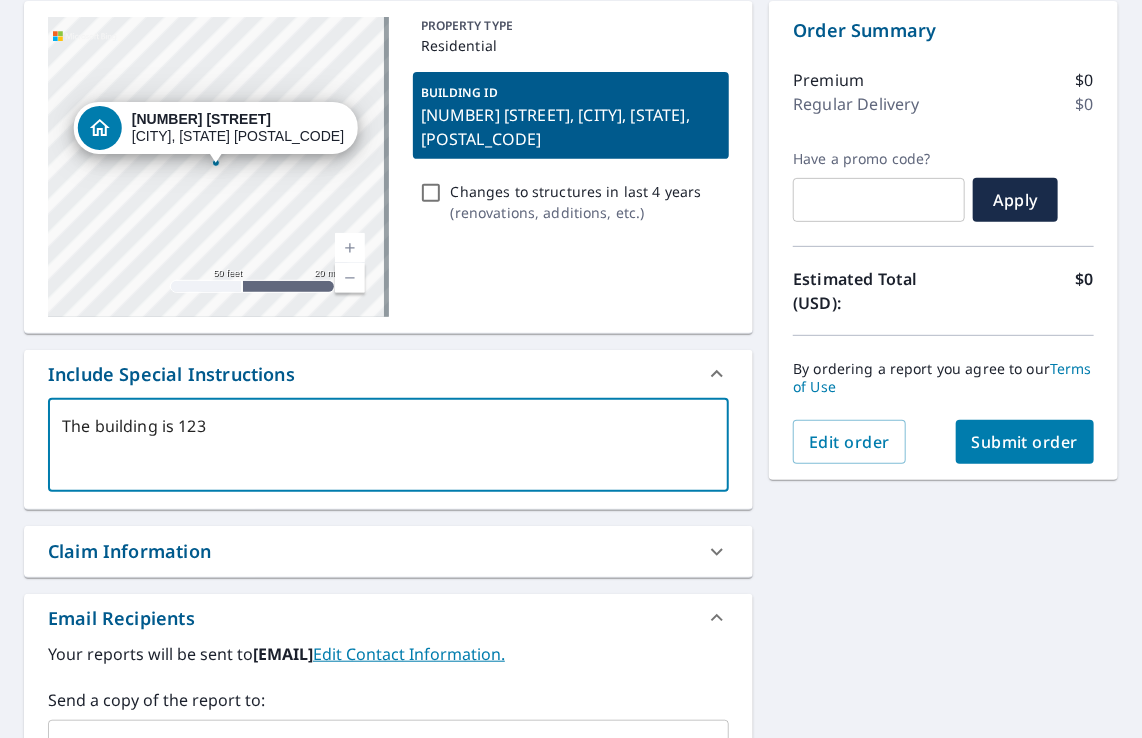 type on "The building is 1232" 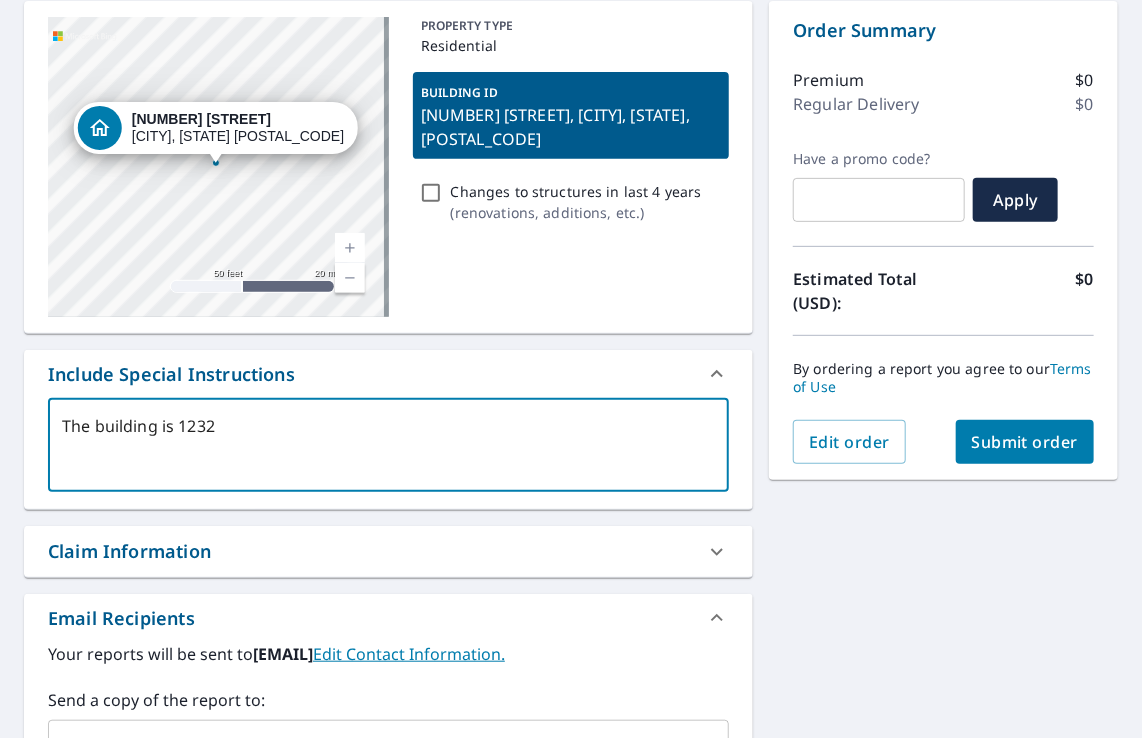 type on "The building is 12325" 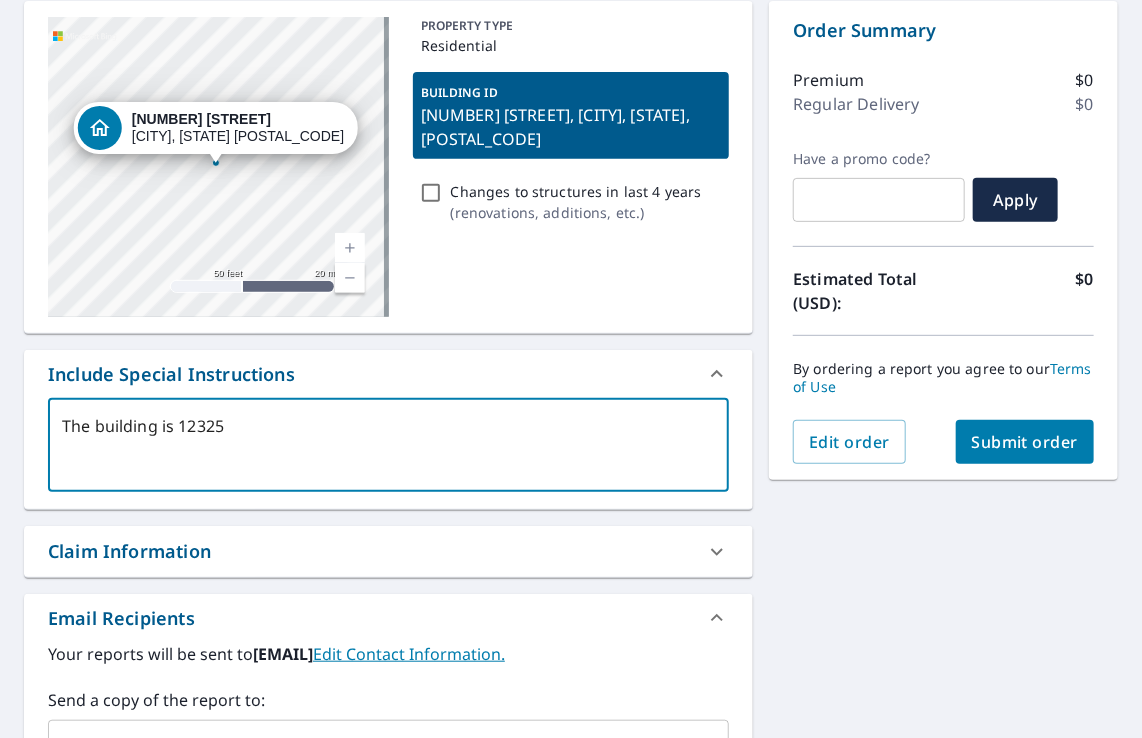 type on "The building is 12325" 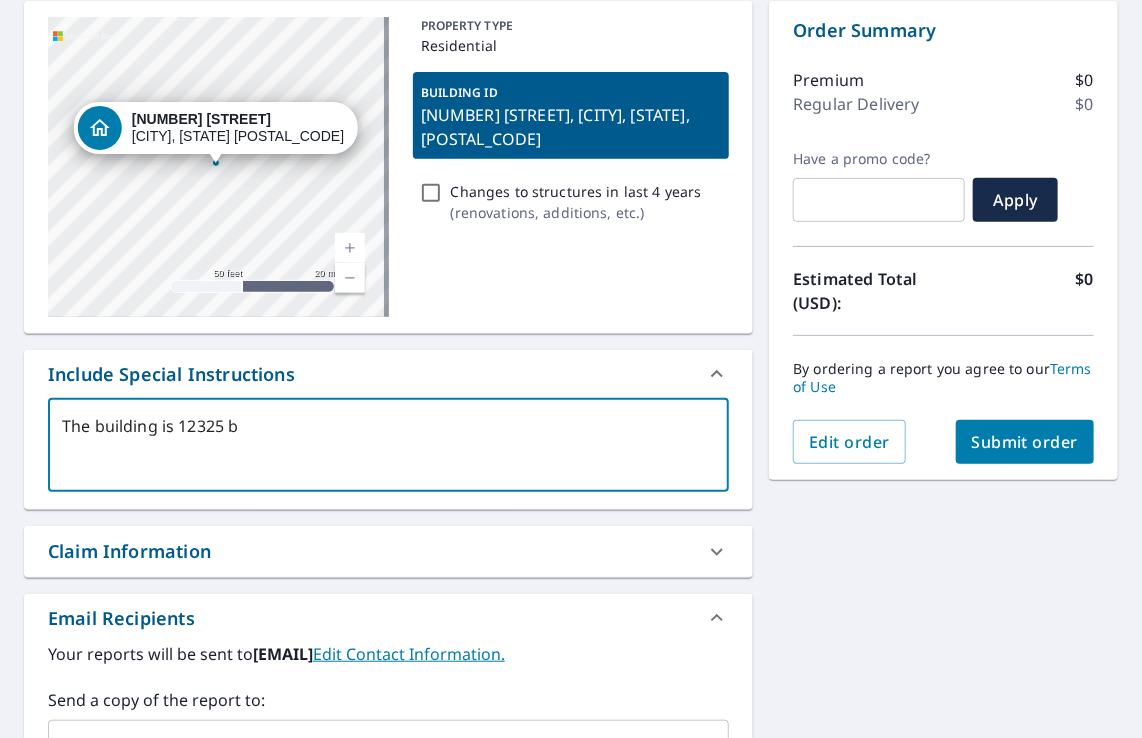 type on "The building is 12325 bu" 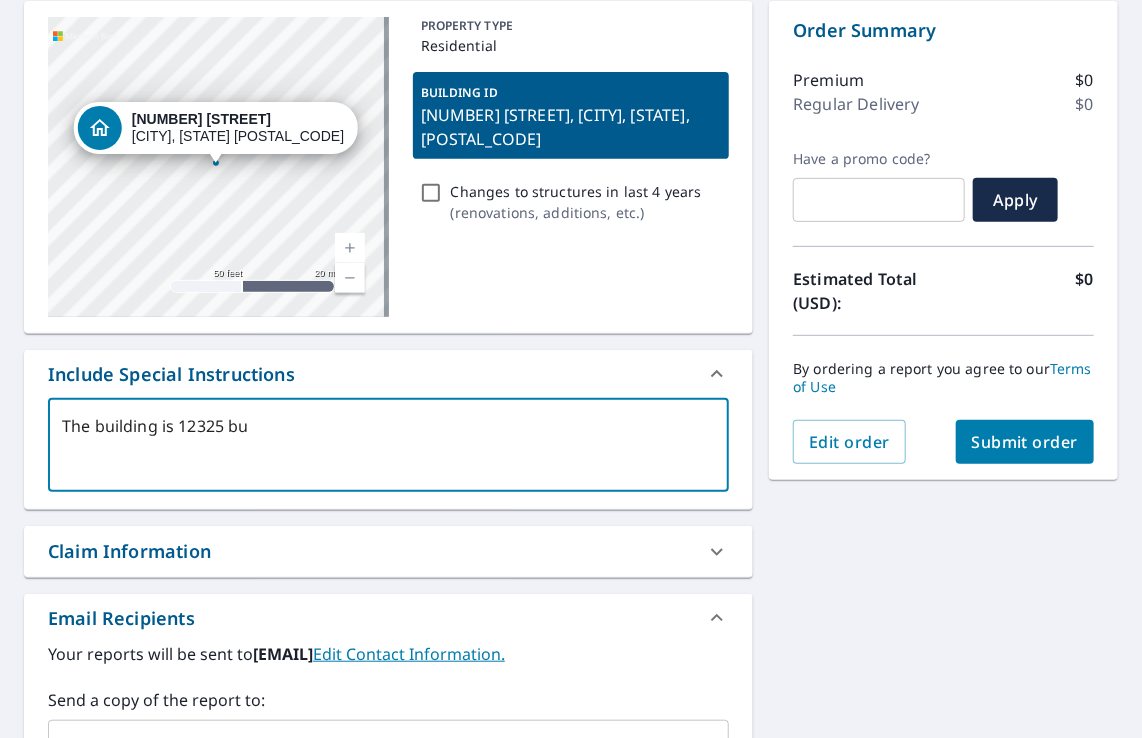 type on "The building is 12325 but" 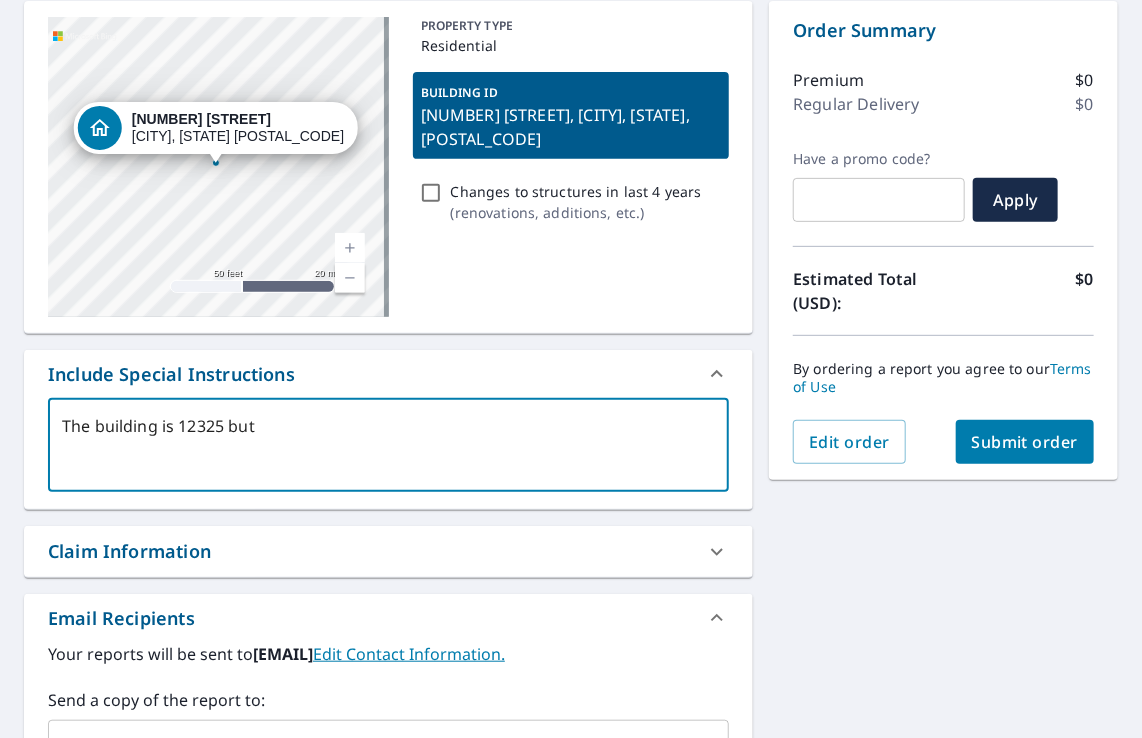 type on "The building is 12325 but" 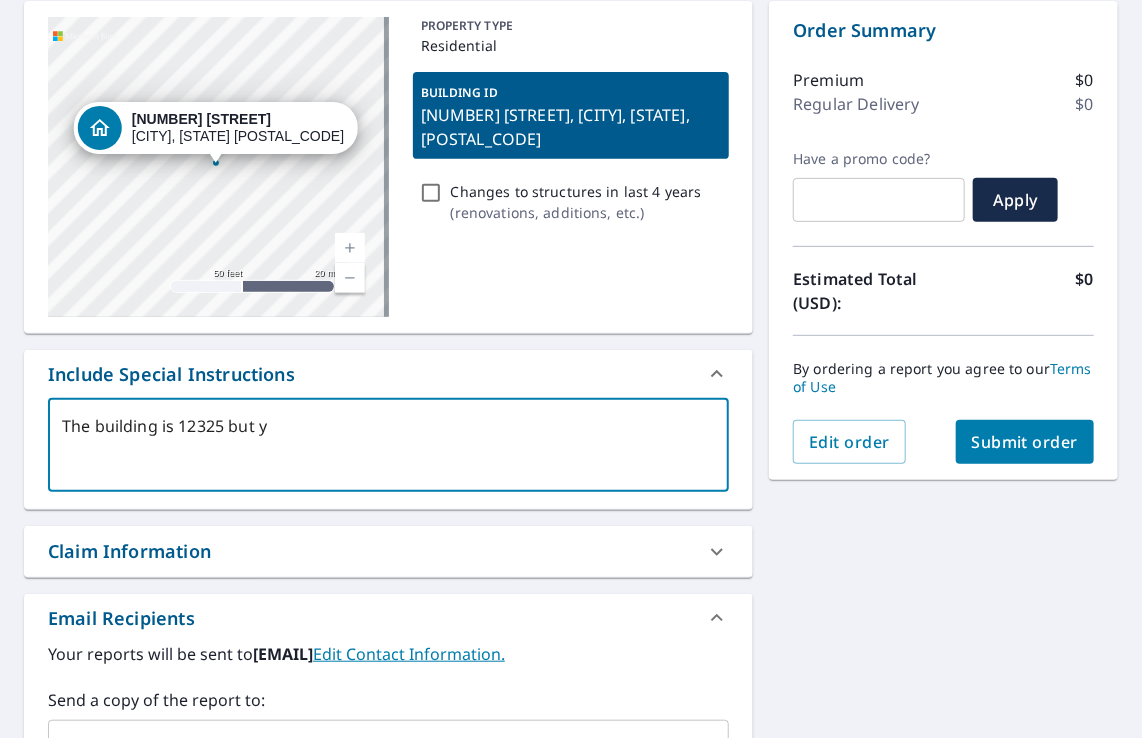 type on "The building is 12325 but your adde" 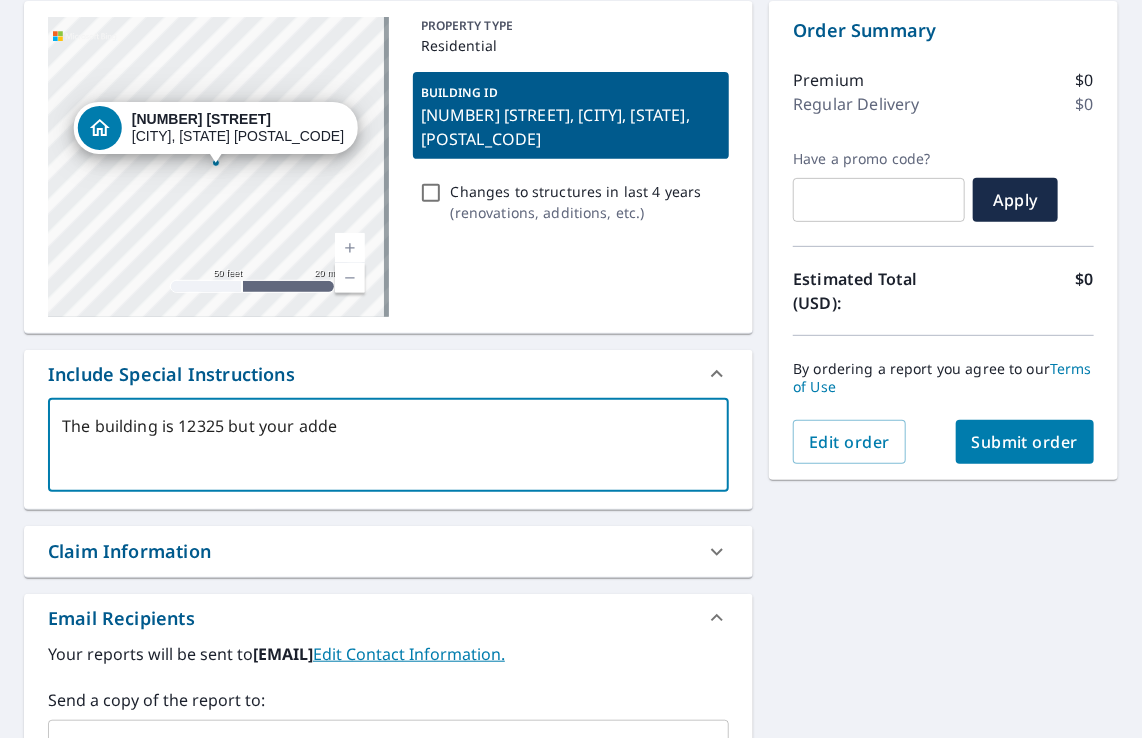 type on "The building is 12325 but you" 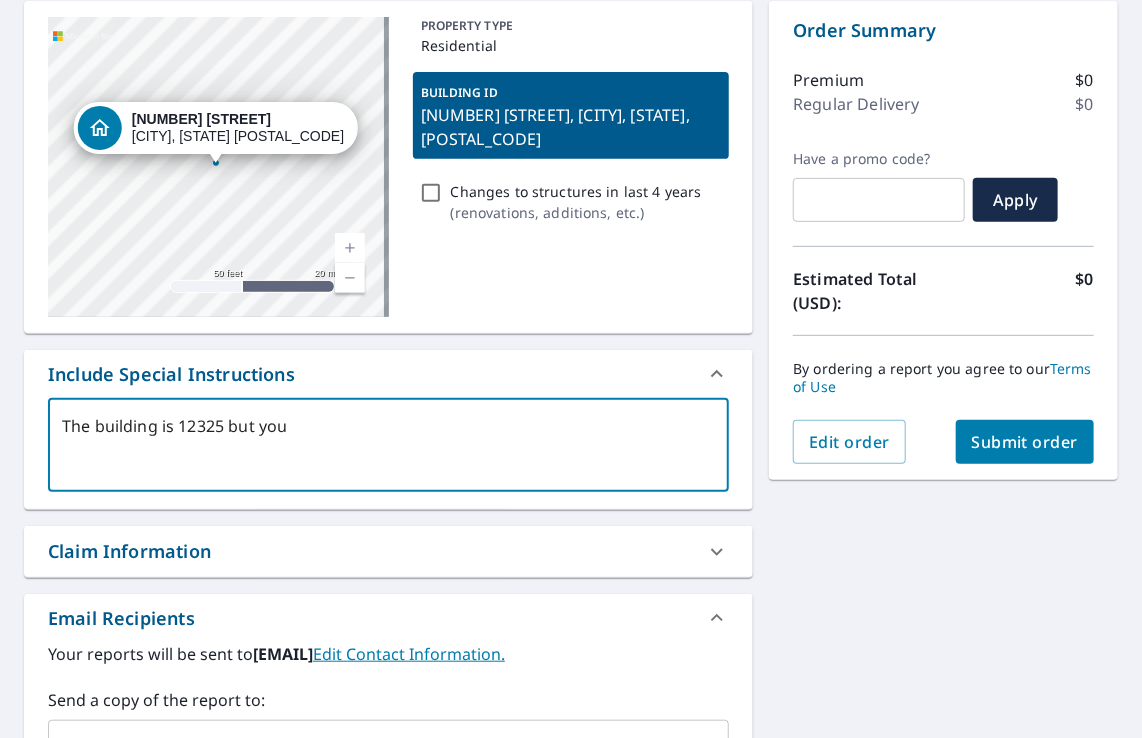 type on "The building is 12325 but your" 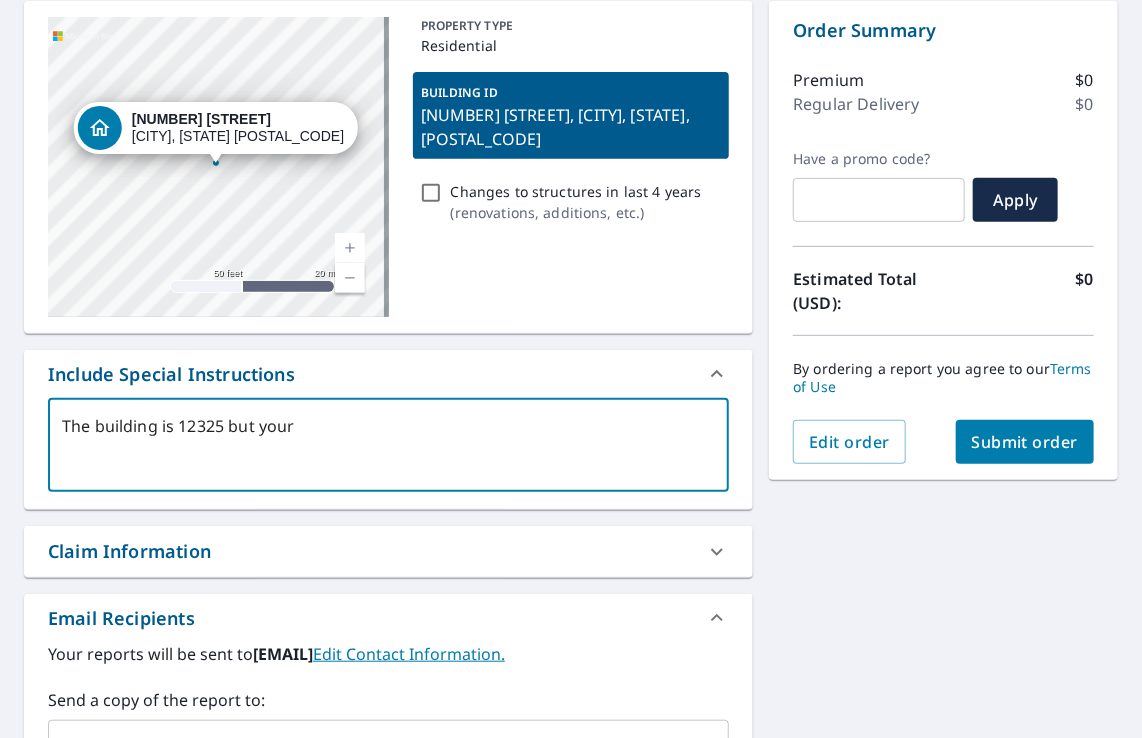 type on "The building is 12325 but your" 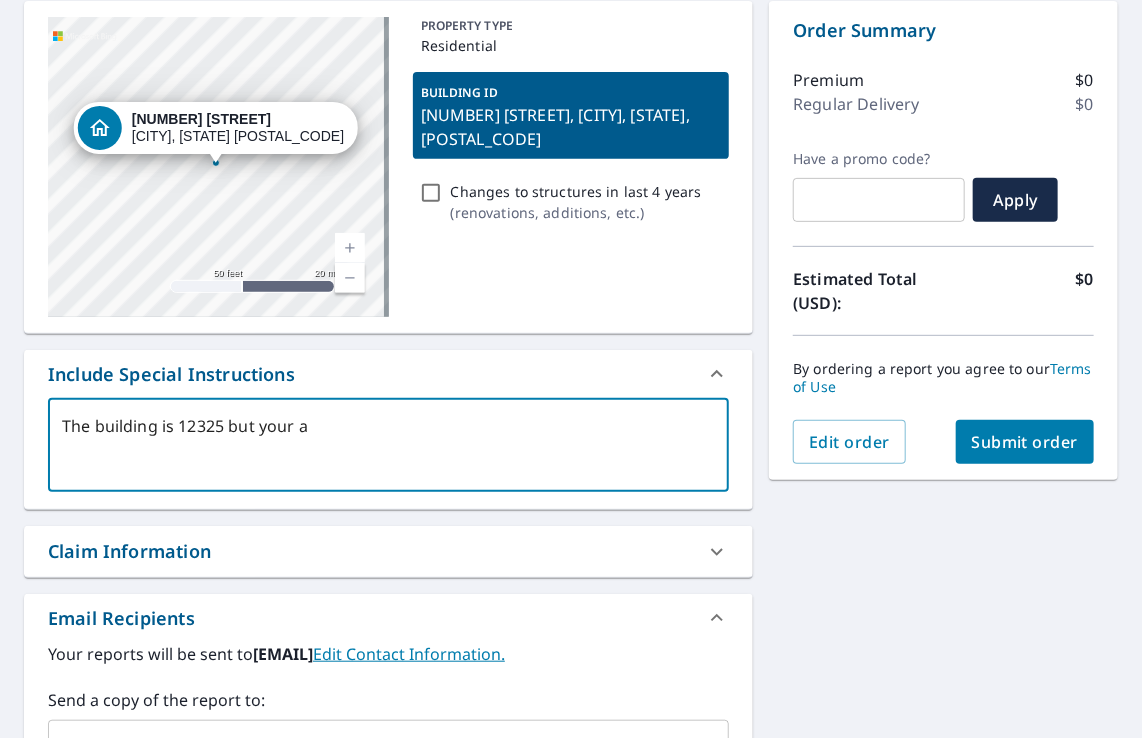 type on "The building is 12325 but your ad" 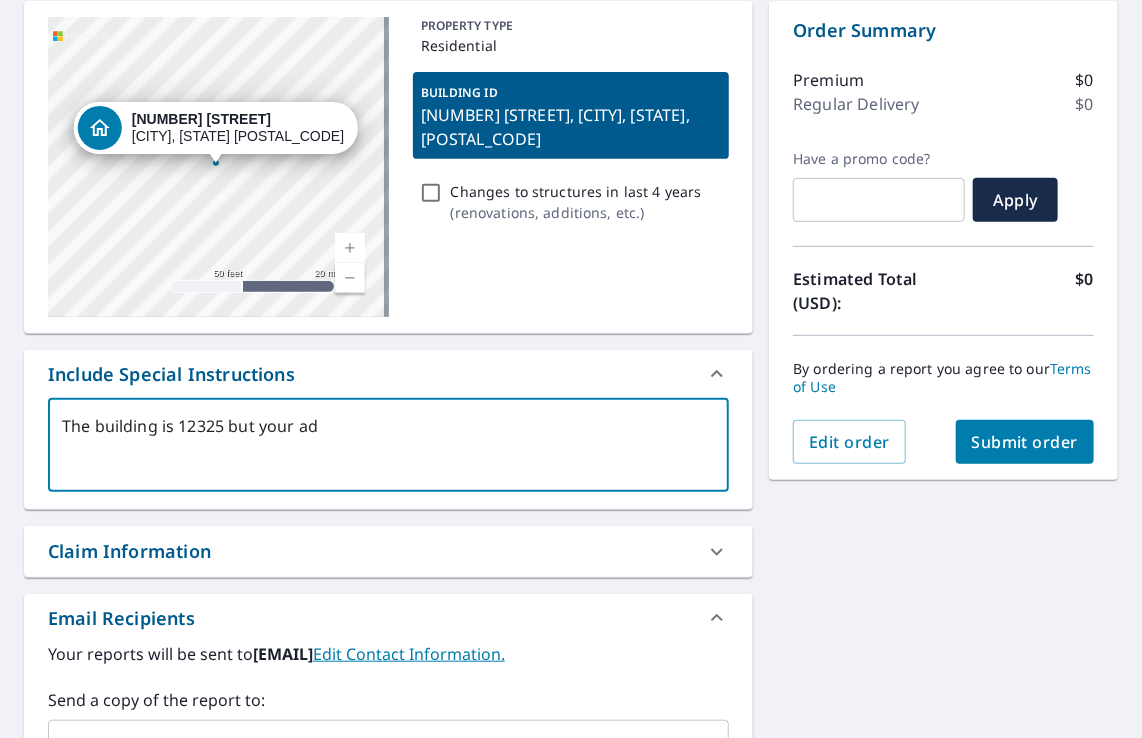 type on "The building is 12325 but your add" 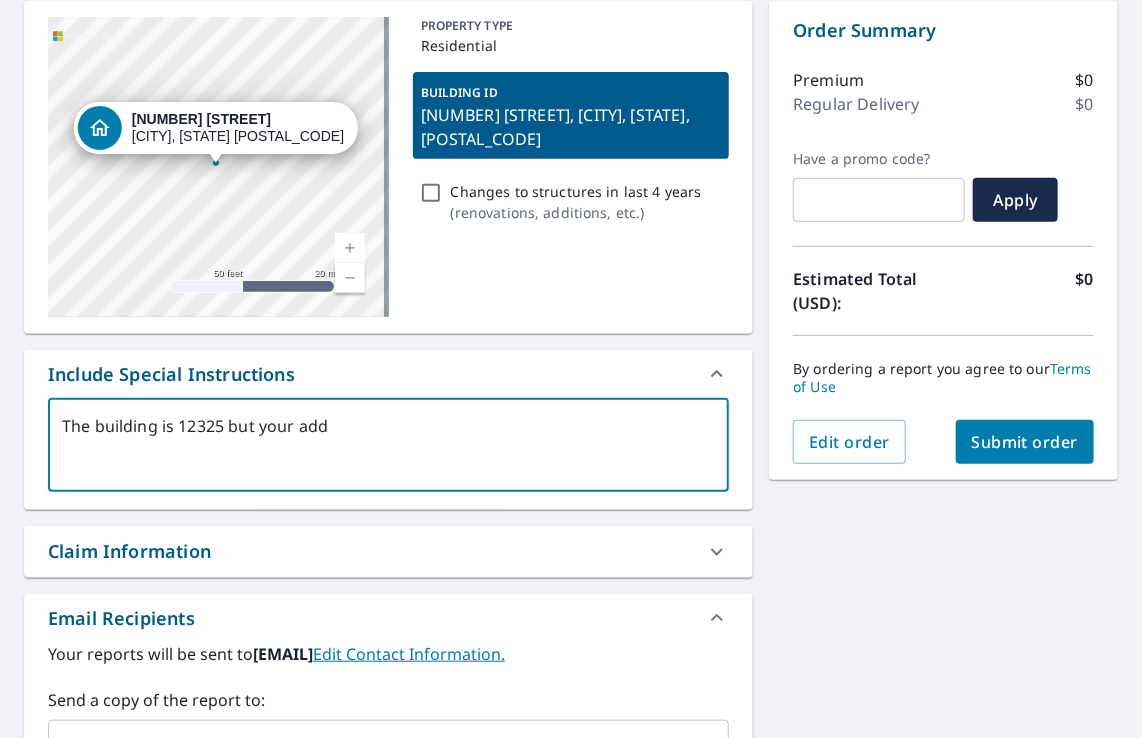 type on "The building is 12325 but your adde" 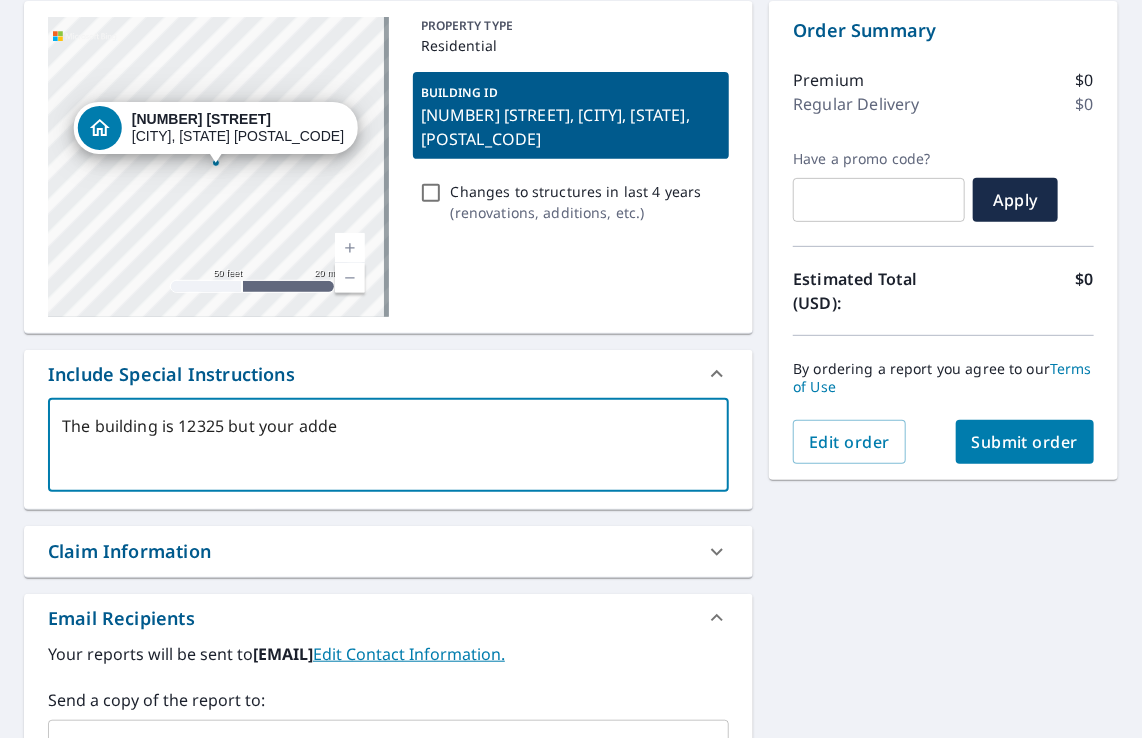 type on "The building is 12325 but your adder" 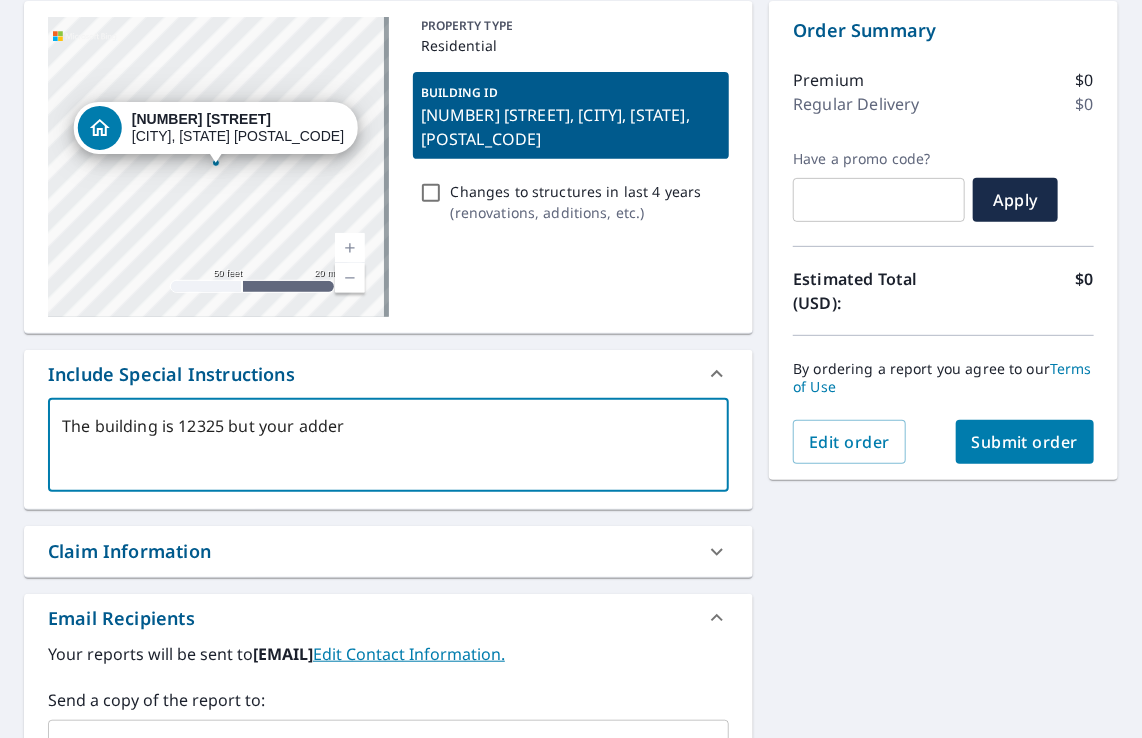 type on "The building is 12325 but your addere" 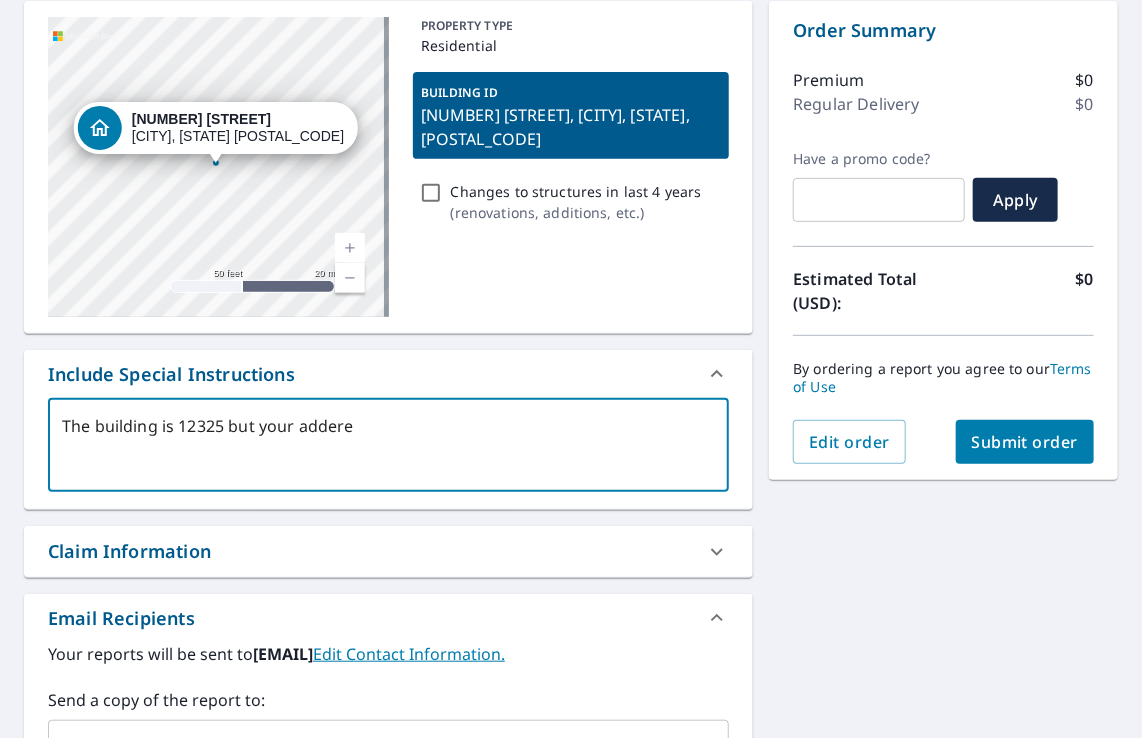 type on "The building is 12325 but your adderes" 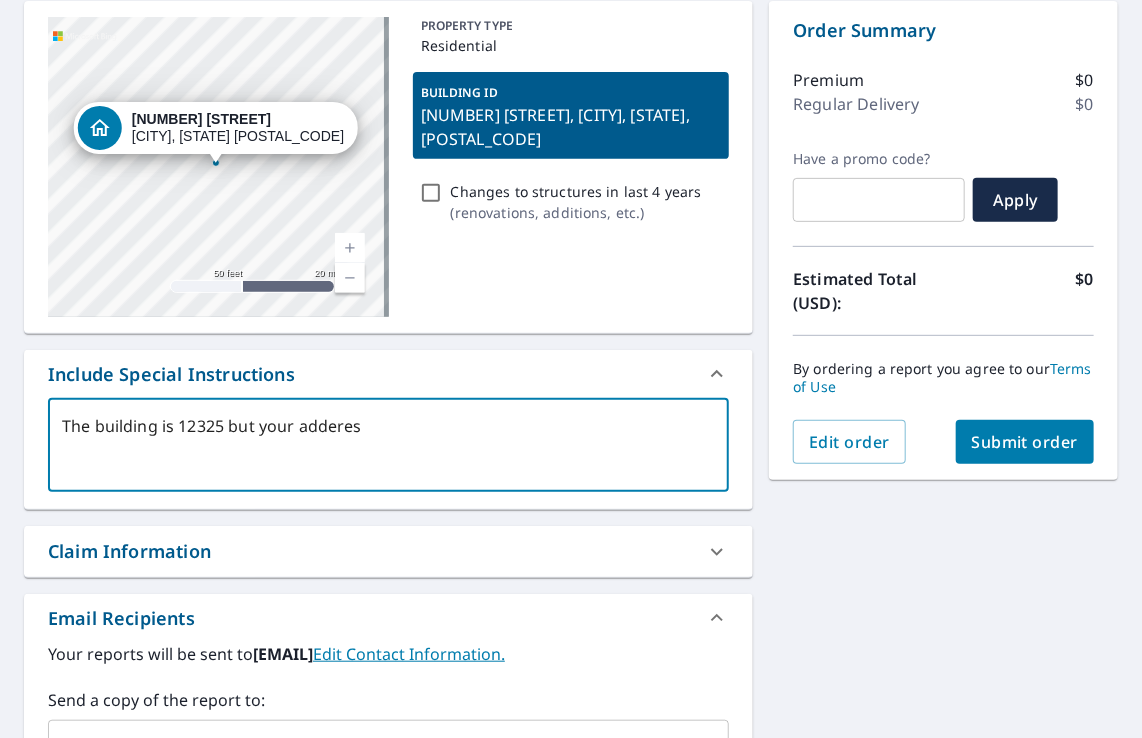 type on "The building is 12325 but your adderess" 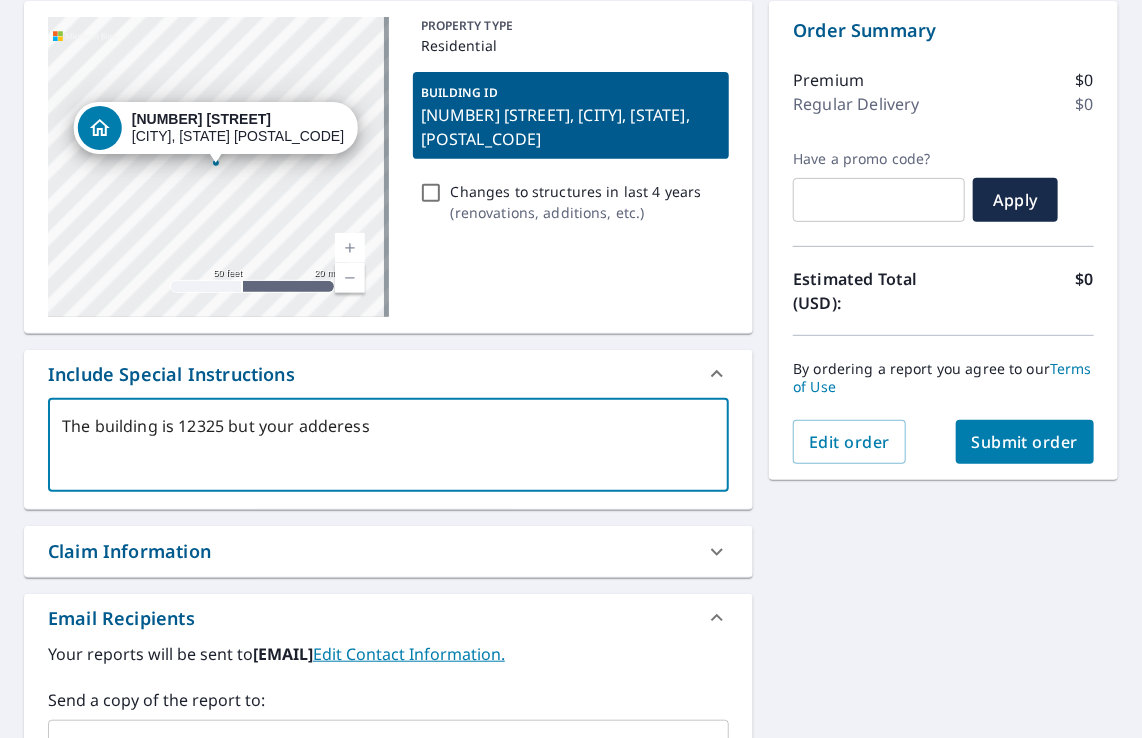 type on "The building is 12325 but your adderess" 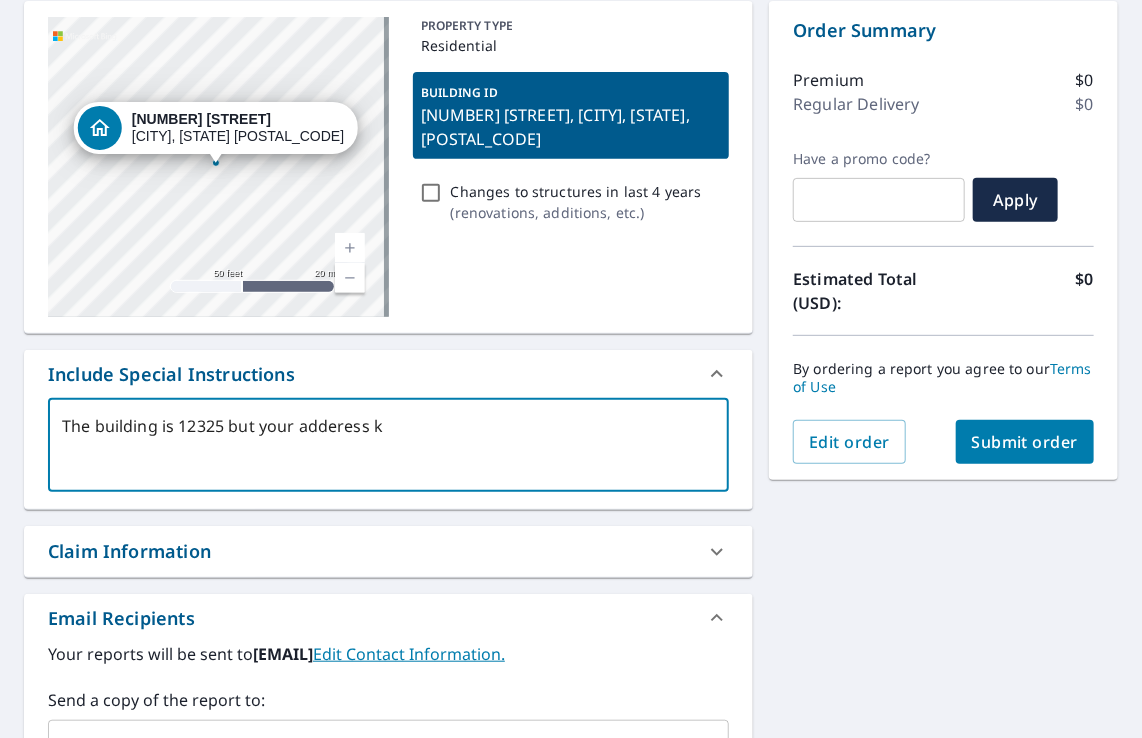 type on "The building is 12325 but your adderess ke" 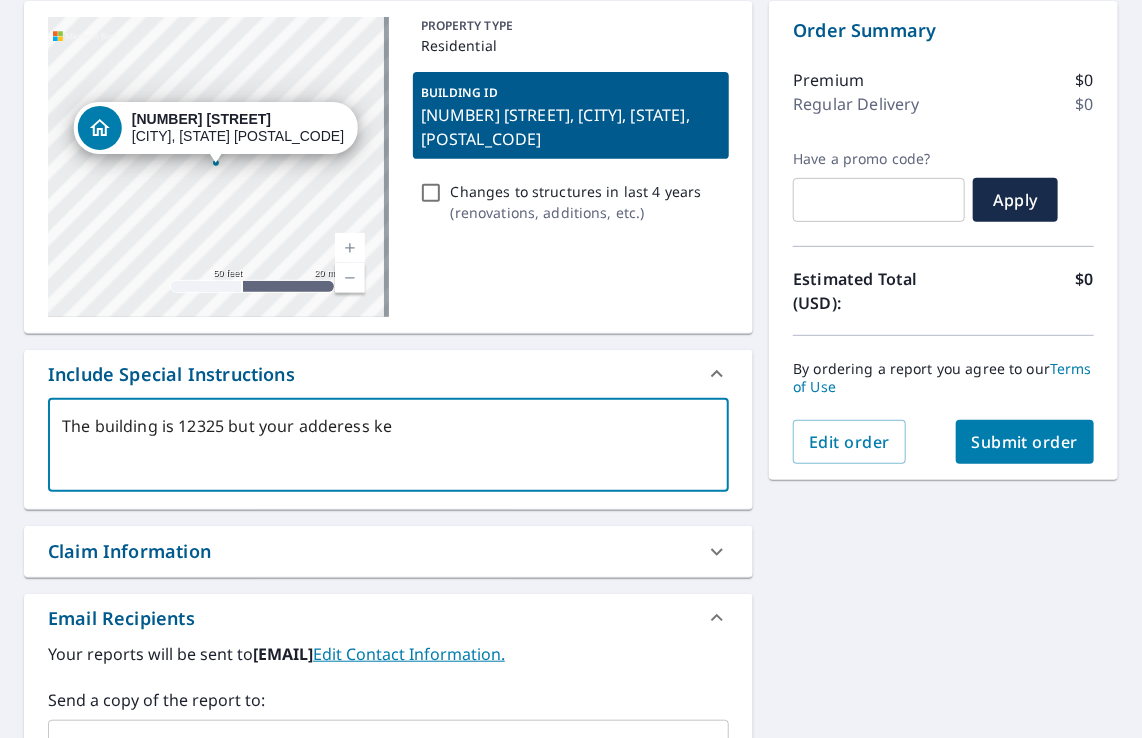type on "The building is 12325 but your adderess kee" 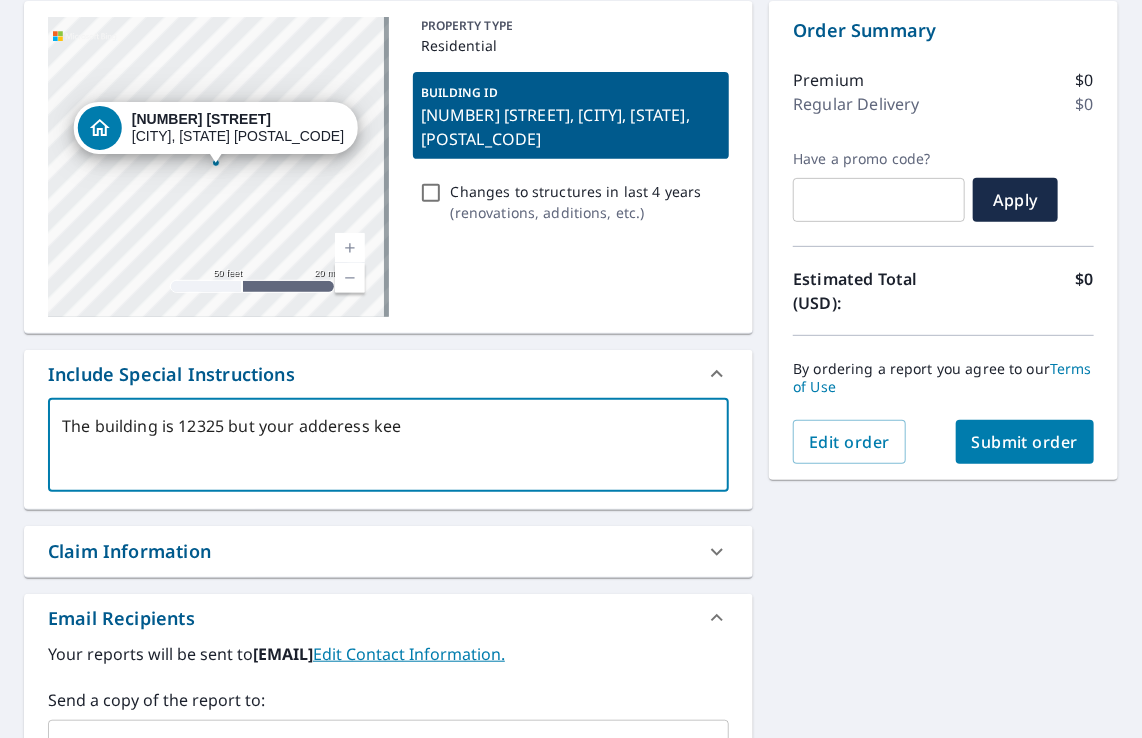 type on "The building is 12325 but your adderess keep" 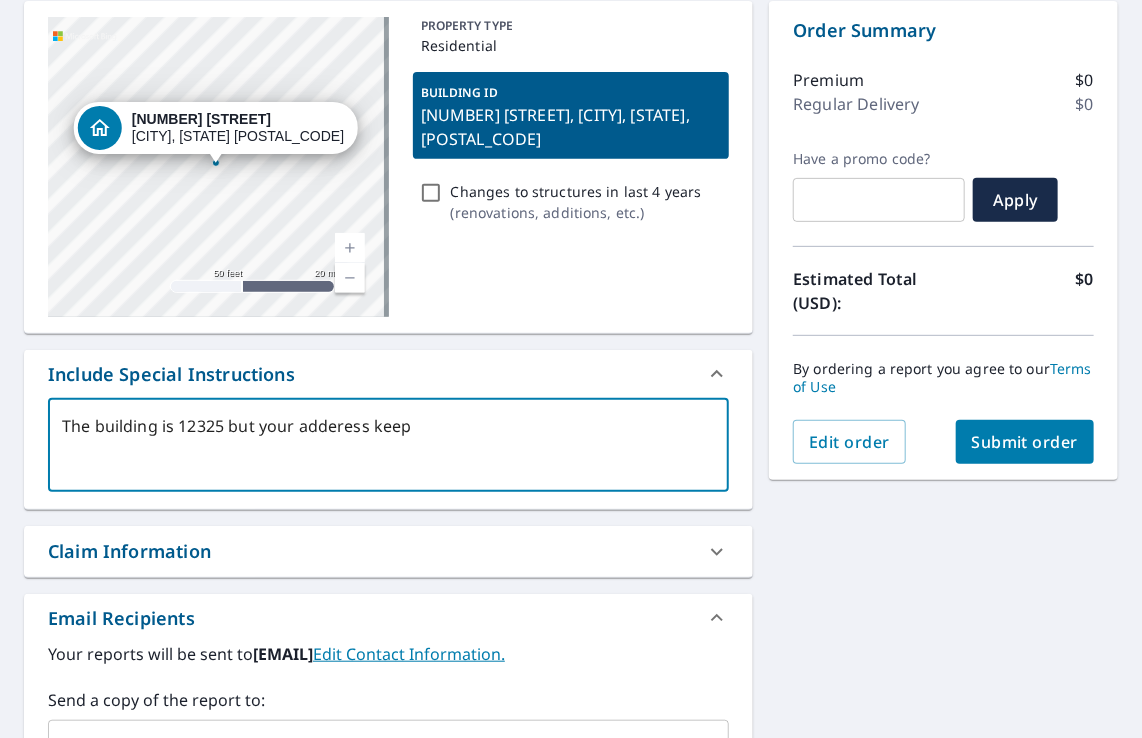 type on "The building is 12325 but your adderess keeps" 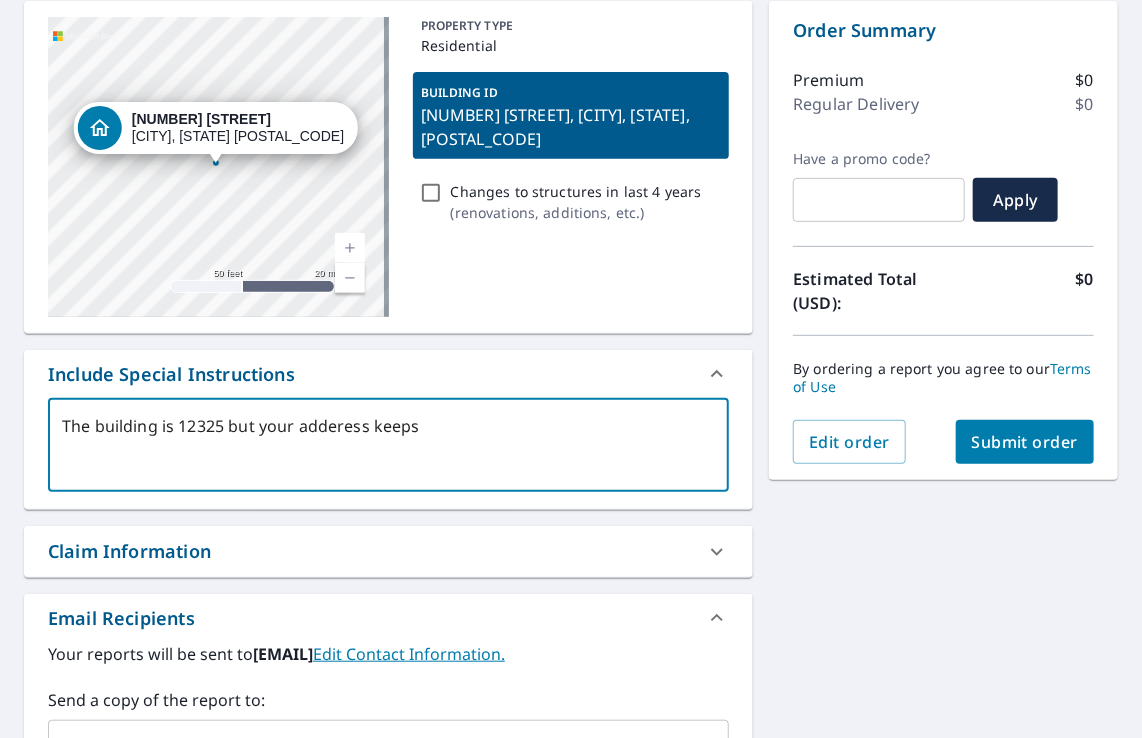 type on "The building is 12325 but your adderess keeps" 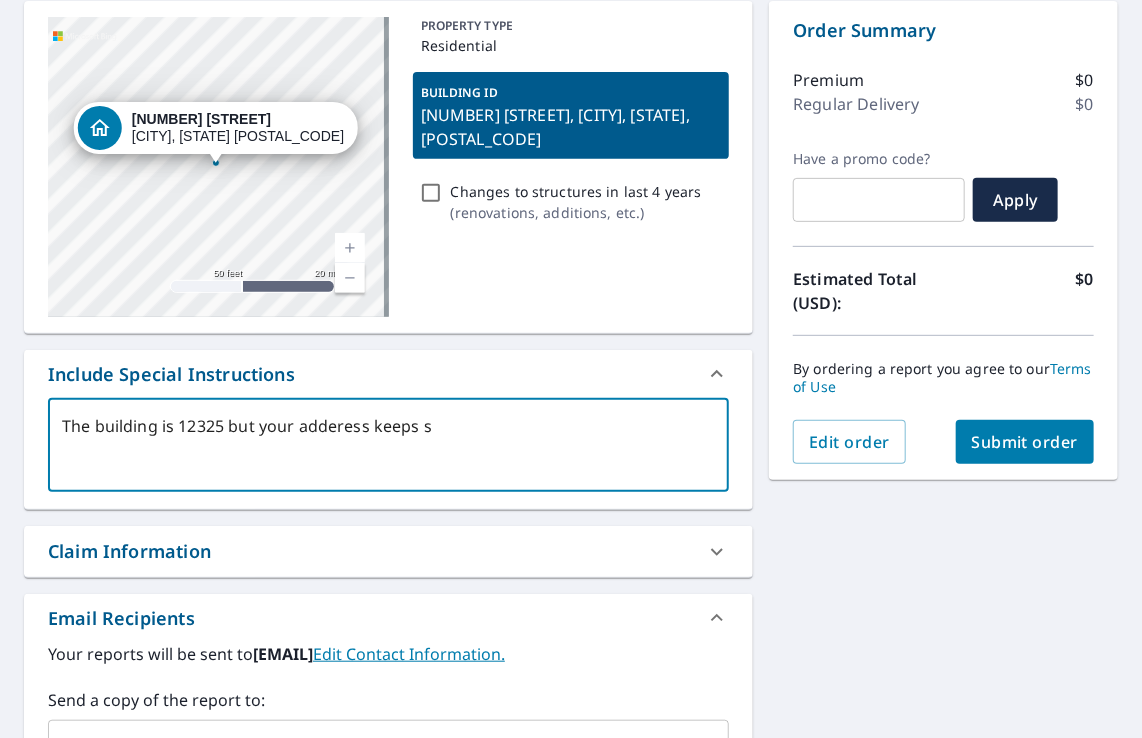 type on "The building is 12325 but your adderess keeps sa" 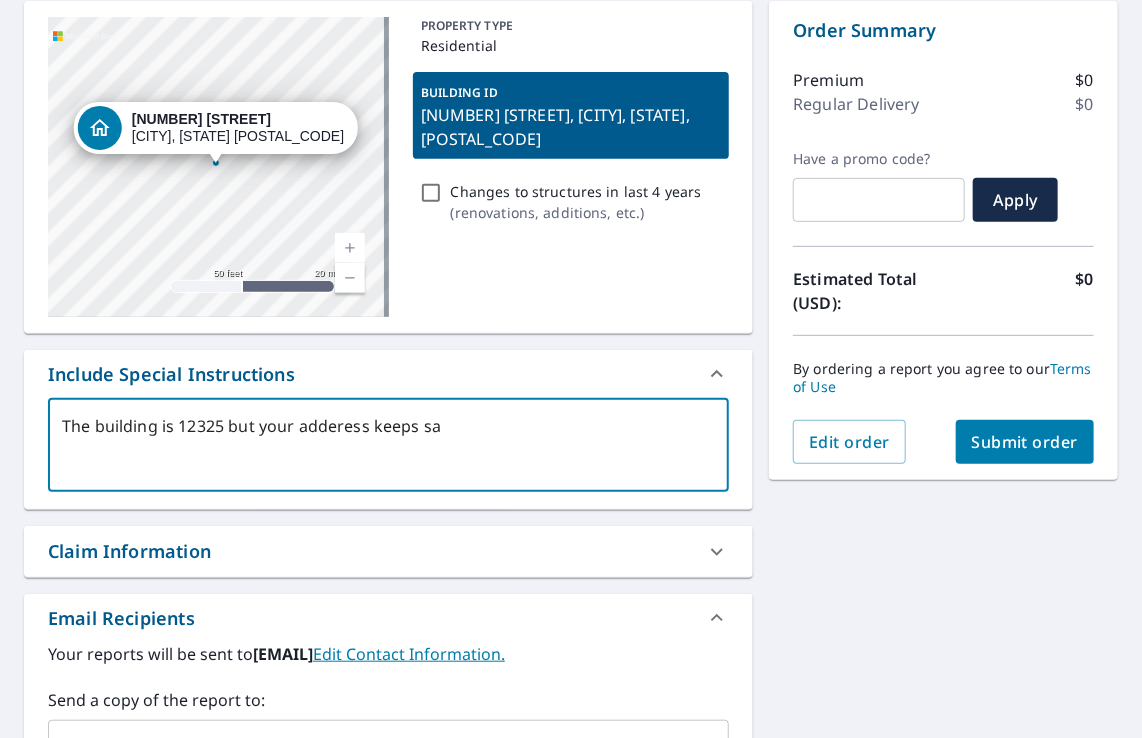 type on "The building is 12325 but your adderess keeps say" 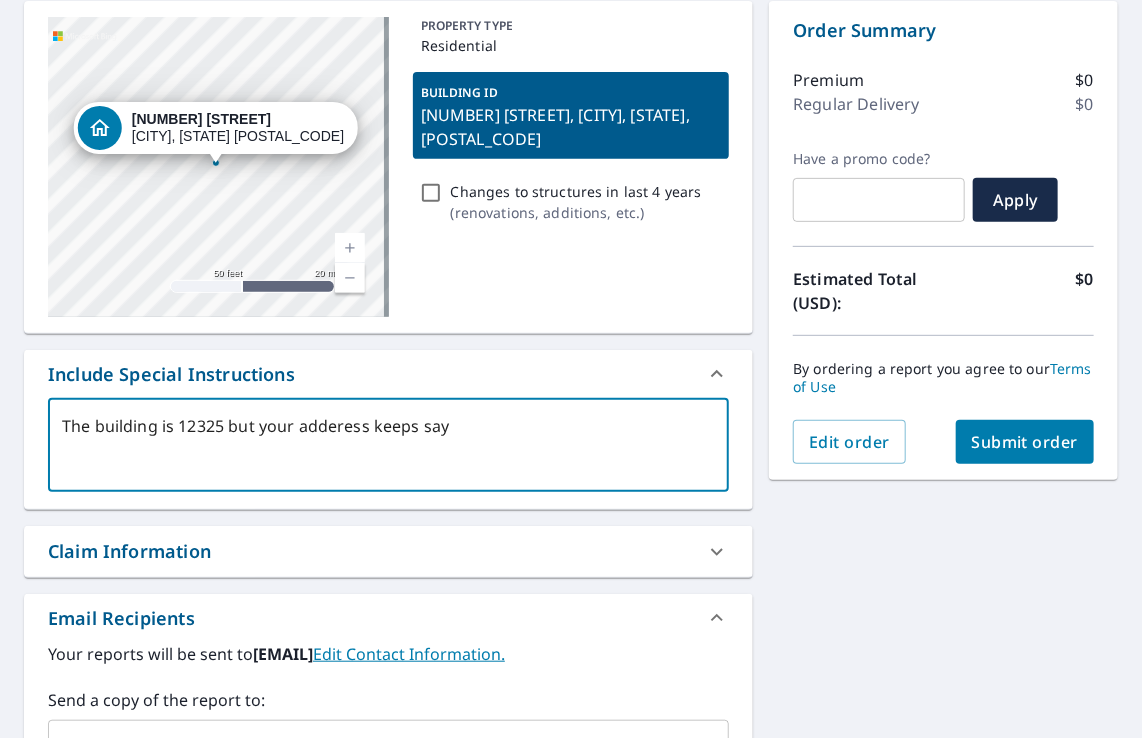 type on "The building is 12325 but your adderess keeps sayi" 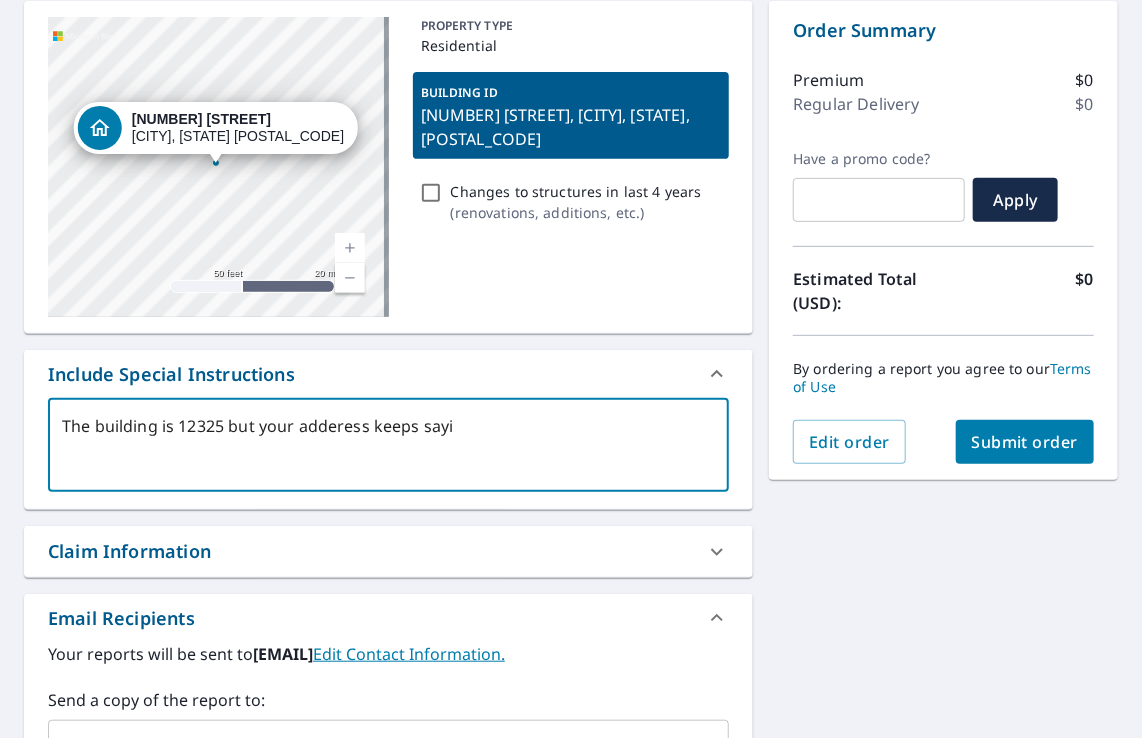 type on "The building is 12325 but your adderess keeps sayin" 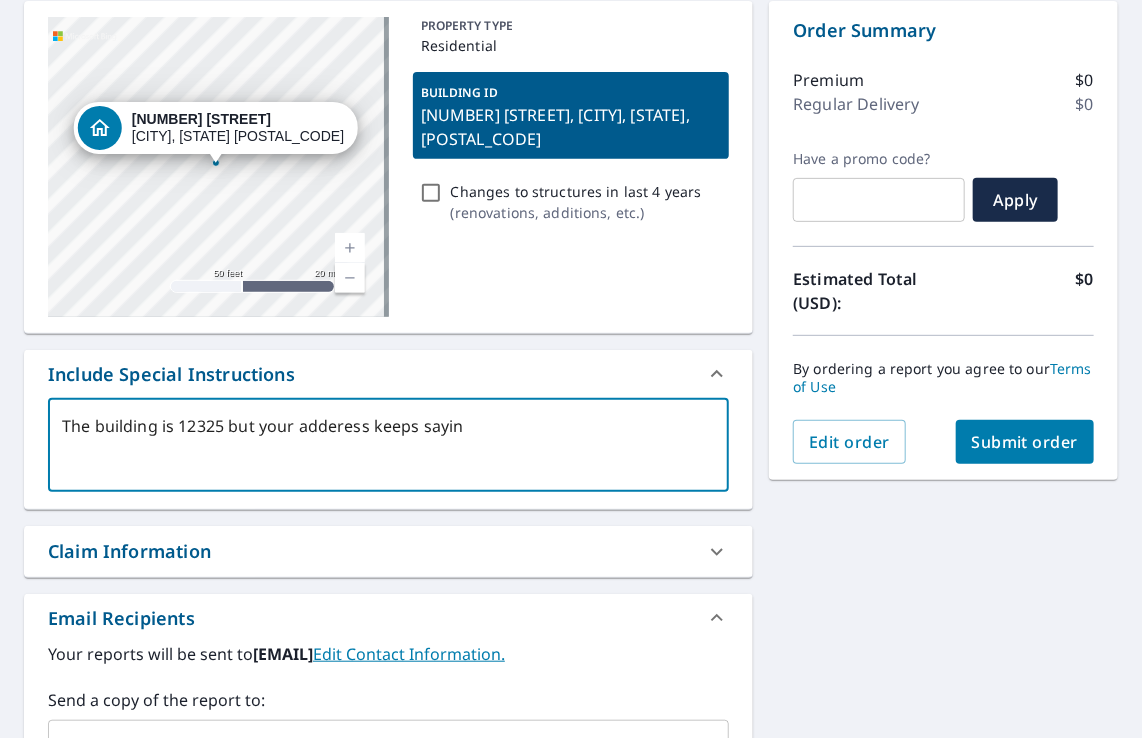 type on "The building is 12325 but your adderess keeps saying" 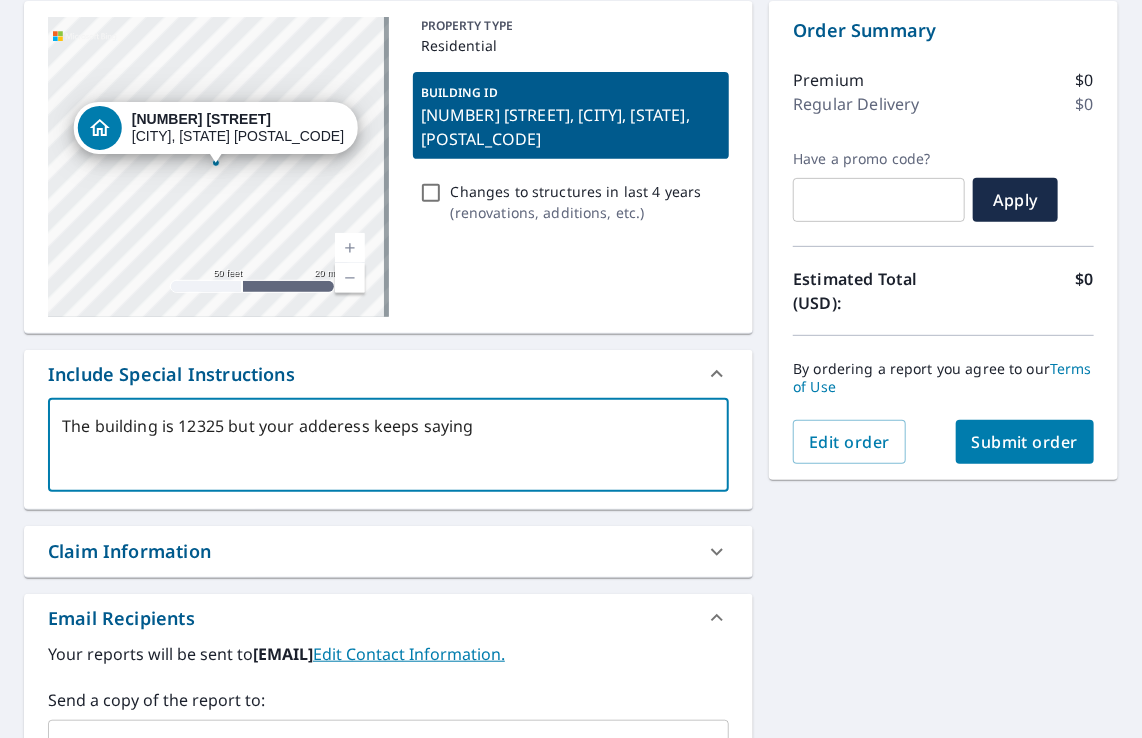 type on "The building is 12325 but your adderess keeps saying" 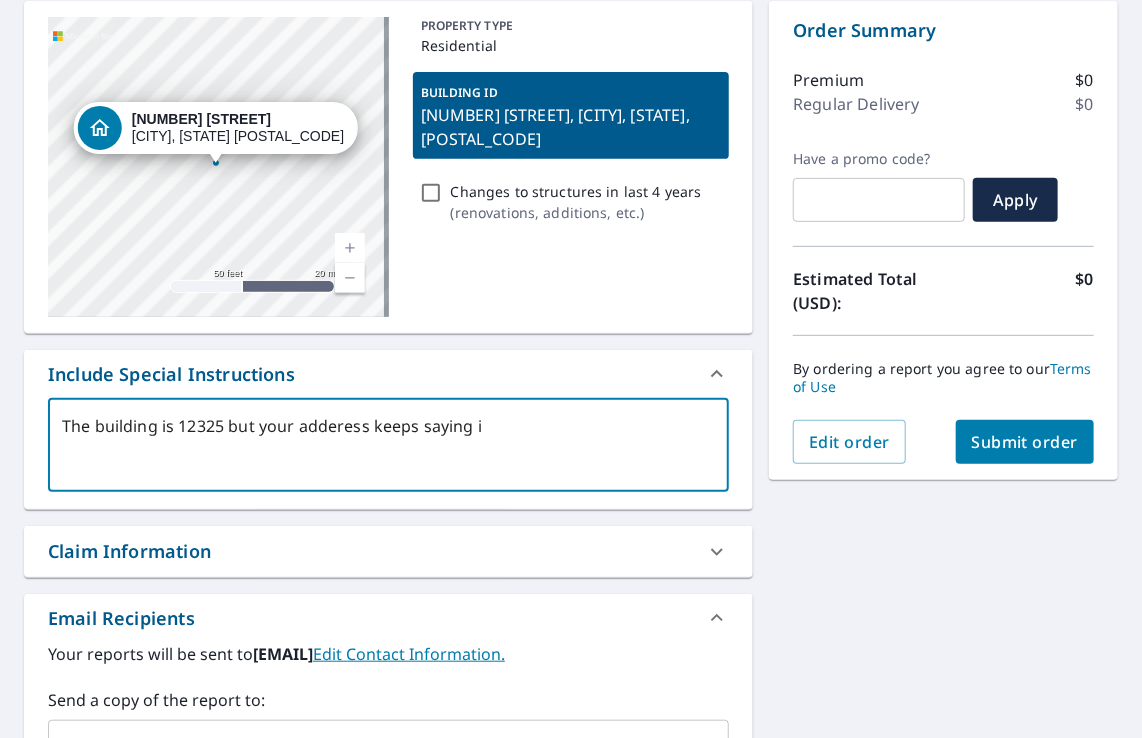 type on "The building is 12325 but your adderess keeps saying it" 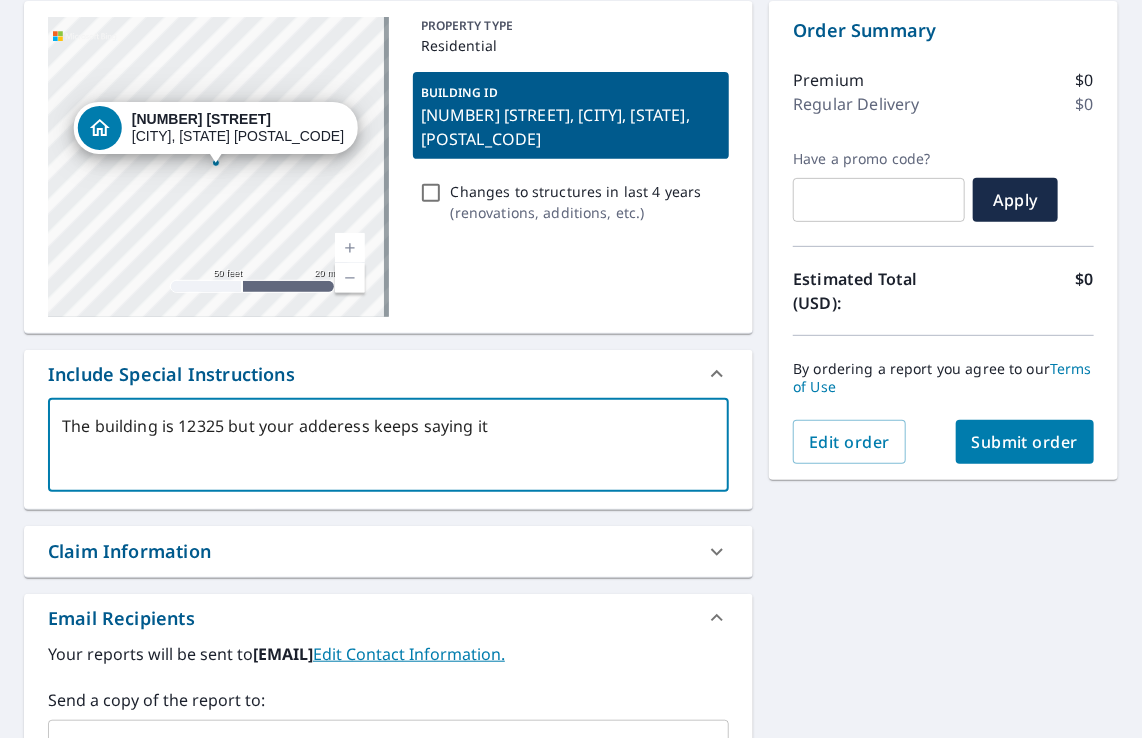 type on "The building is 12325 but your adderess keeps saying it" 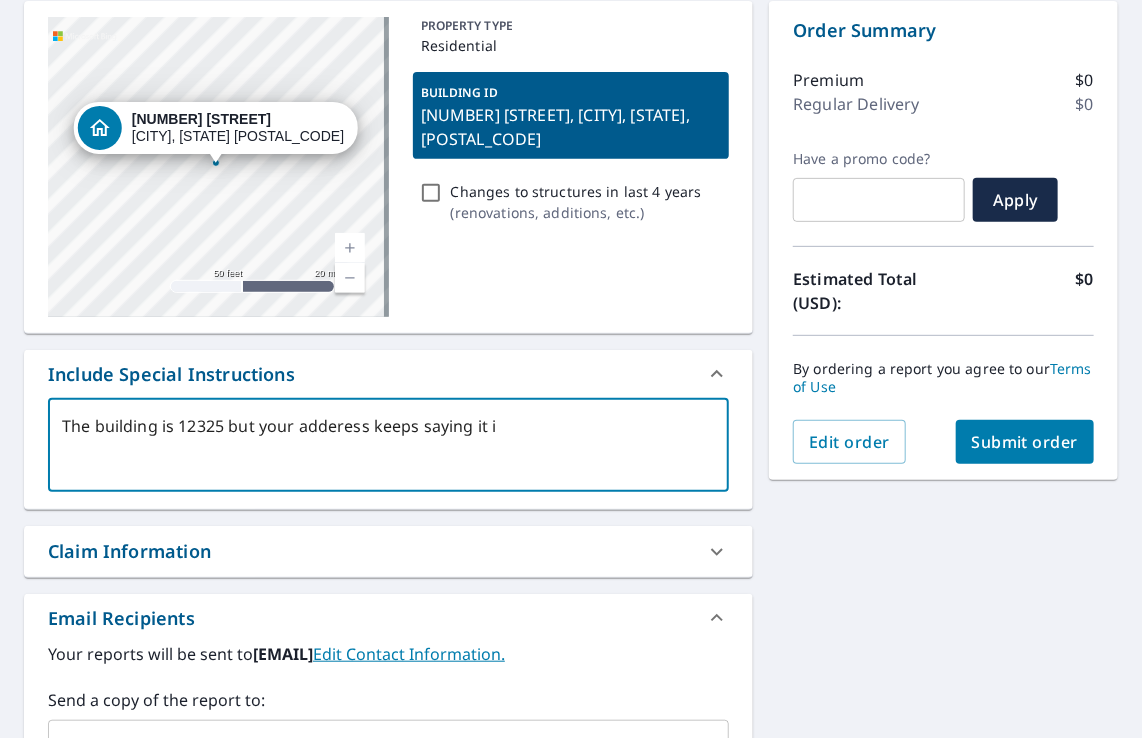 type on "The building is 12325 but your adderess keeps saying it is" 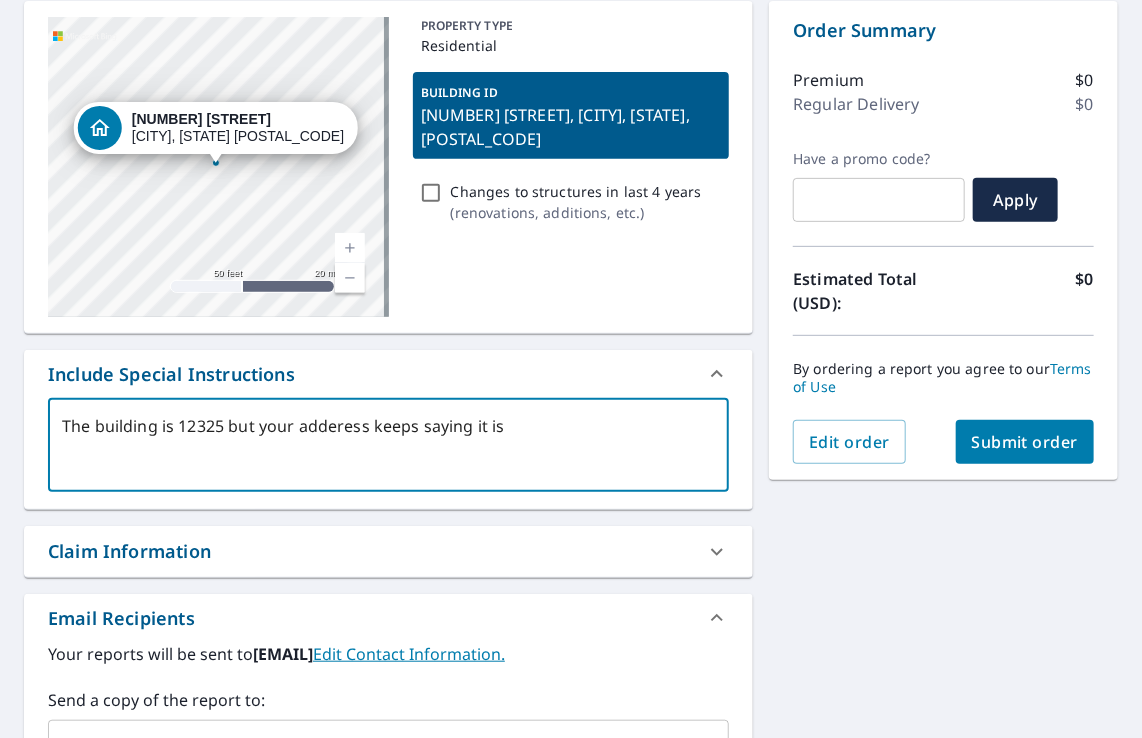 type on "The building is 12325 but your adderess keeps saying it is" 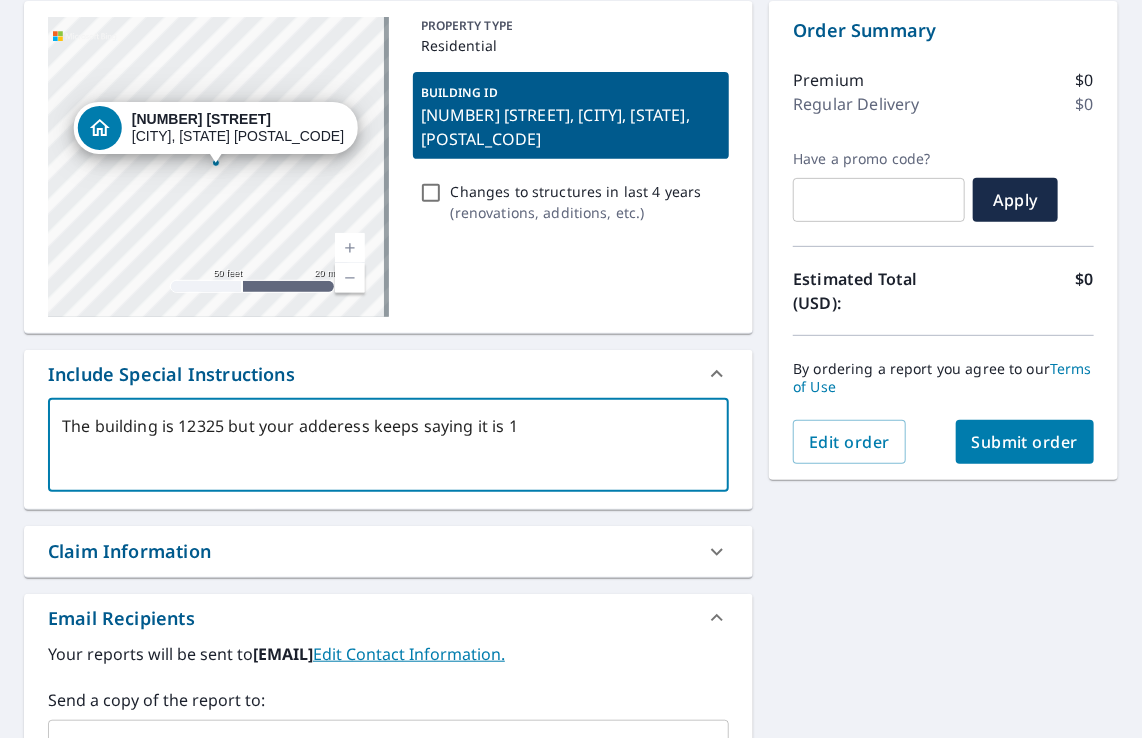 type on "The building is 12325 but your adderess keeps saying it is 12" 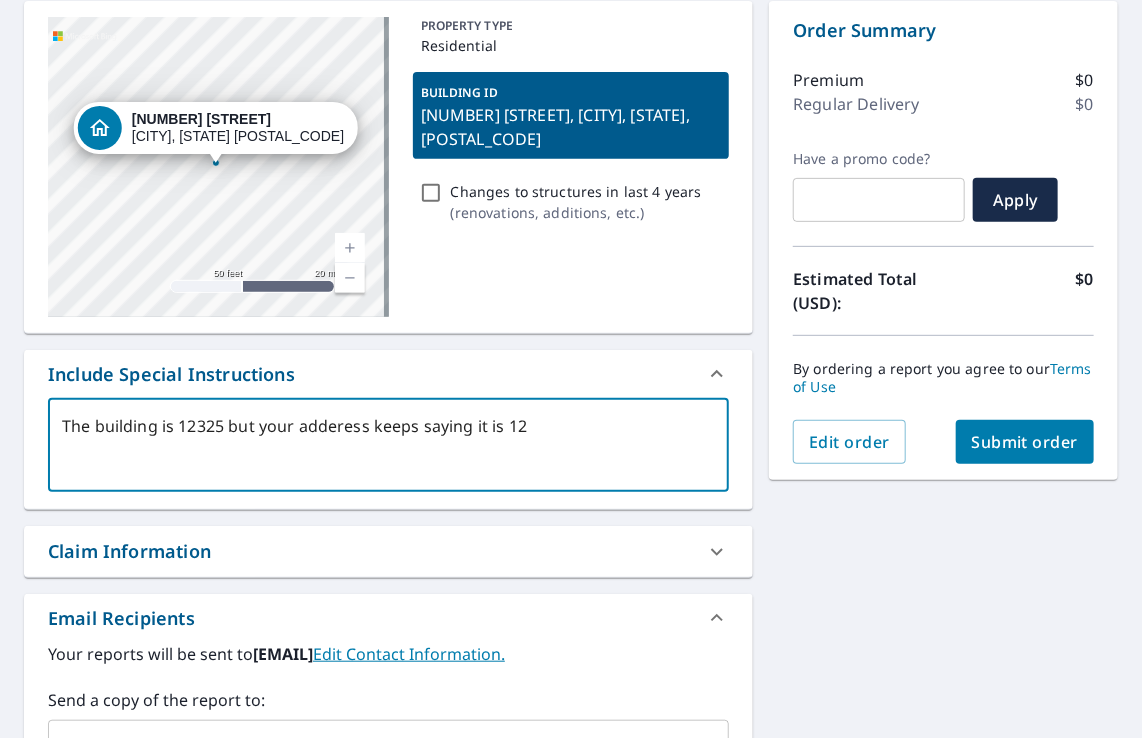 type on "The building is 12325 but your adderess keeps saying it is 123" 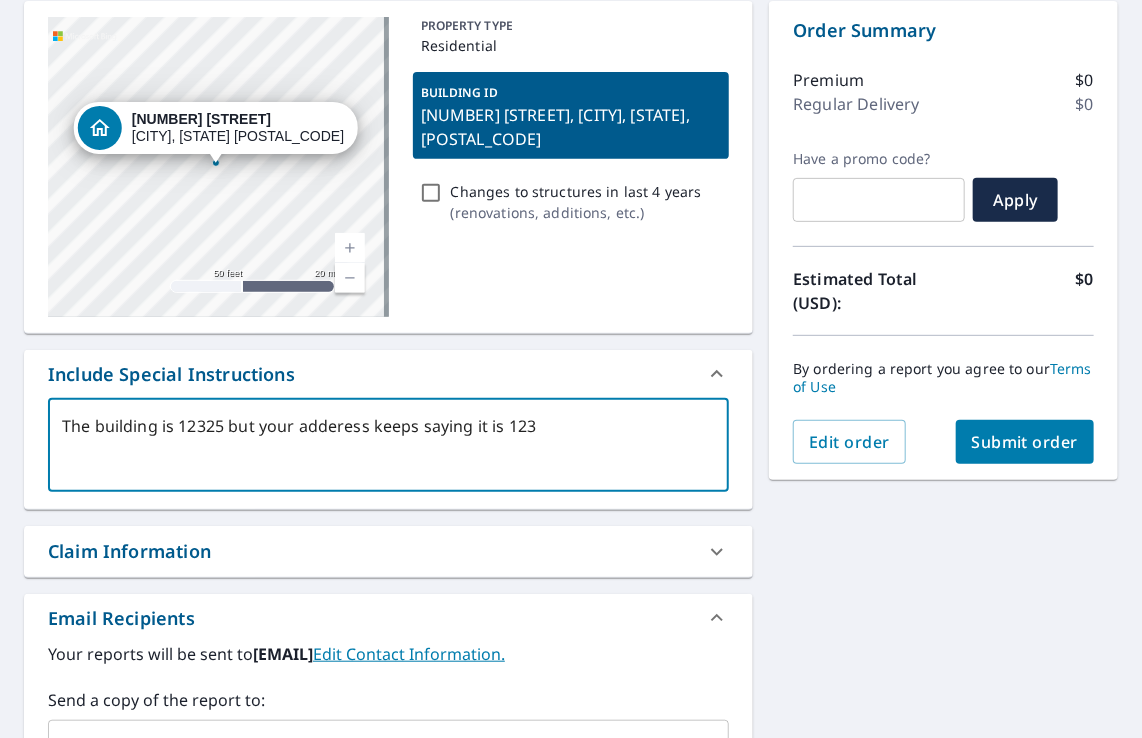 type 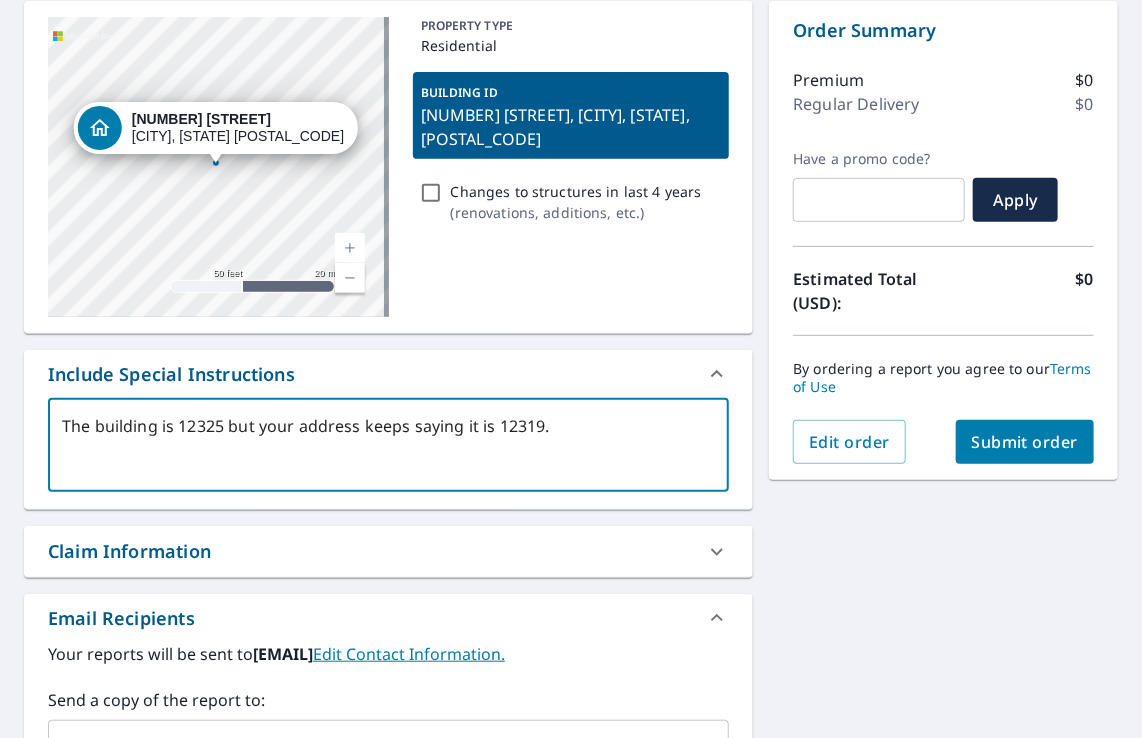 click on "[NUMBER] [STREET] [CITY], [STATE] [POSTAL_CODE]" at bounding box center (218, 167) 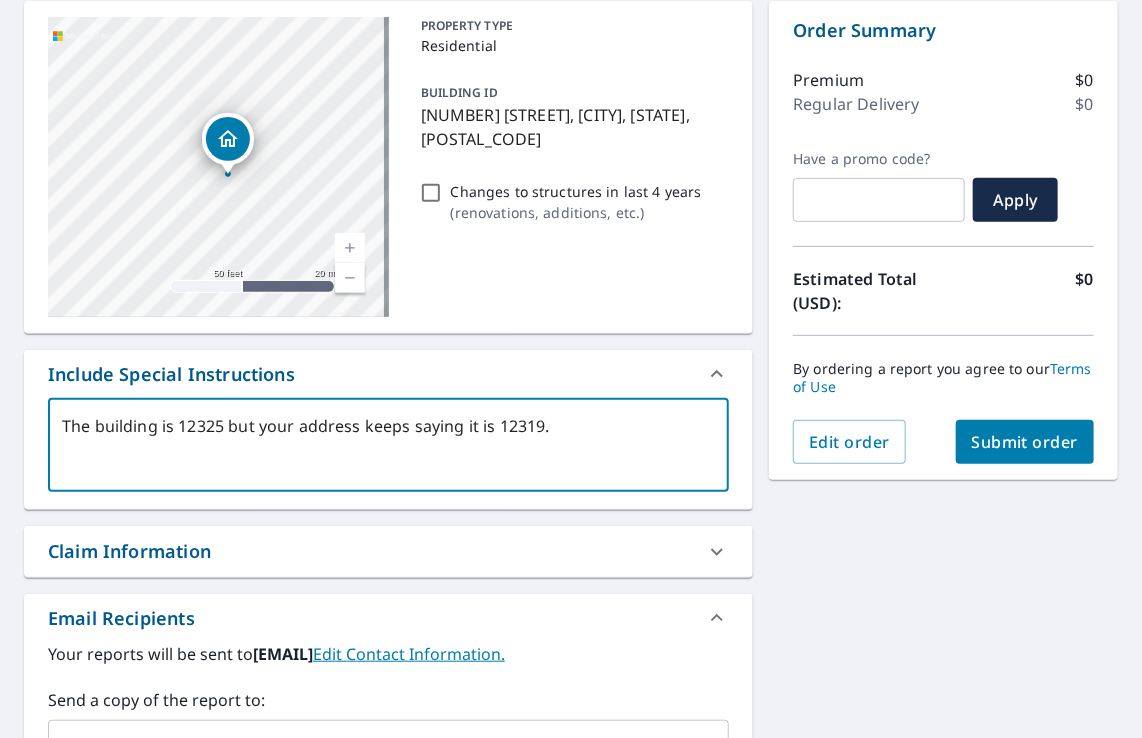 drag, startPoint x: 220, startPoint y: 126, endPoint x: 232, endPoint y: 137, distance: 16.27882 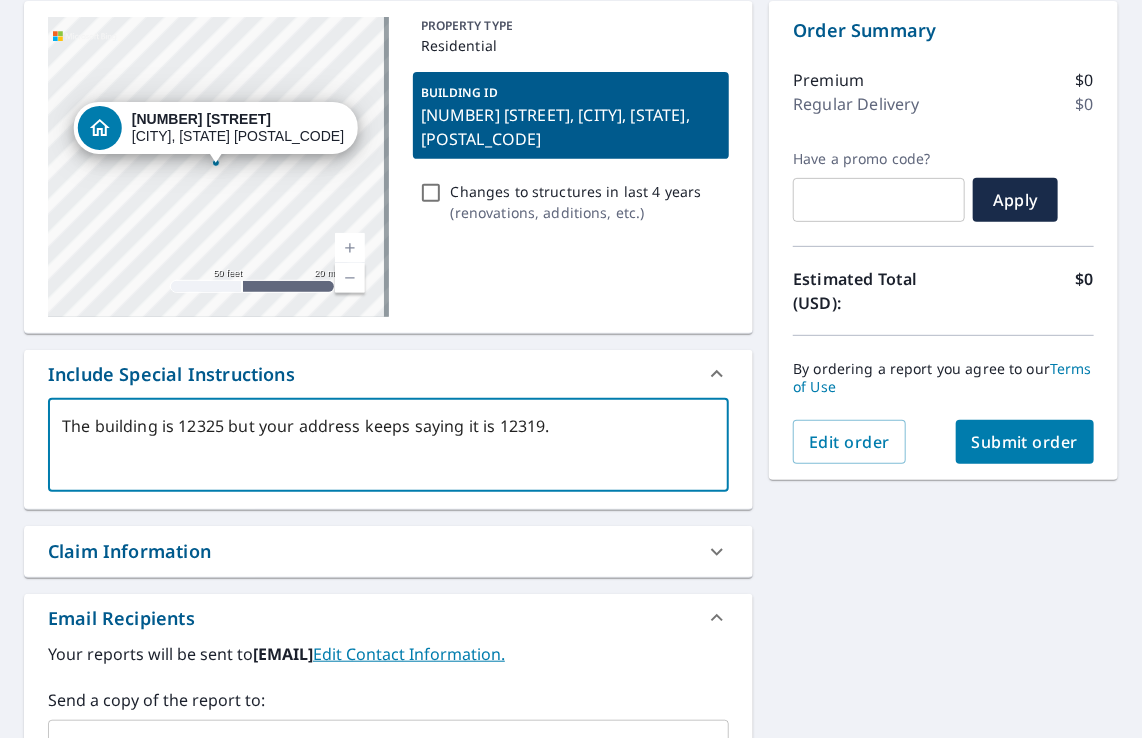 click on "[NUMBER] [STREET] [CITY], [STATE] [POSTAL_CODE]" at bounding box center [218, 167] 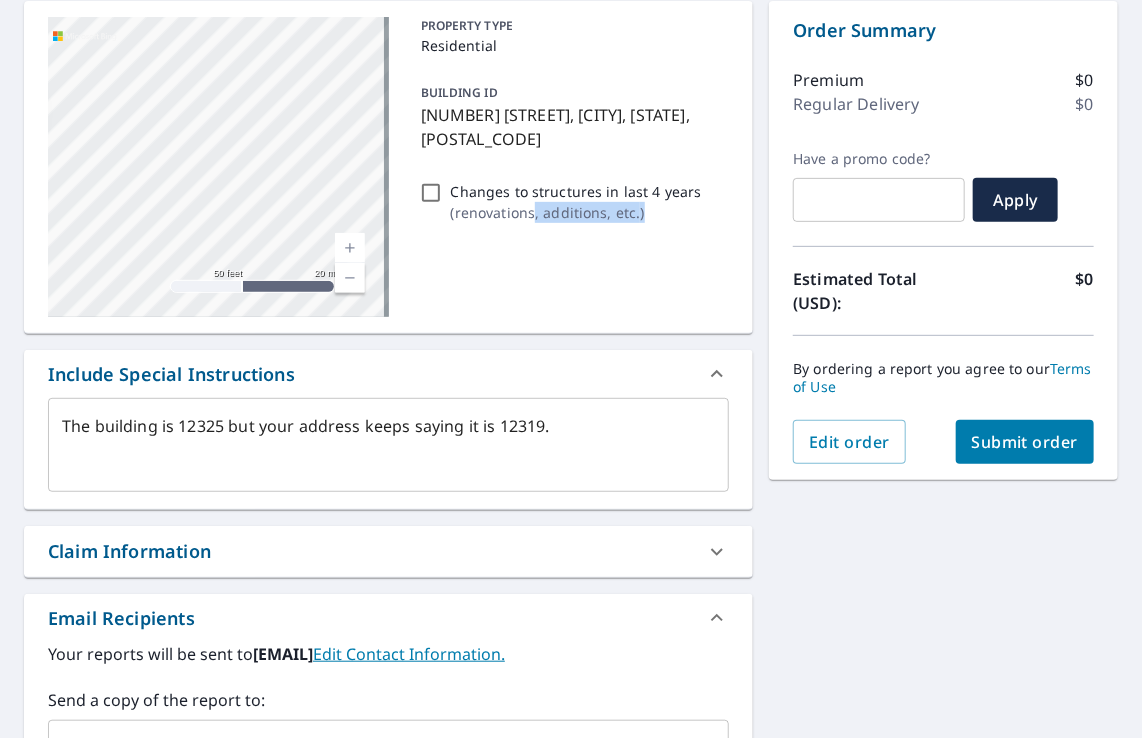 drag, startPoint x: 530, startPoint y: 262, endPoint x: 739, endPoint y: 282, distance: 209.95476 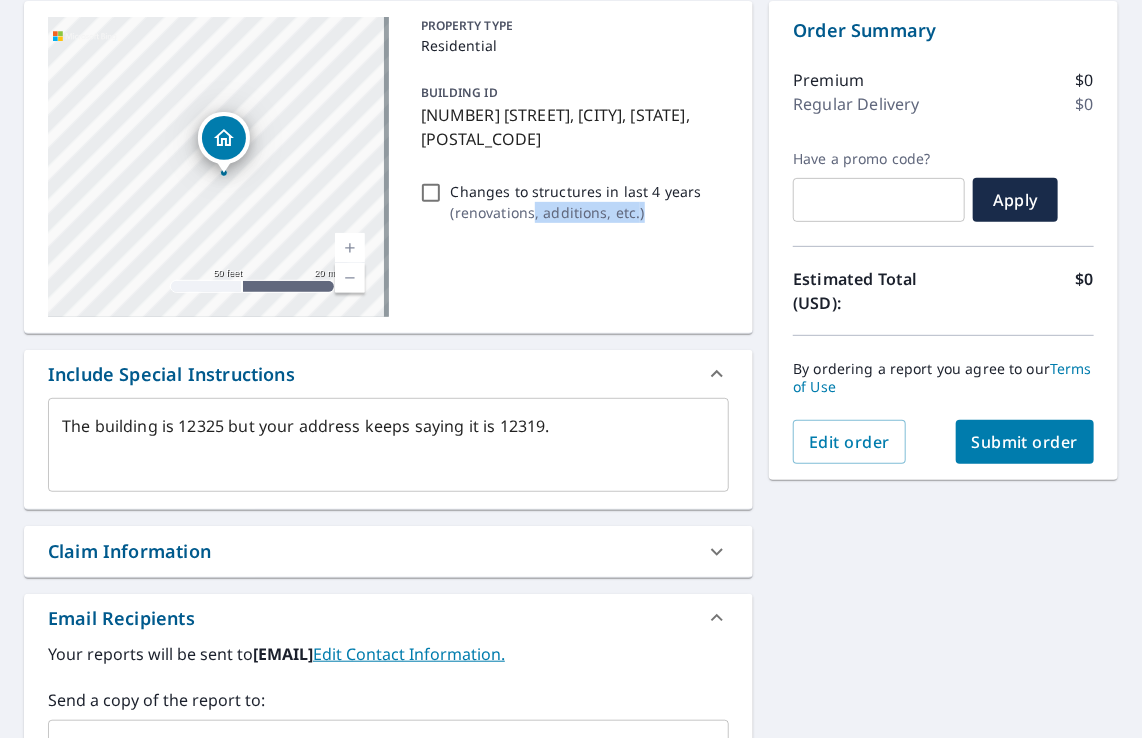 drag, startPoint x: 228, startPoint y: 125, endPoint x: 236, endPoint y: 135, distance: 12.806249 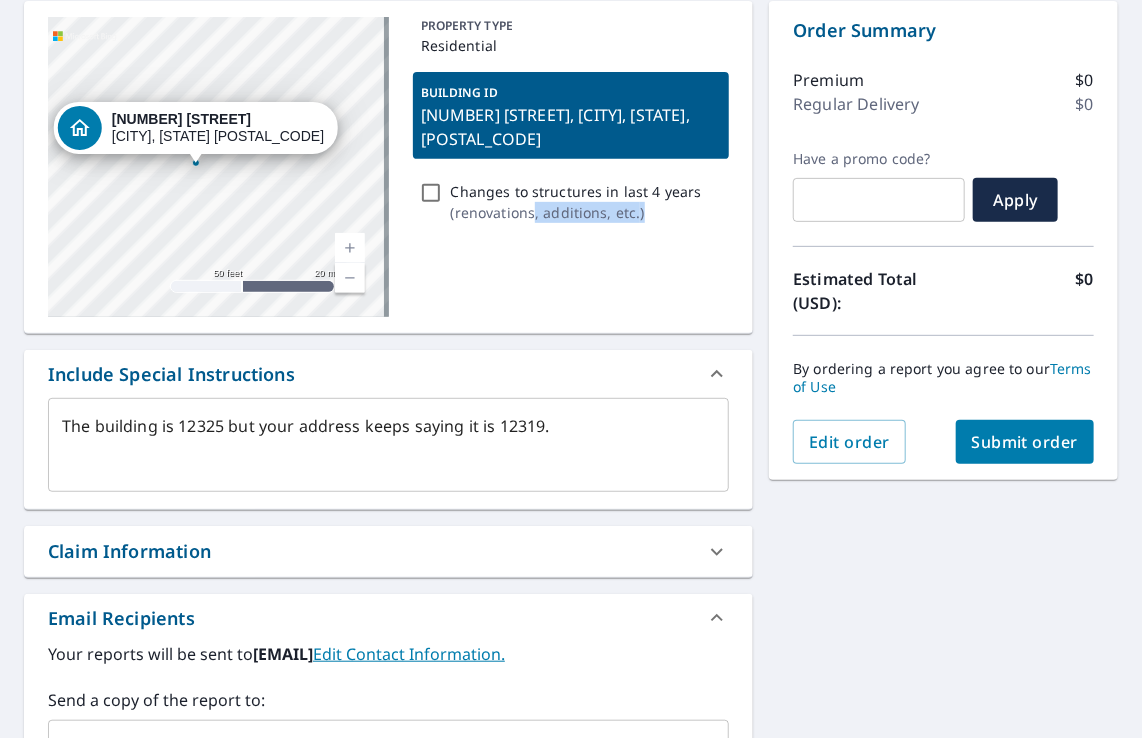 drag, startPoint x: 254, startPoint y: 202, endPoint x: 234, endPoint y: 203, distance: 20.024984 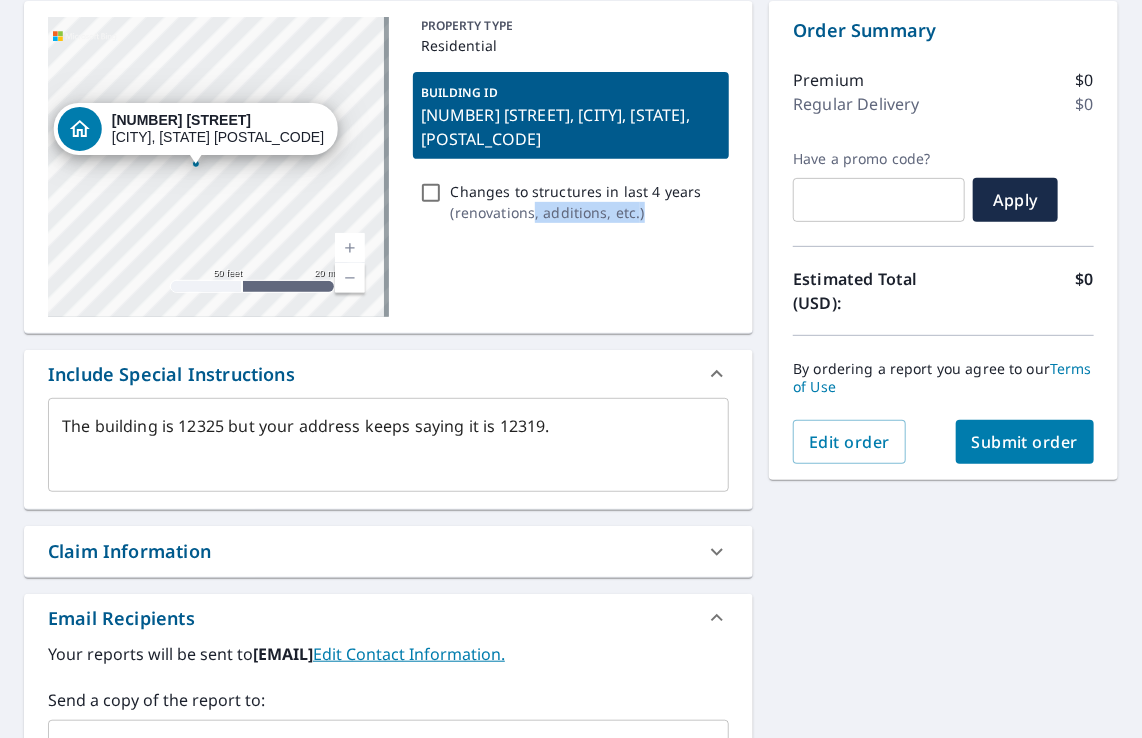 click on "Submit order" at bounding box center (1025, 442) 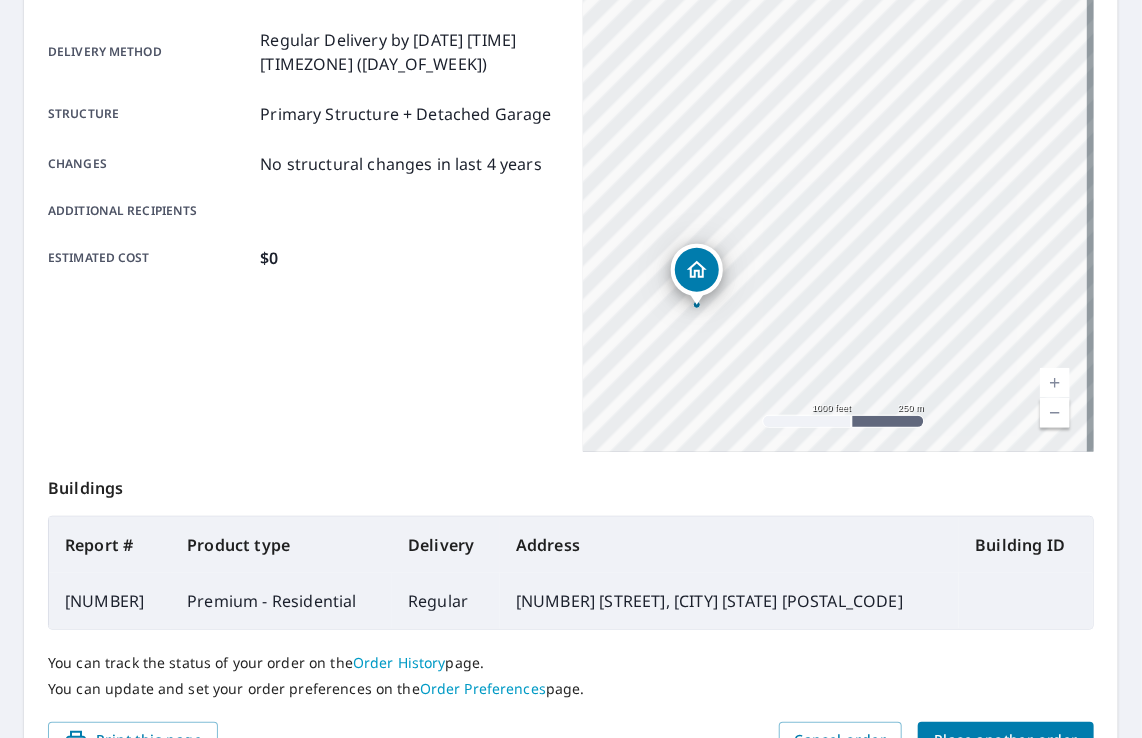 scroll, scrollTop: 52, scrollLeft: 0, axis: vertical 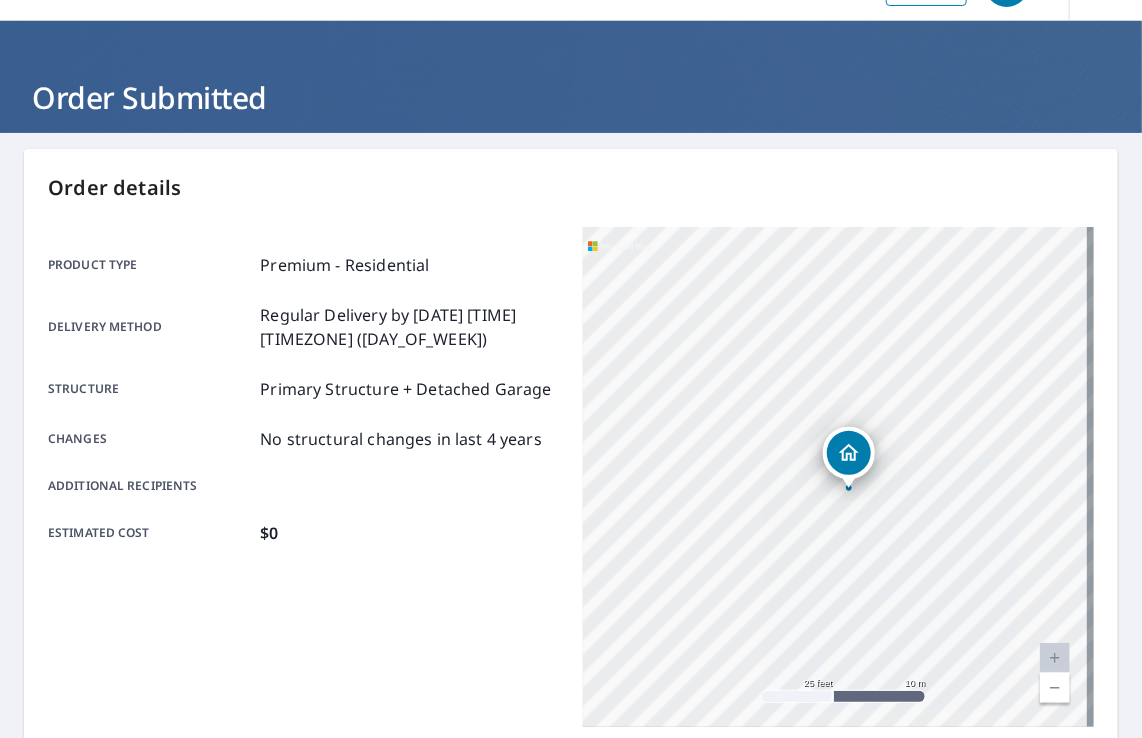 drag, startPoint x: 840, startPoint y: 439, endPoint x: 684, endPoint y: 622, distance: 240.46829 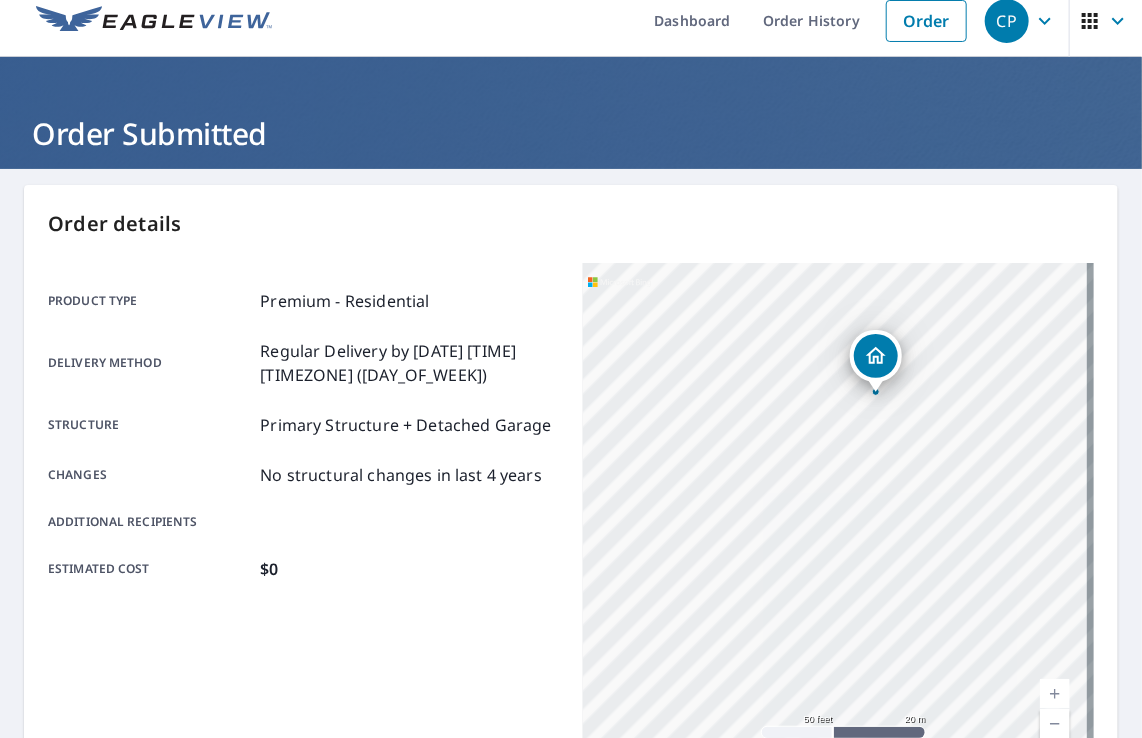 scroll, scrollTop: 0, scrollLeft: 0, axis: both 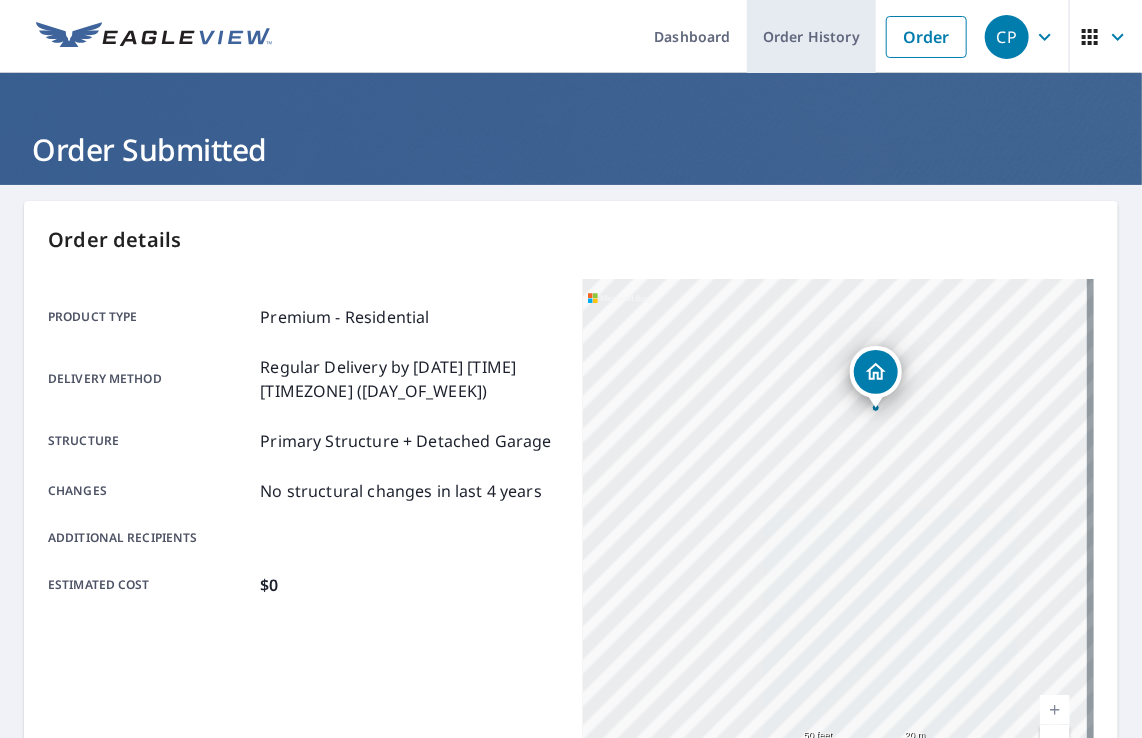 click on "Order History" at bounding box center (811, 36) 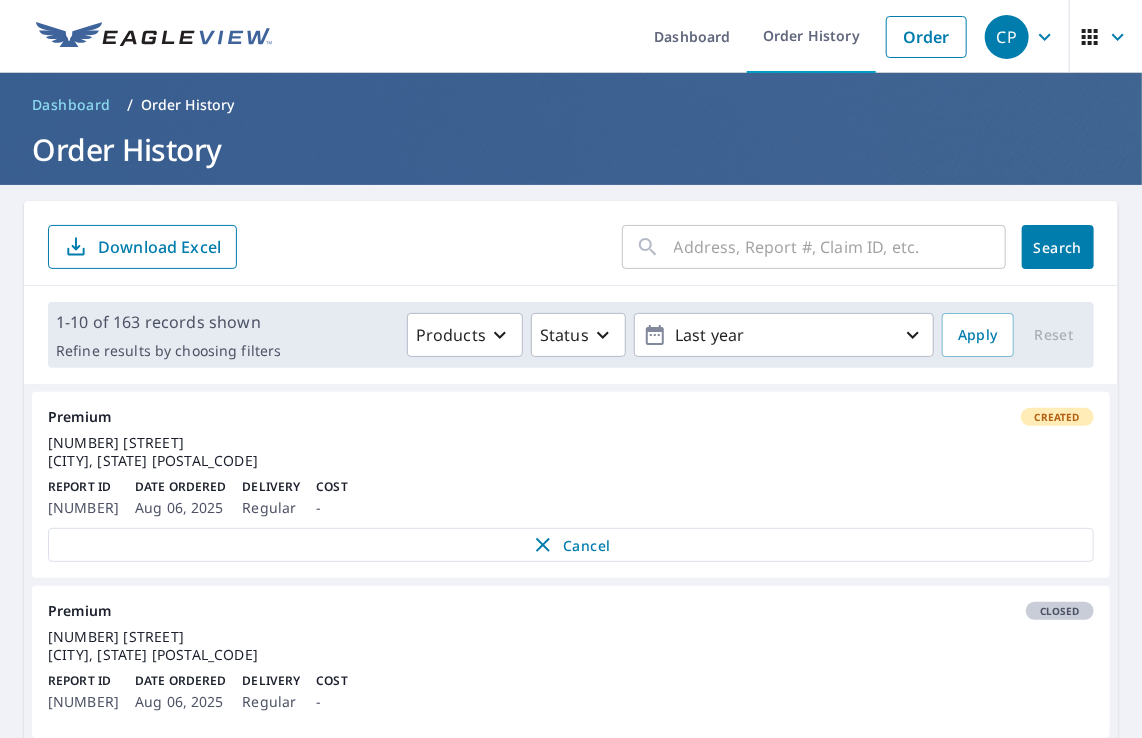 click on "Created" at bounding box center [1057, 417] 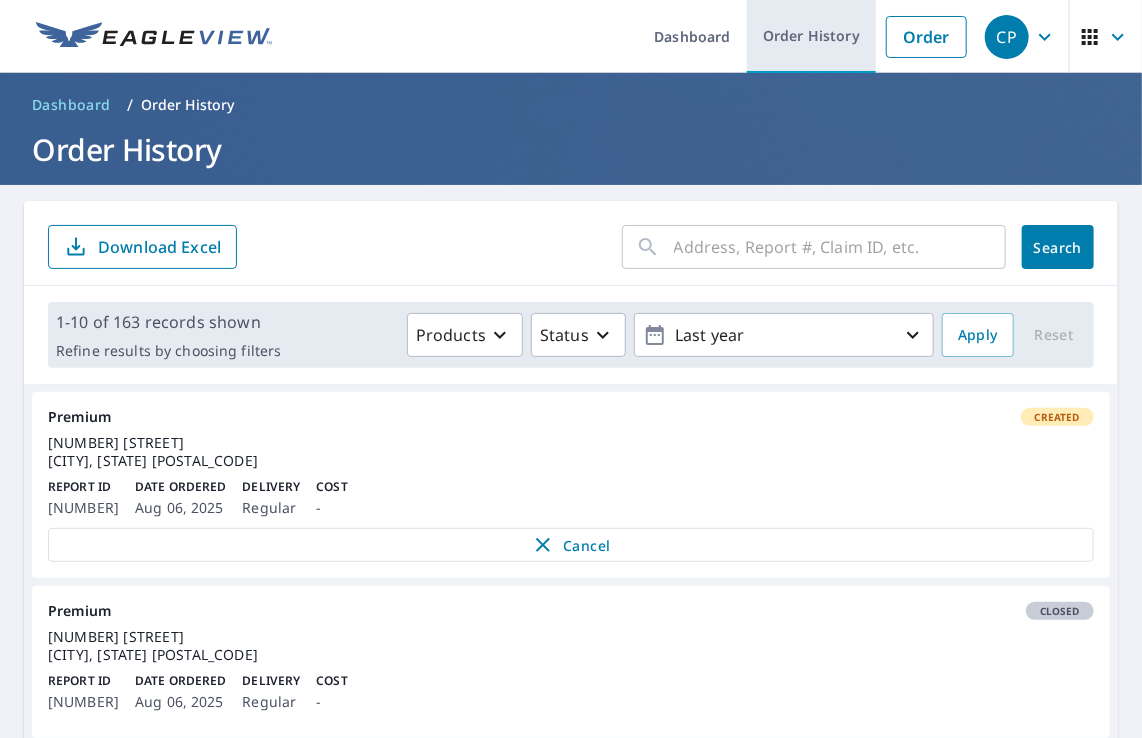 click on "Order History" at bounding box center [811, 36] 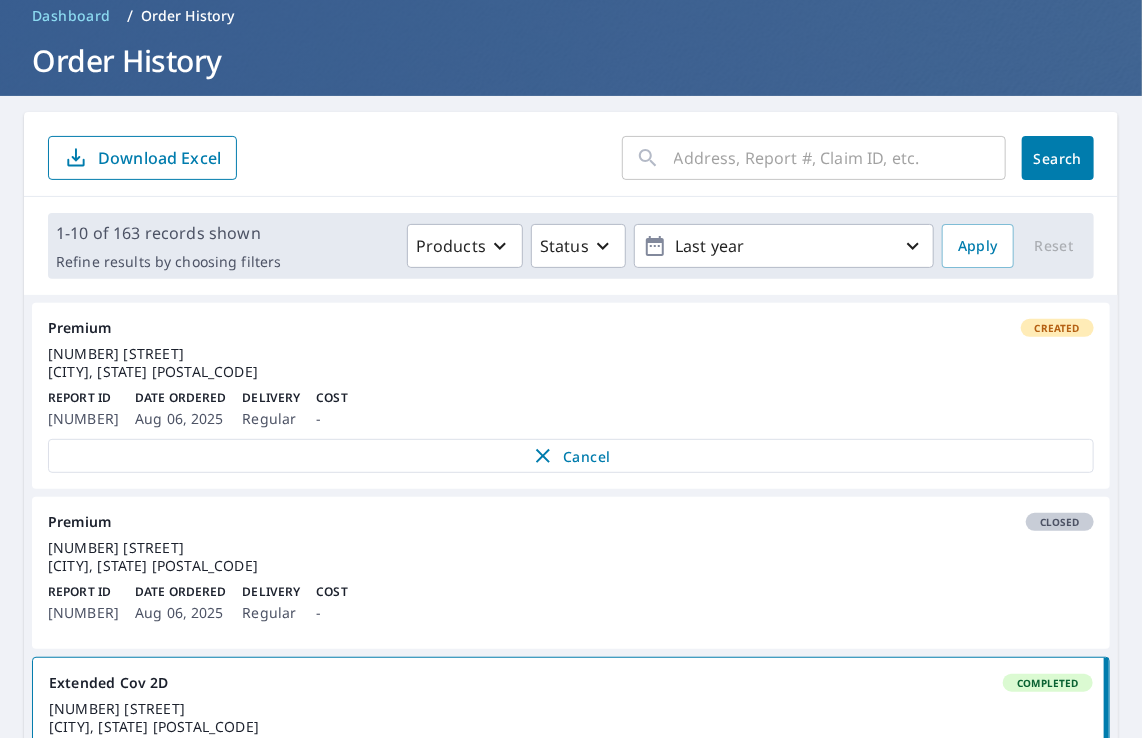scroll, scrollTop: 0, scrollLeft: 0, axis: both 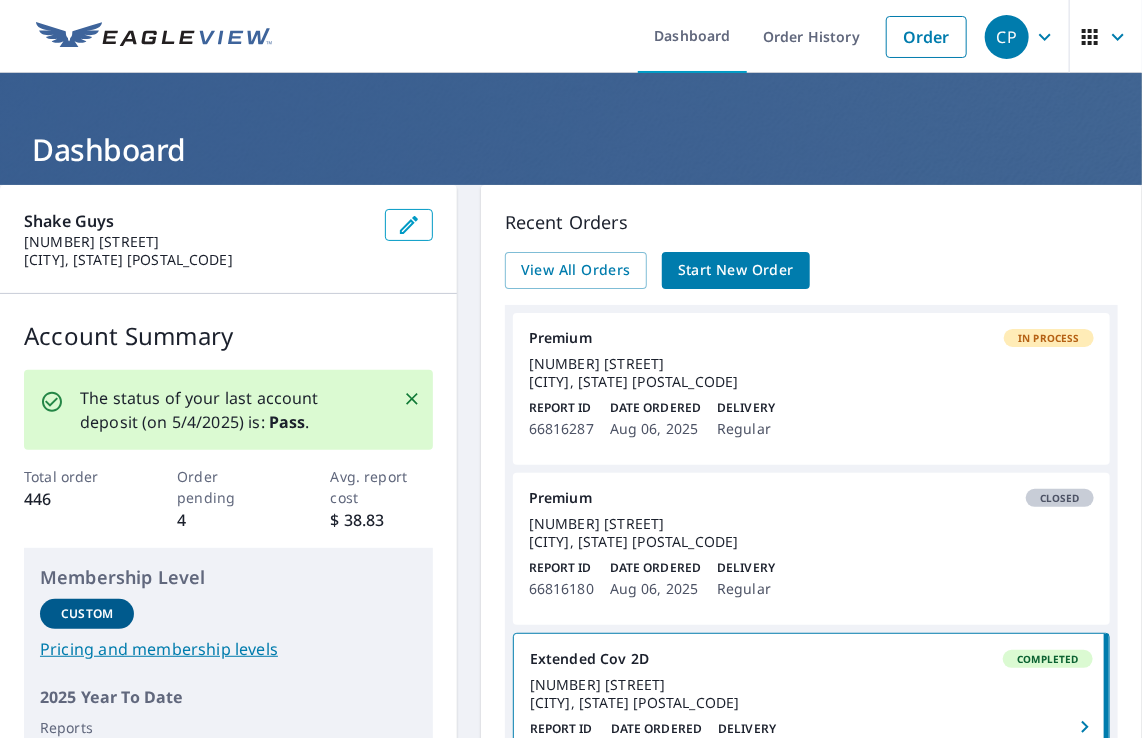 click on "In Process" at bounding box center [1049, 338] 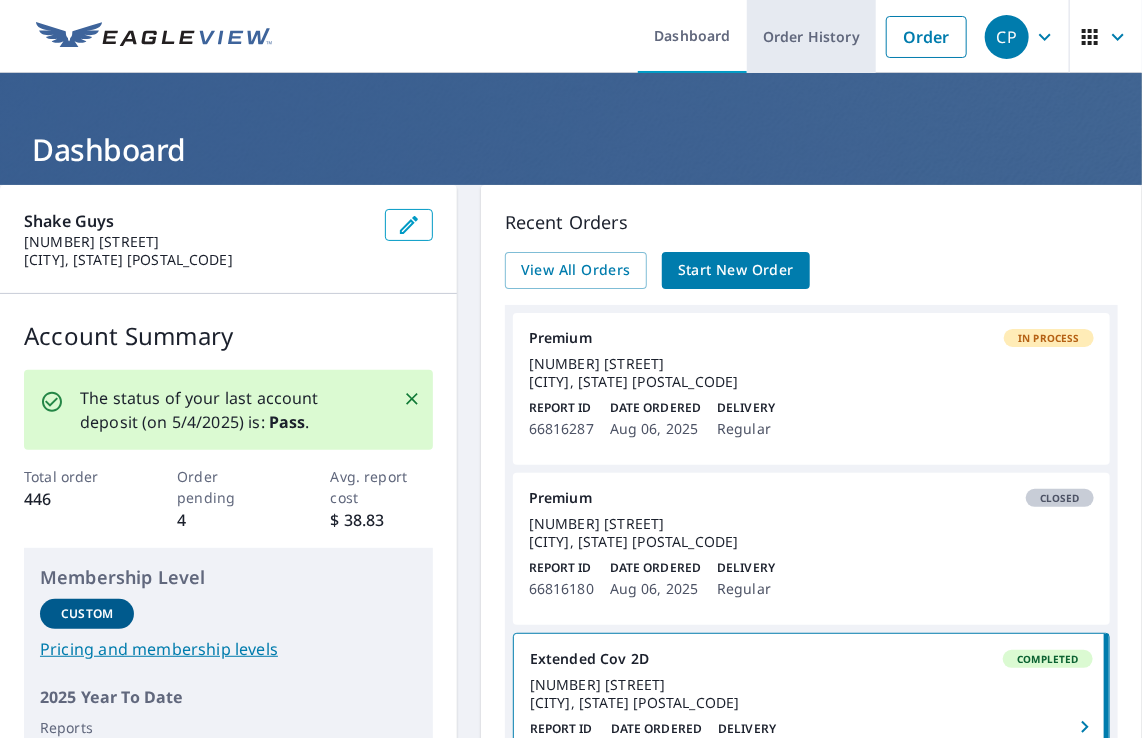 click on "Order History" at bounding box center [811, 36] 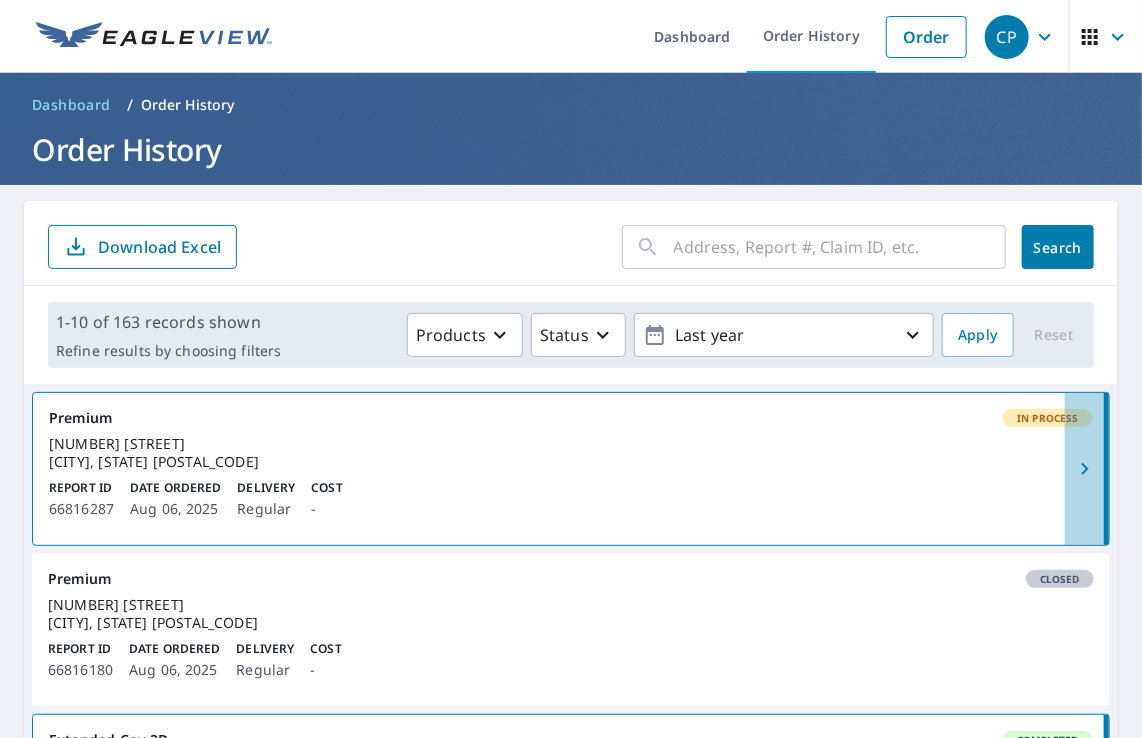 click 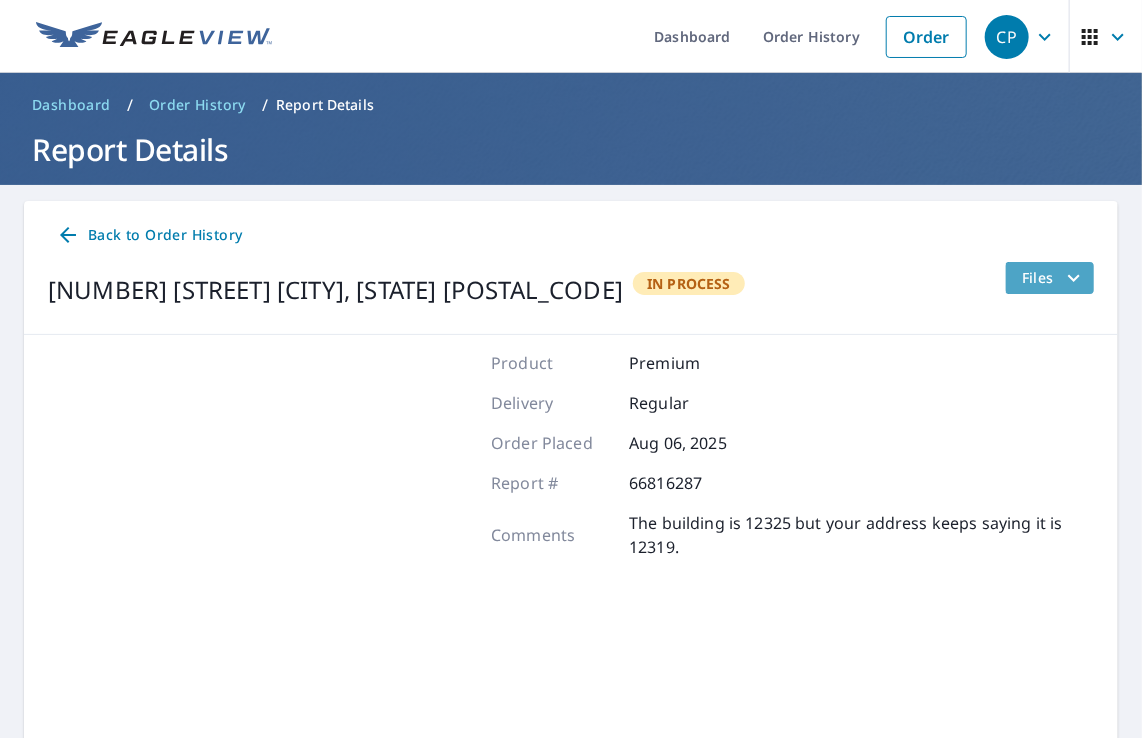 click on "Files" at bounding box center [1054, 278] 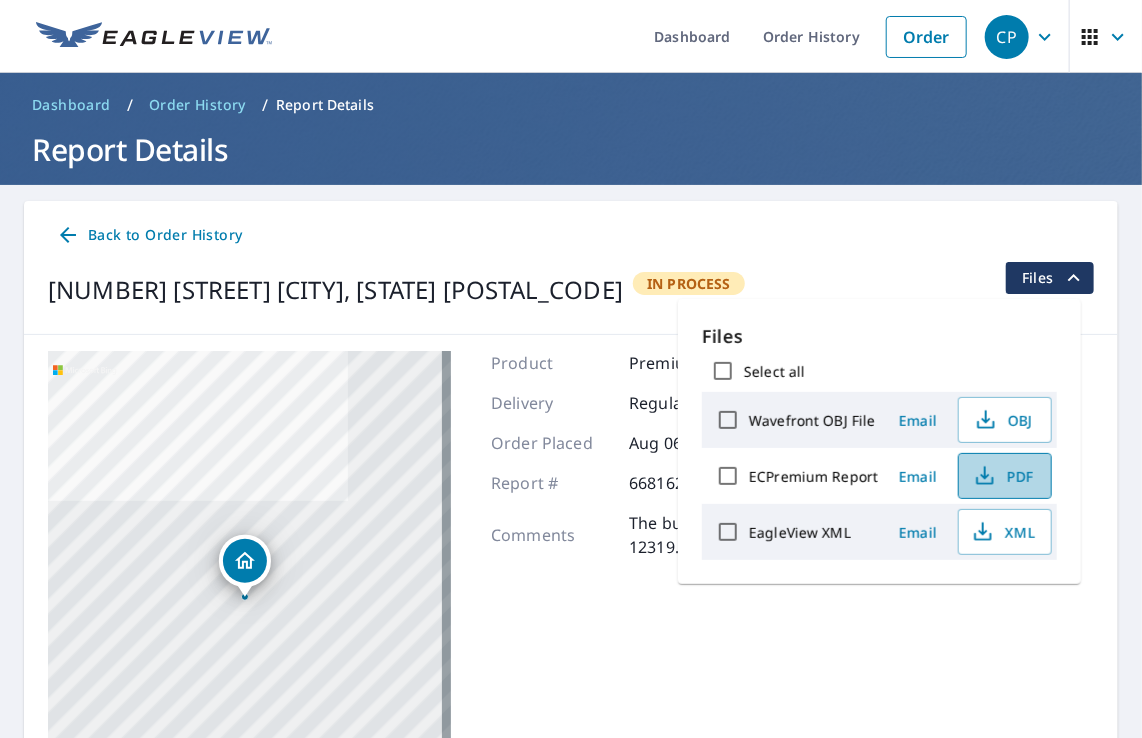 click 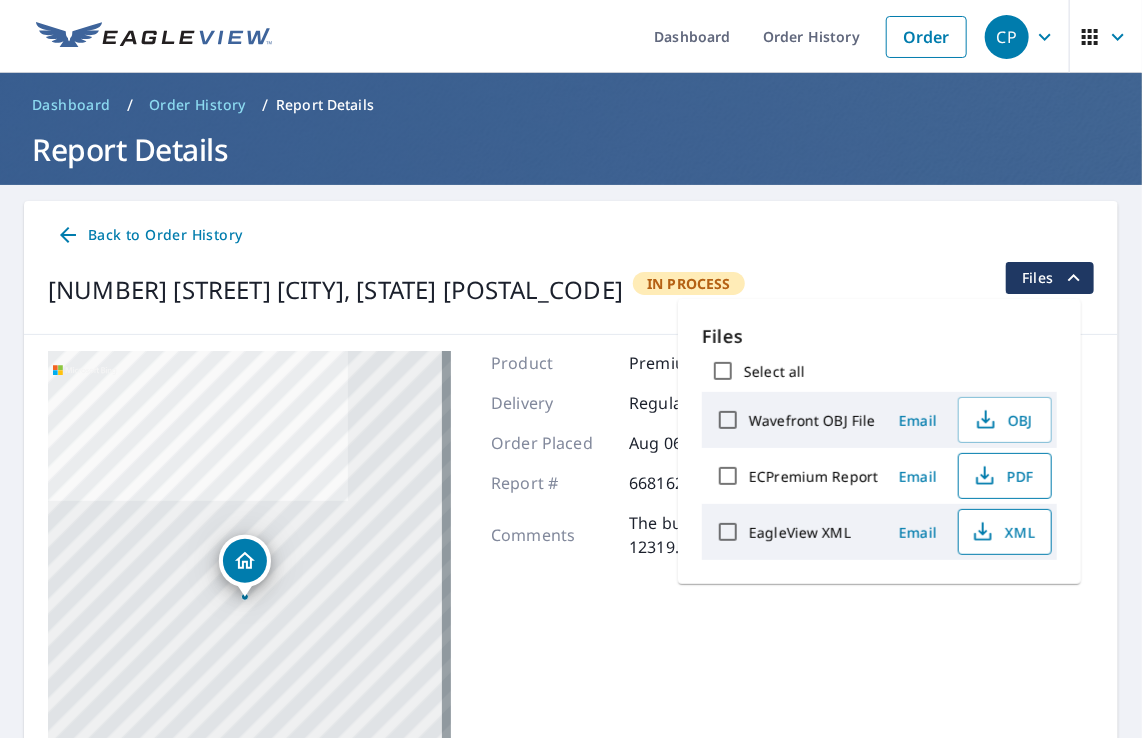click 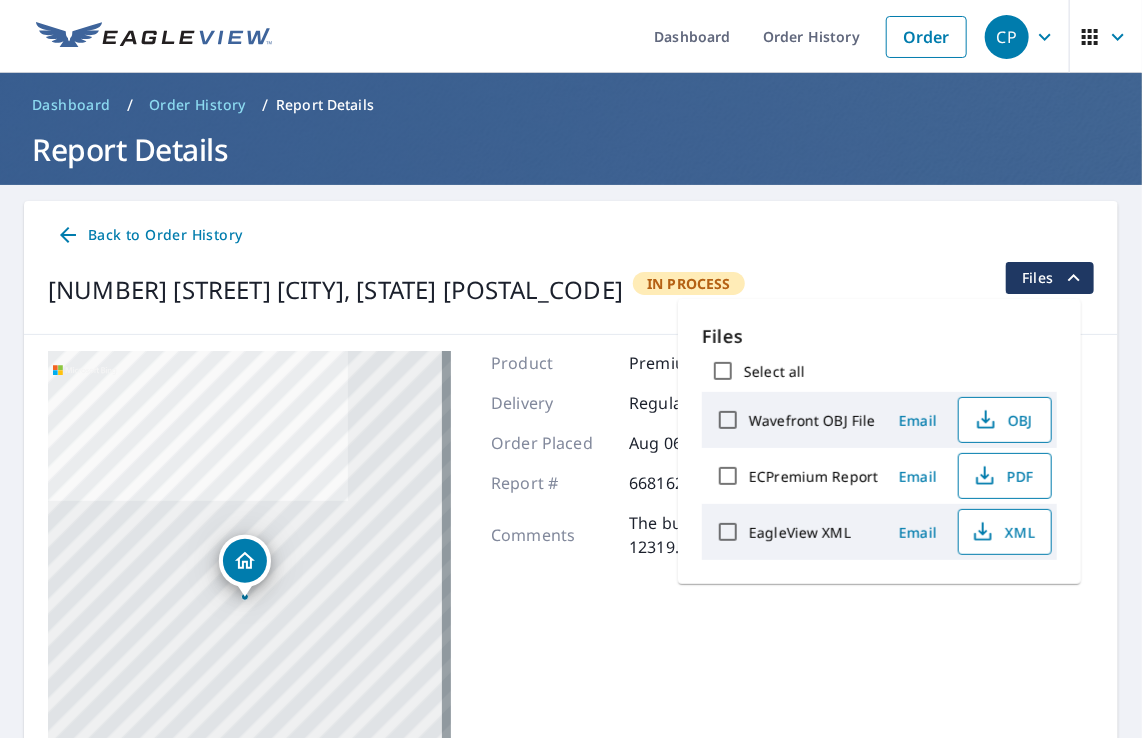 click 